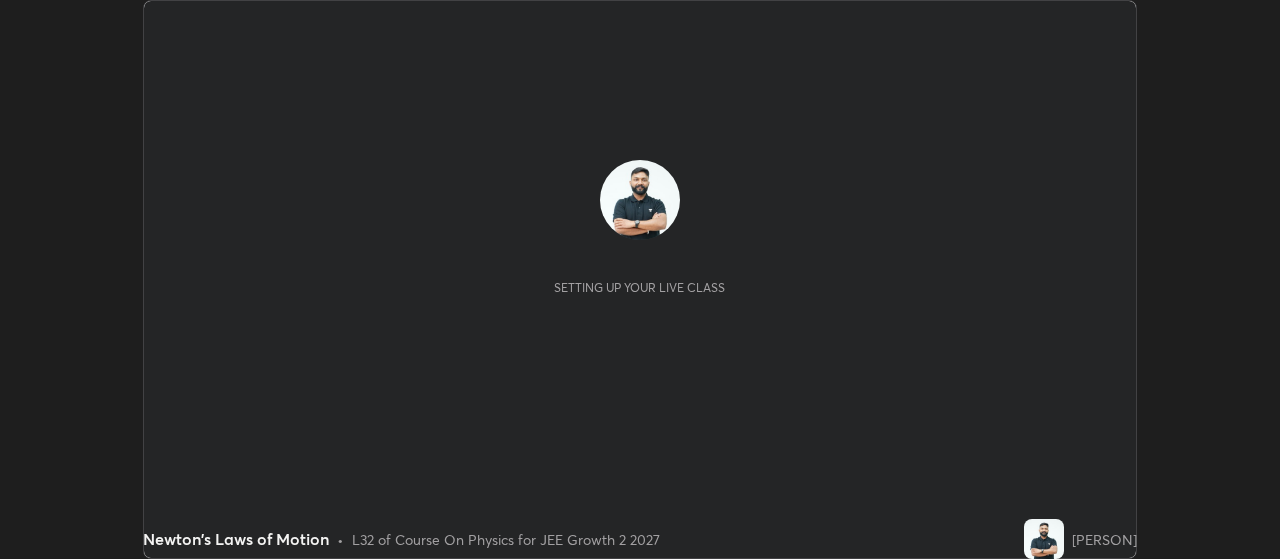 scroll, scrollTop: 0, scrollLeft: 0, axis: both 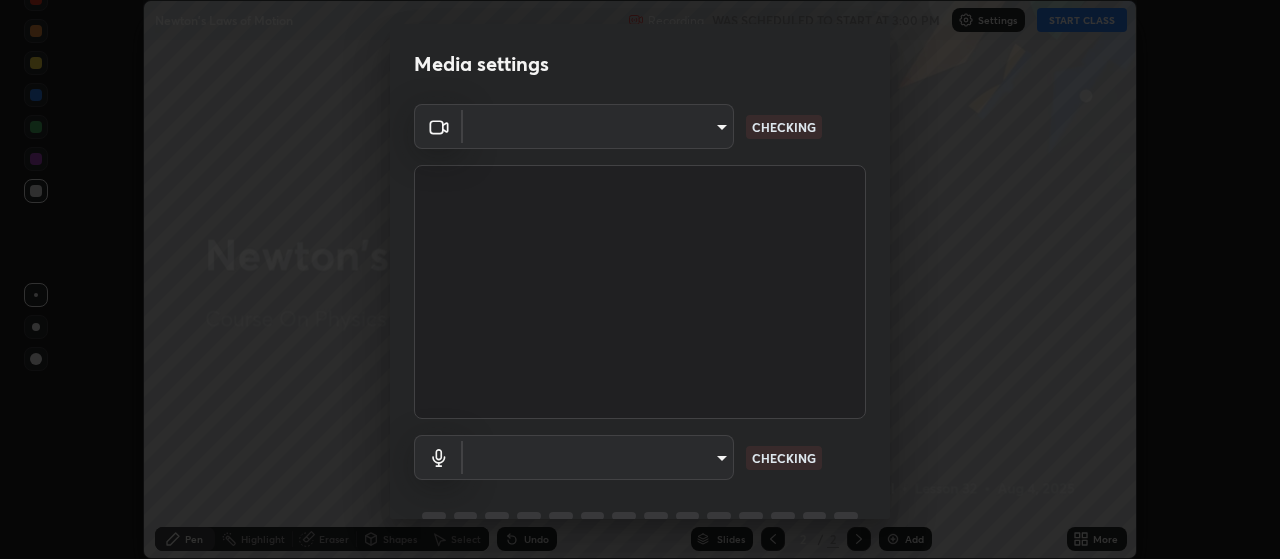 type on "2799a15bf51deb1bcee5c9b54a5eb414770fd2f64da2d07a78de59012524a76d" 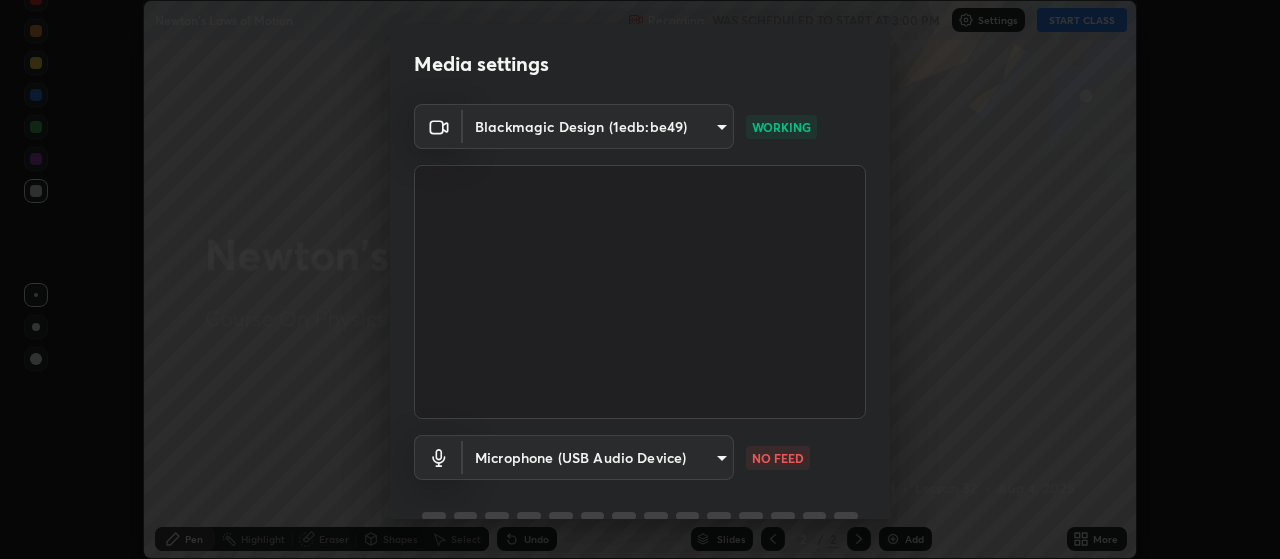 click on "Erase all Newton's Laws of Motion Recording WAS SCHEDULED TO START AT  [TIME] Settings START CLASS Setting up your live class Newton's Laws of Motion • L32 of Course On Physics for JEE Growth 2 2027 [PERSON] Pen Highlight Eraser Shapes Select Undo Slides 2 / 2 Add More No doubts shared Encourage your learners to ask a doubt for better clarity Report an issue Reason for reporting Buffering Chat not working Audio - Video sync issue Educator video quality low ​ Attach an image Report Media settings Blackmagic Design (1edb:be49) 2799a15bf51deb1bcee5c9b54a5eb414770fd2f64da2d07a78de59012524a76d WORKING Microphone (USB Audio Device) 284cf1b82a0230a026bd7010716afe92a30e9dfb133aa6ee7d12364963cf353f NO FEED 1 / 5 Next" at bounding box center (640, 279) 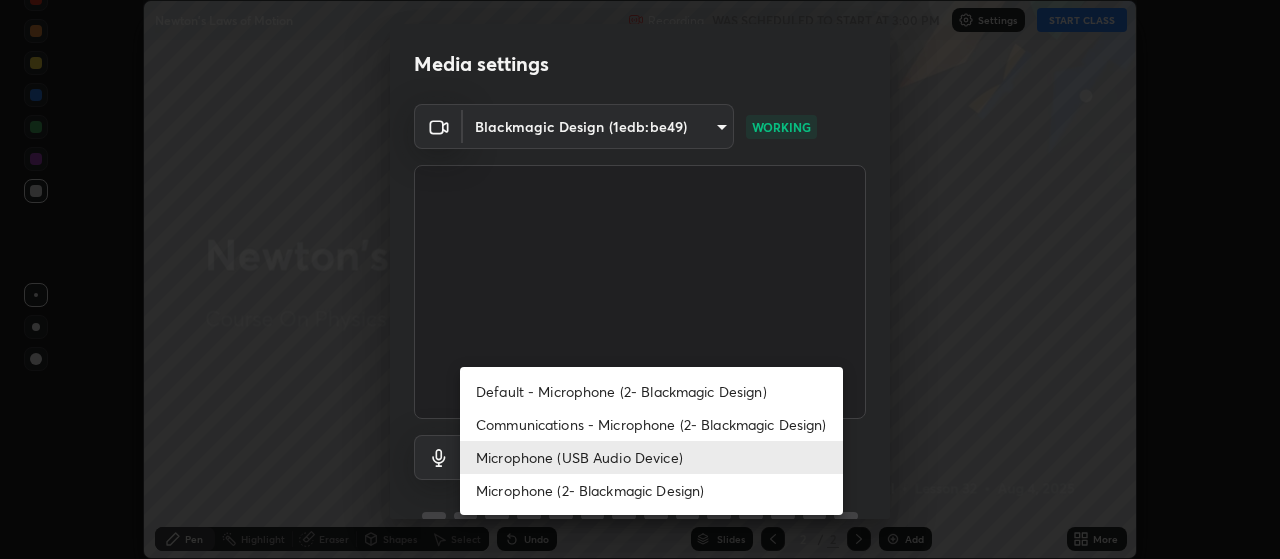 click on "Microphone (2- Blackmagic Design)" at bounding box center [651, 490] 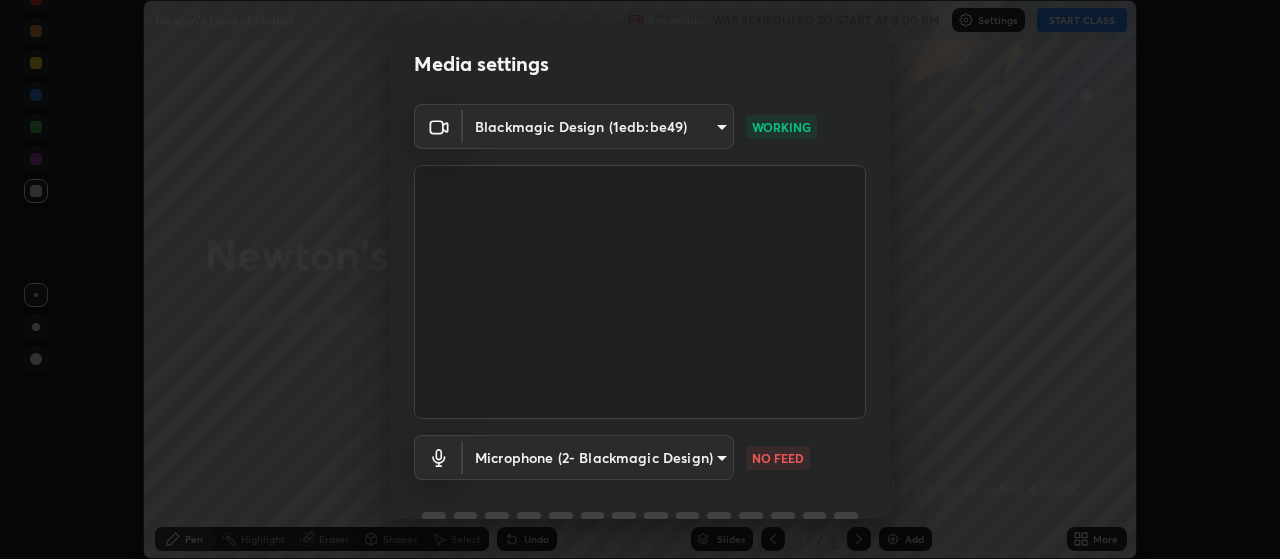 click on "Erase all Newton's Laws of Motion Recording WAS SCHEDULED TO START AT  [TIME] Settings START CLASS Setting up your live class Newton's Laws of Motion • L32 of Course On Physics for JEE Growth 2 2027 [PERSON] Pen Highlight Eraser Shapes Select Undo Slides 2 / 2 Add More No doubts shared Encourage your learners to ask a doubt for better clarity Report an issue Reason for reporting Buffering Chat not working Audio - Video sync issue Educator video quality low ​ Attach an image Report Media settings Blackmagic Design (1edb:be49) 2799a15bf51deb1bcee5c9b54a5eb414770fd2f64da2d07a78de59012524a76d WORKING Microphone (2- Blackmagic Design) 45631e047c7b705b730f5aa8eb2143f201a47167e1d3dbc09e19ef1fcd9010aa NO FEED 1 / 5 Next Default - Microphone (2- Blackmagic Design) Communications - Microphone (2- Blackmagic Design) Microphone (USB Audio Device) Microphone (2- Blackmagic Design)" at bounding box center [640, 279] 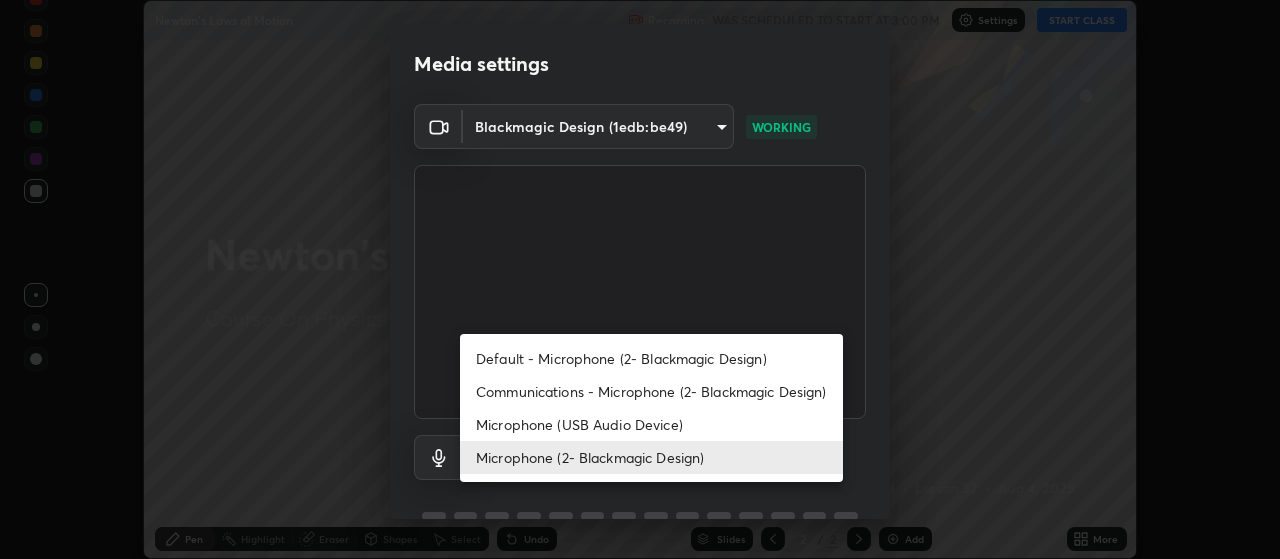 click on "Microphone (USB Audio Device)" at bounding box center (651, 424) 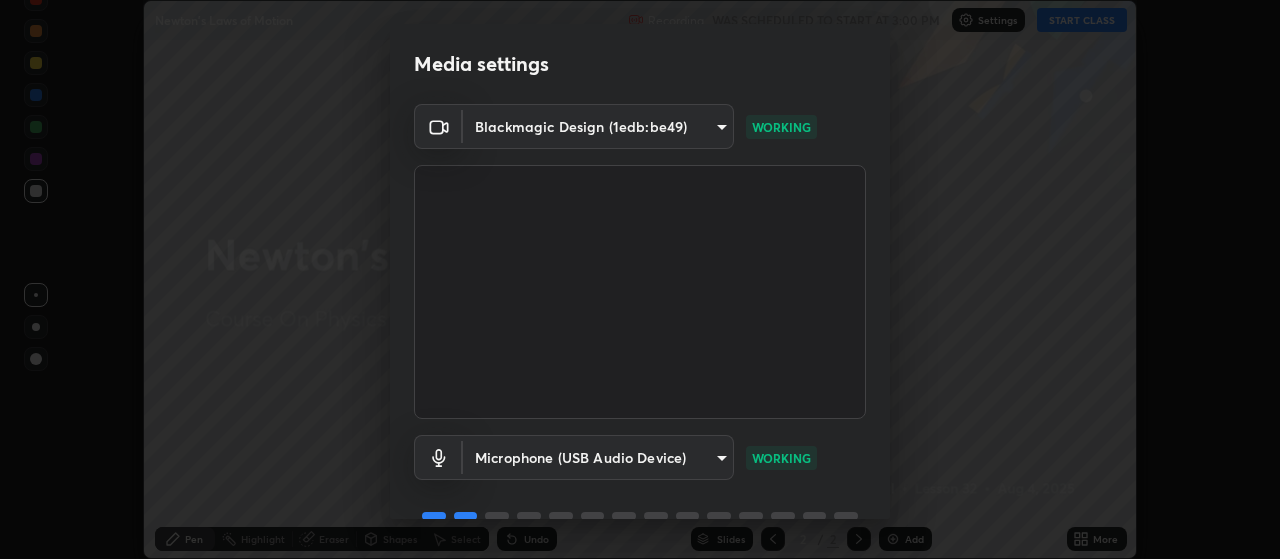 scroll, scrollTop: 97, scrollLeft: 0, axis: vertical 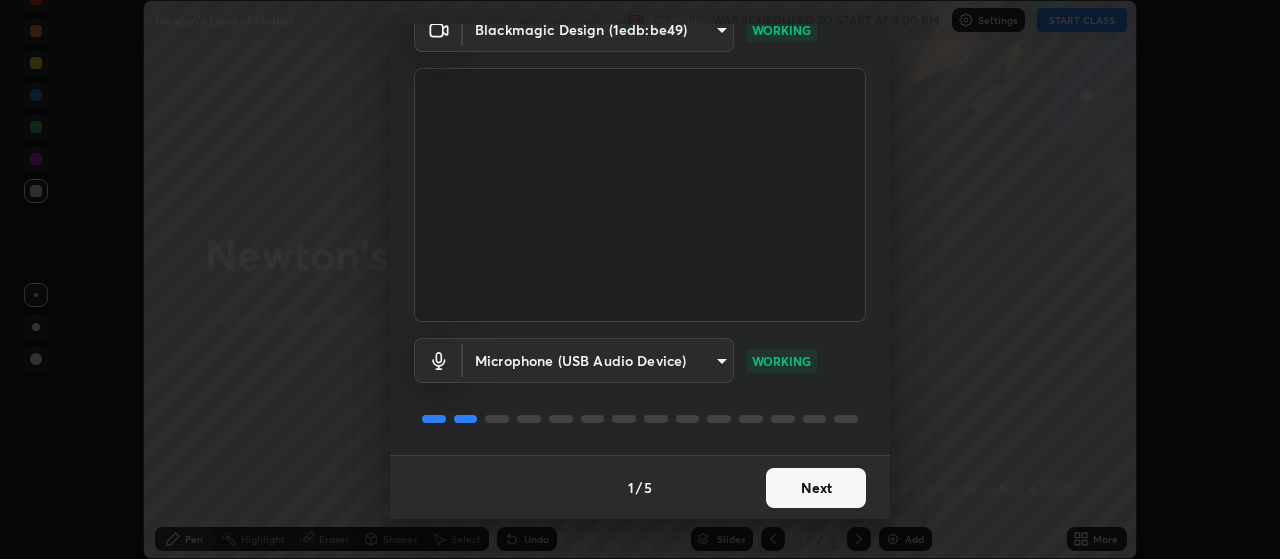 click on "Next" at bounding box center [816, 488] 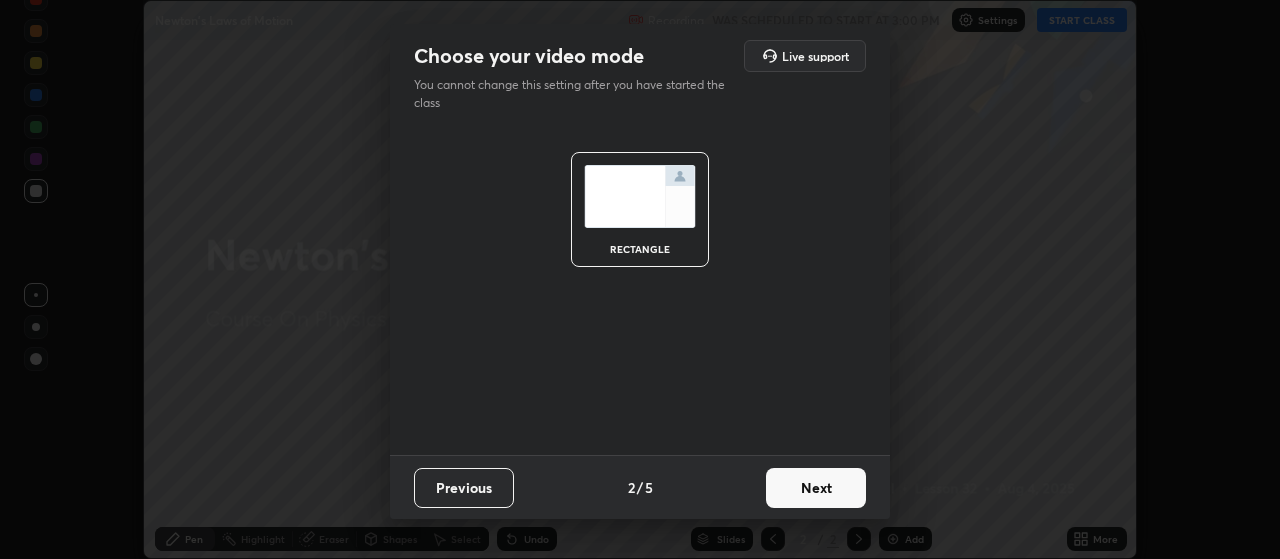 click on "Next" at bounding box center [816, 488] 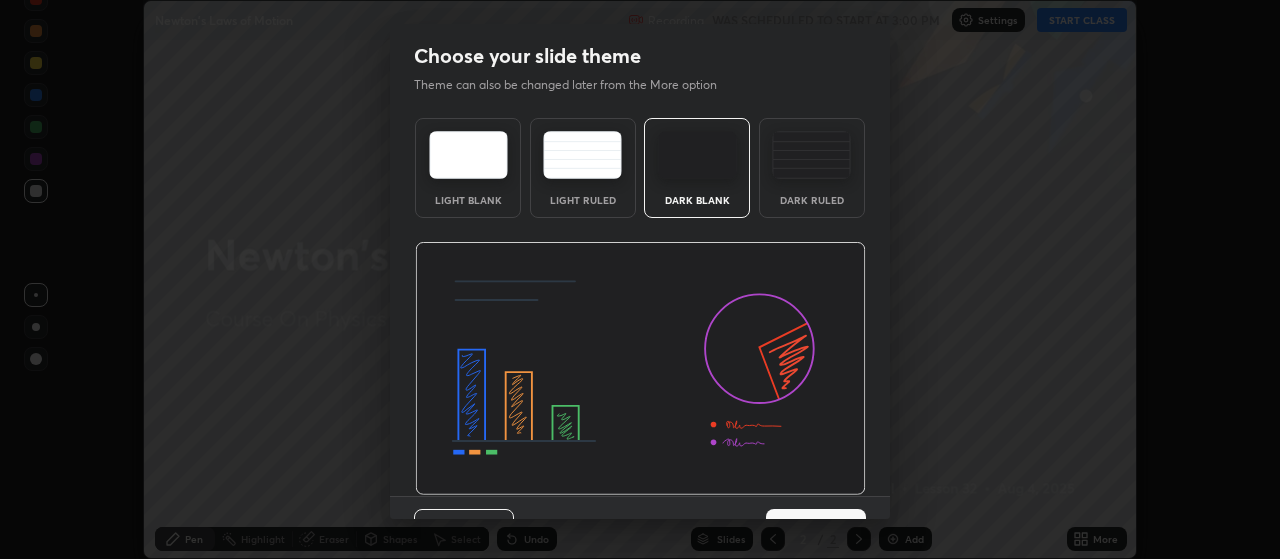 click on "Next" at bounding box center [816, 529] 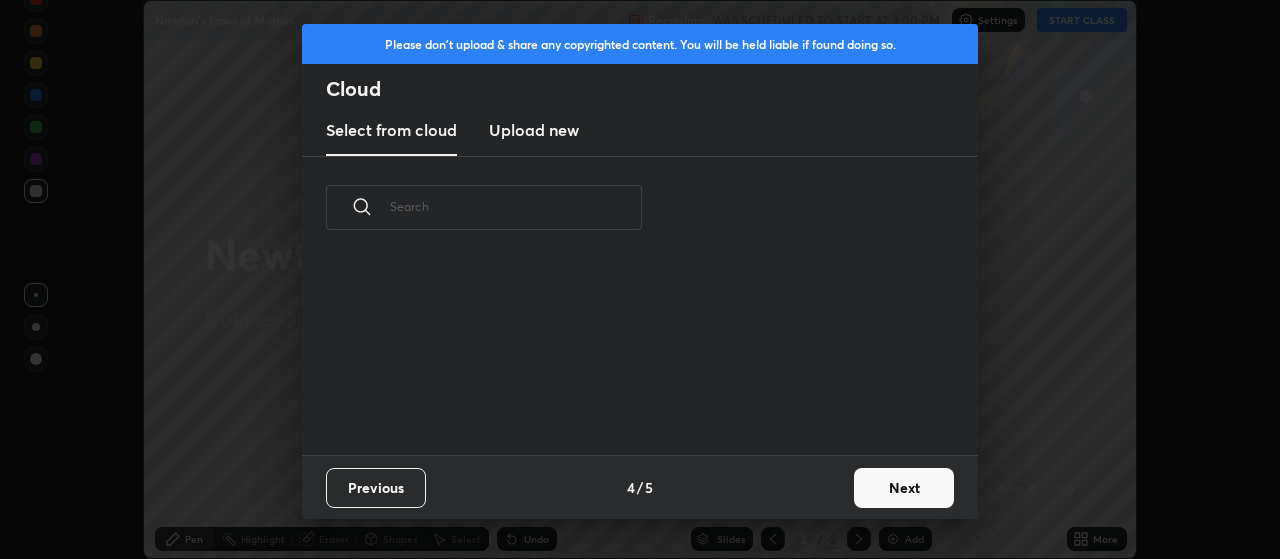 scroll, scrollTop: 7, scrollLeft: 11, axis: both 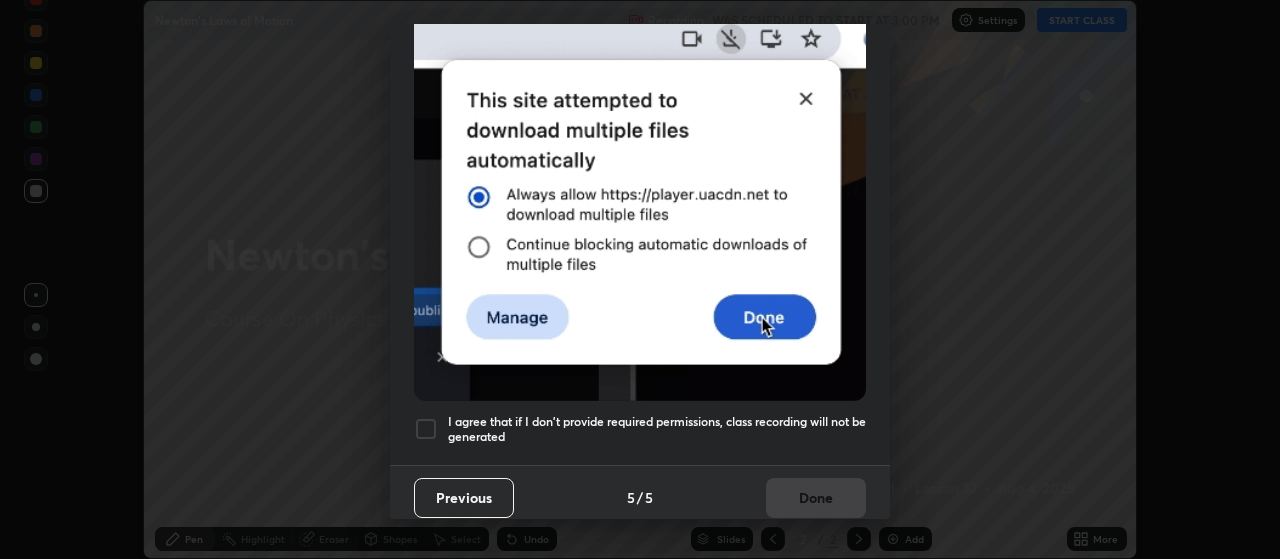 click on "I agree that if I don't provide required permissions, class recording will not be generated" at bounding box center [657, 429] 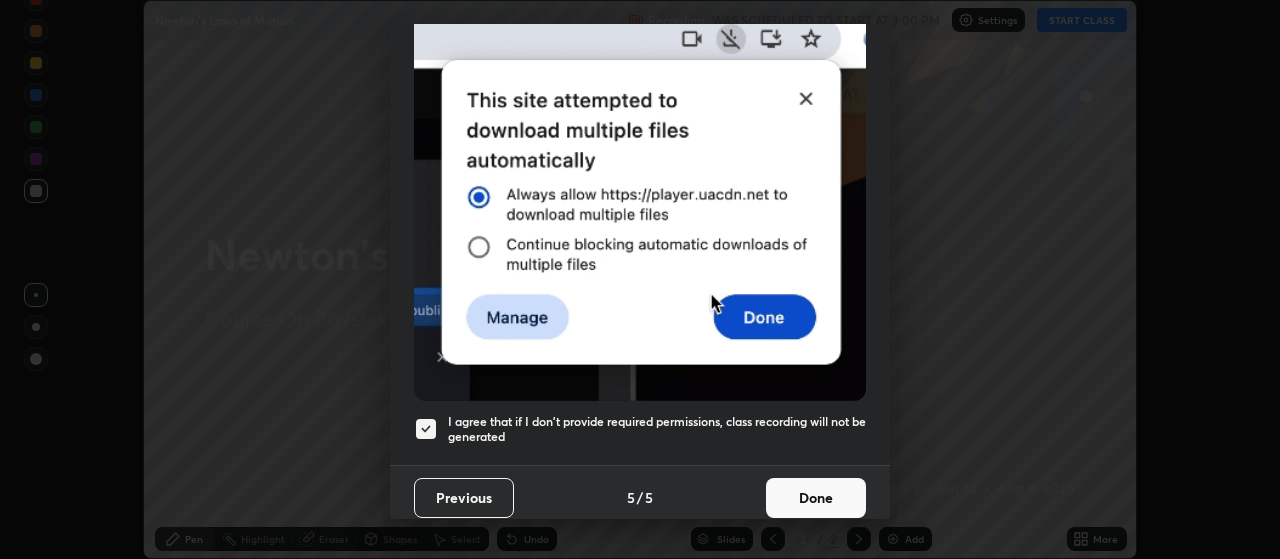 click on "Done" at bounding box center [816, 498] 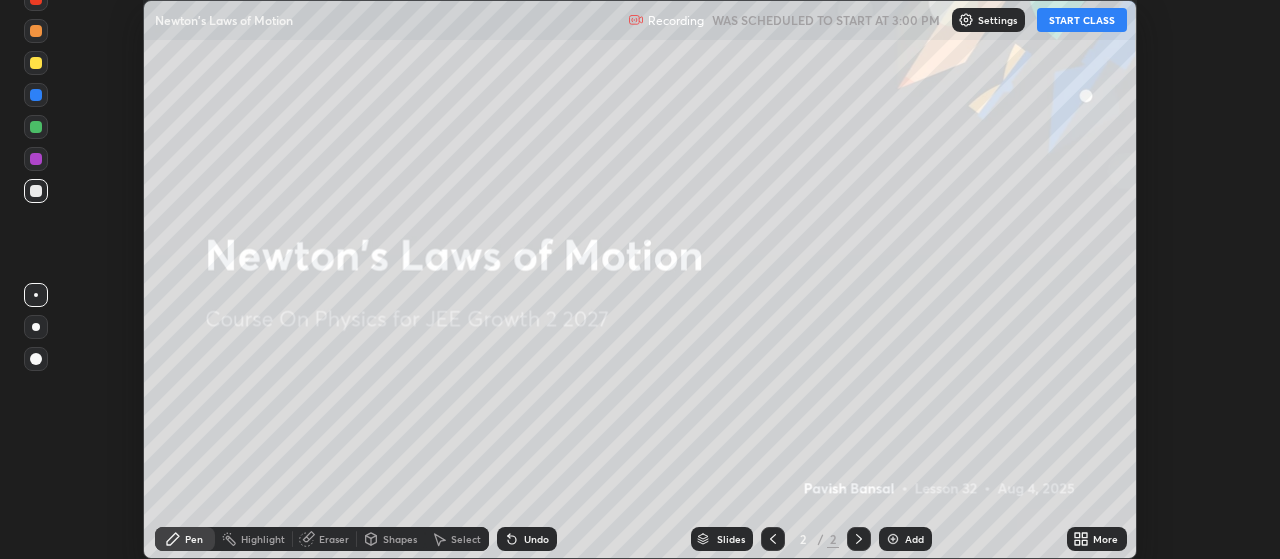 click on "More" at bounding box center [1097, 539] 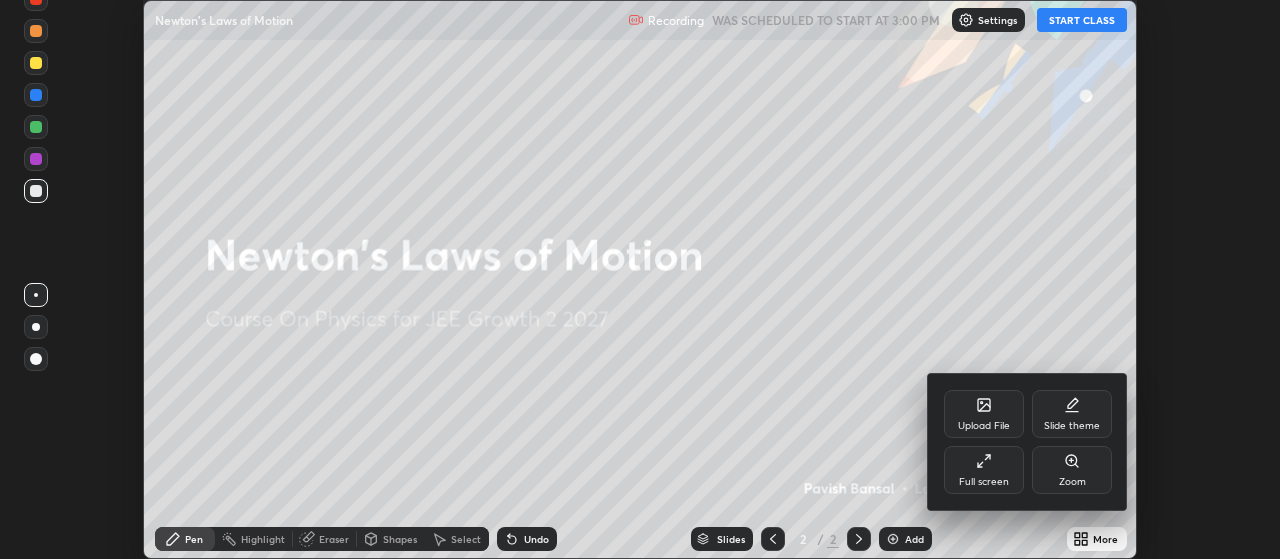 click on "Full screen" at bounding box center (984, 470) 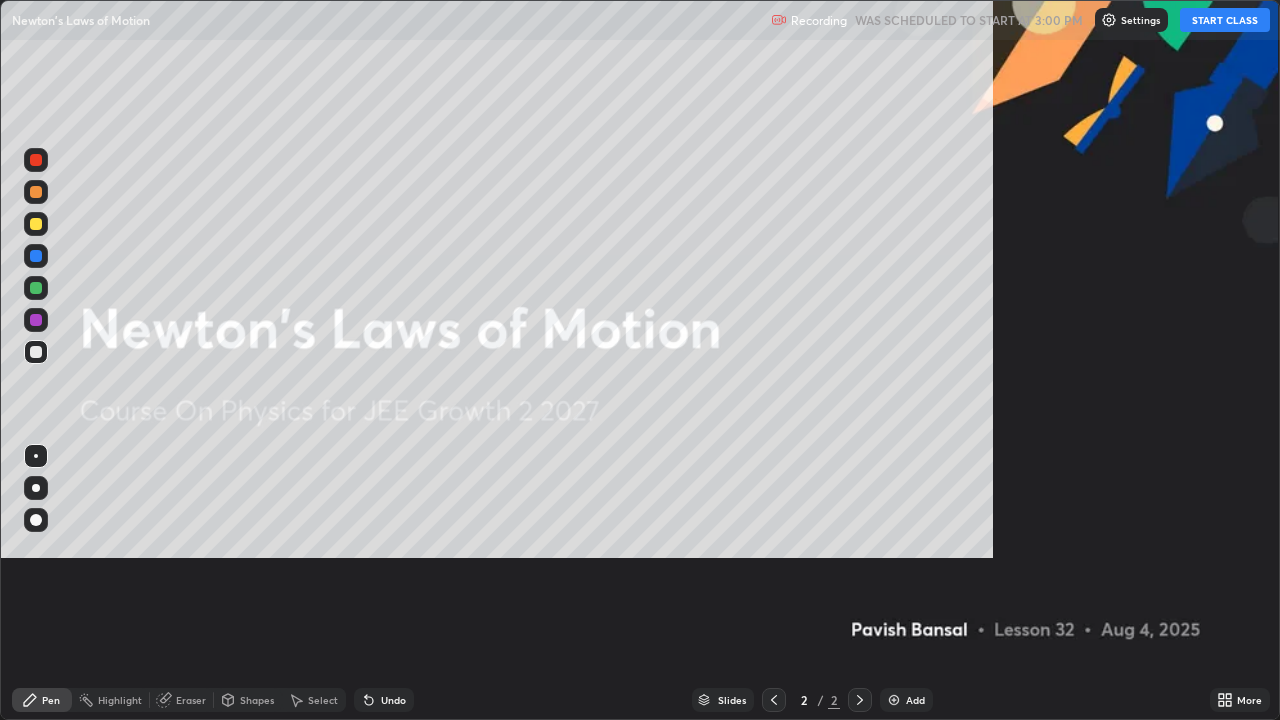 scroll, scrollTop: 99280, scrollLeft: 98720, axis: both 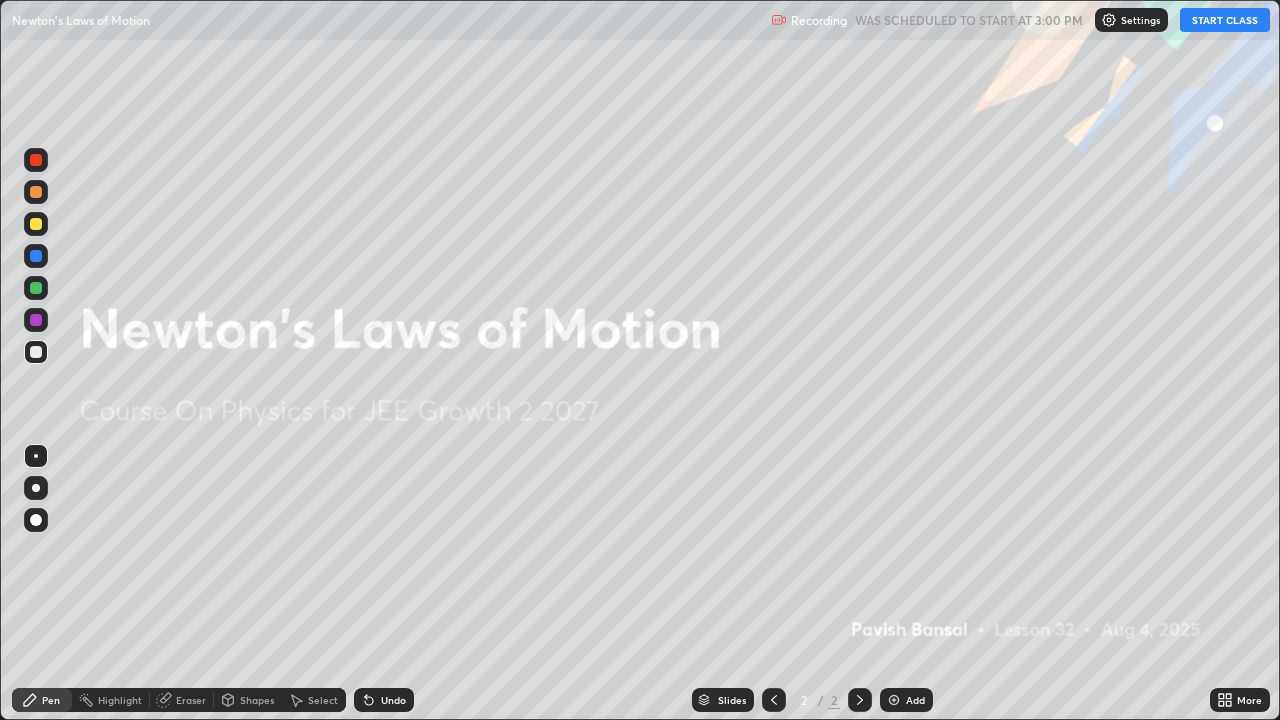 click on "START CLASS" at bounding box center [1225, 20] 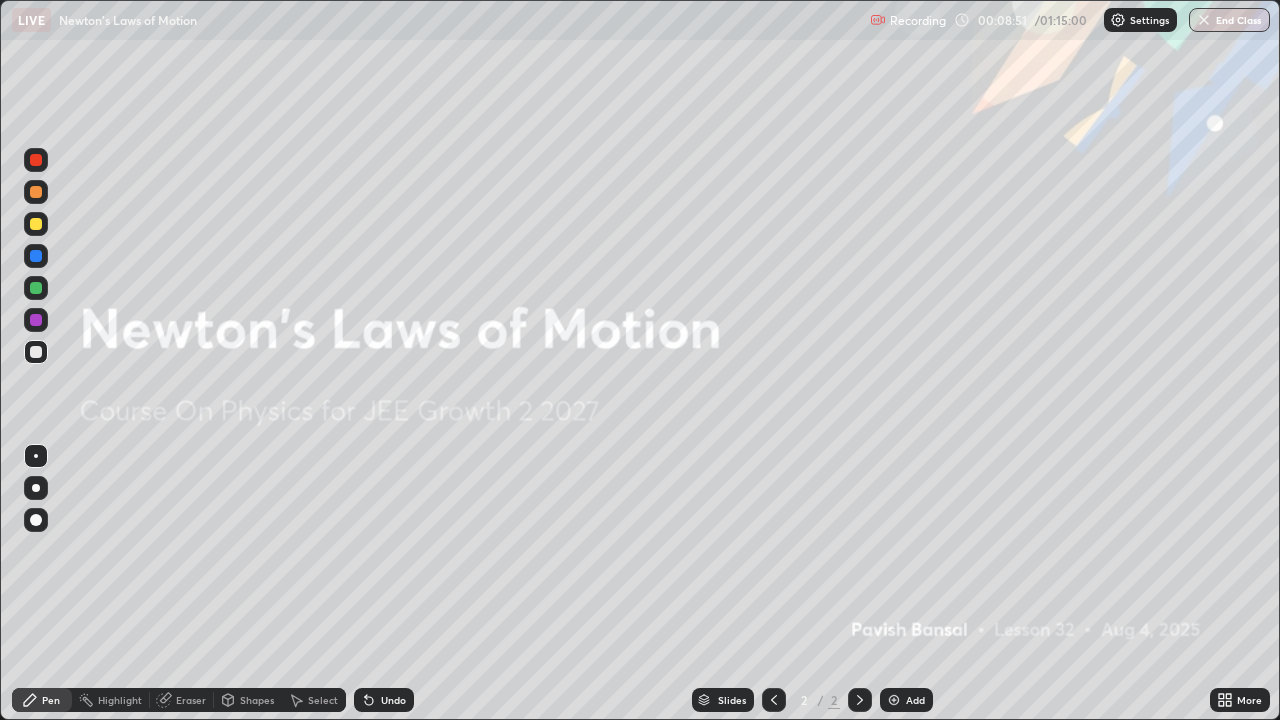 click at bounding box center [894, 700] 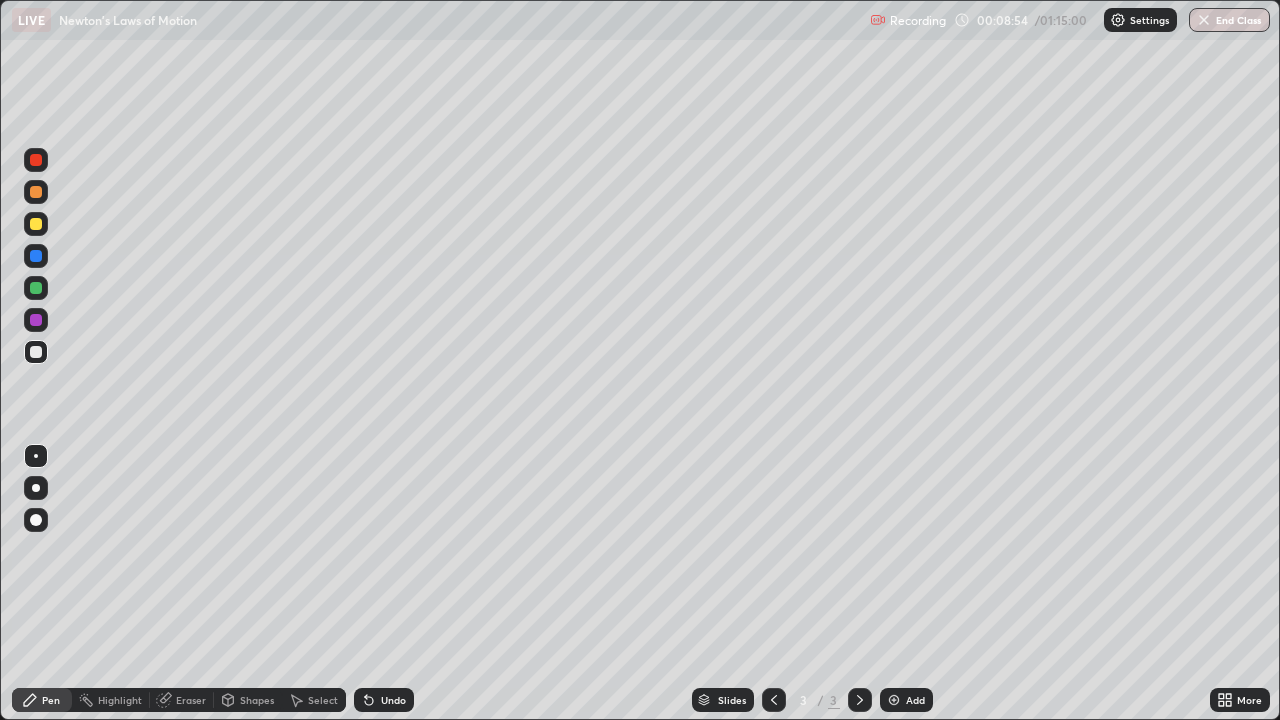 click at bounding box center (36, 488) 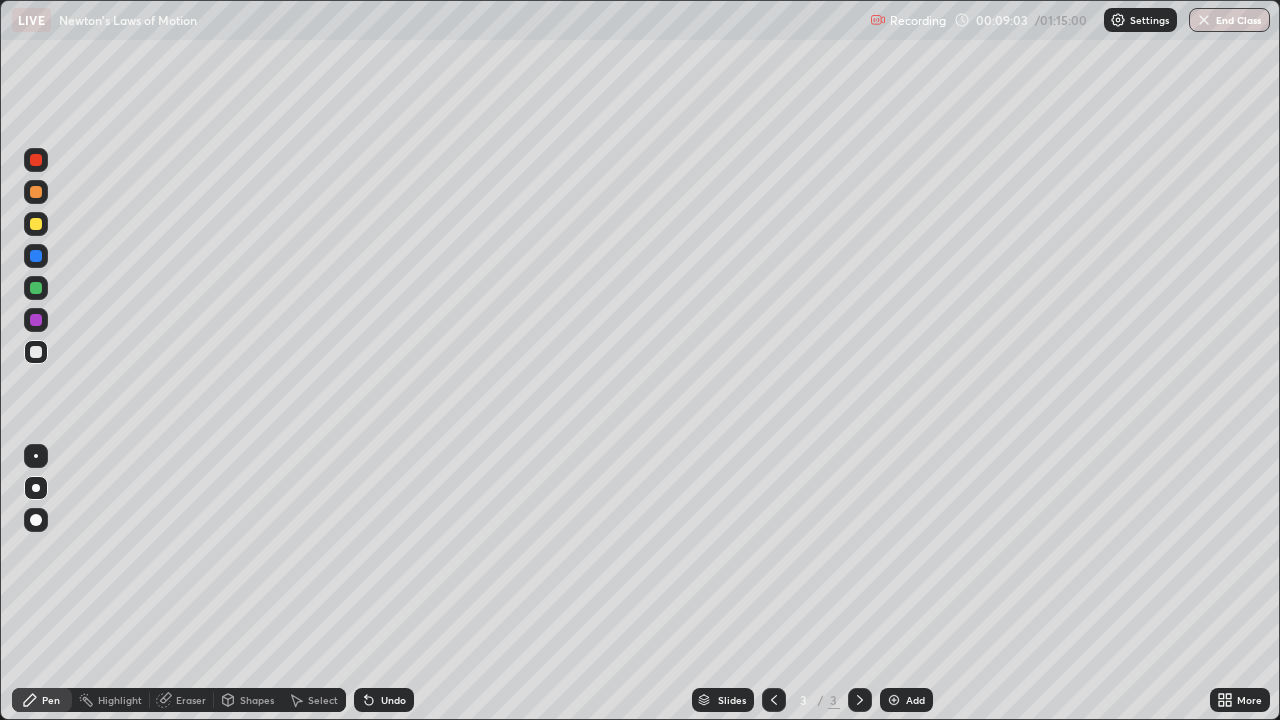 click on "Undo" at bounding box center (384, 700) 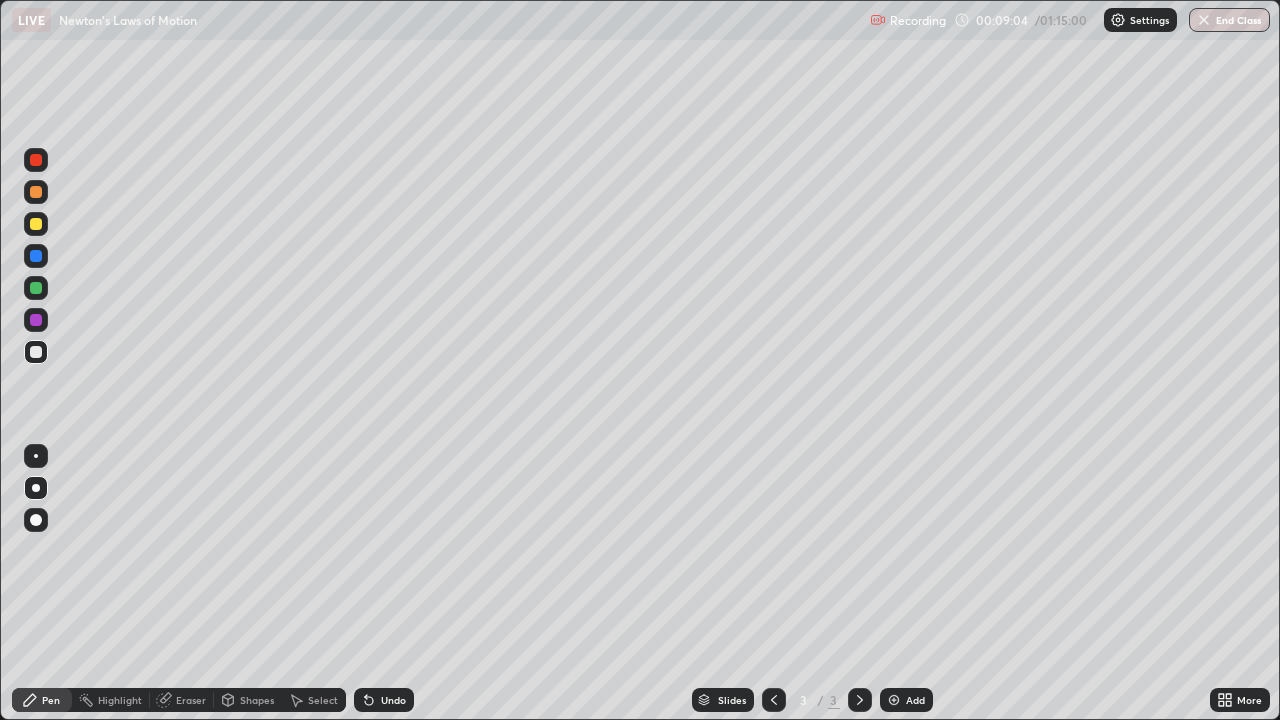 click on "Undo" at bounding box center [384, 700] 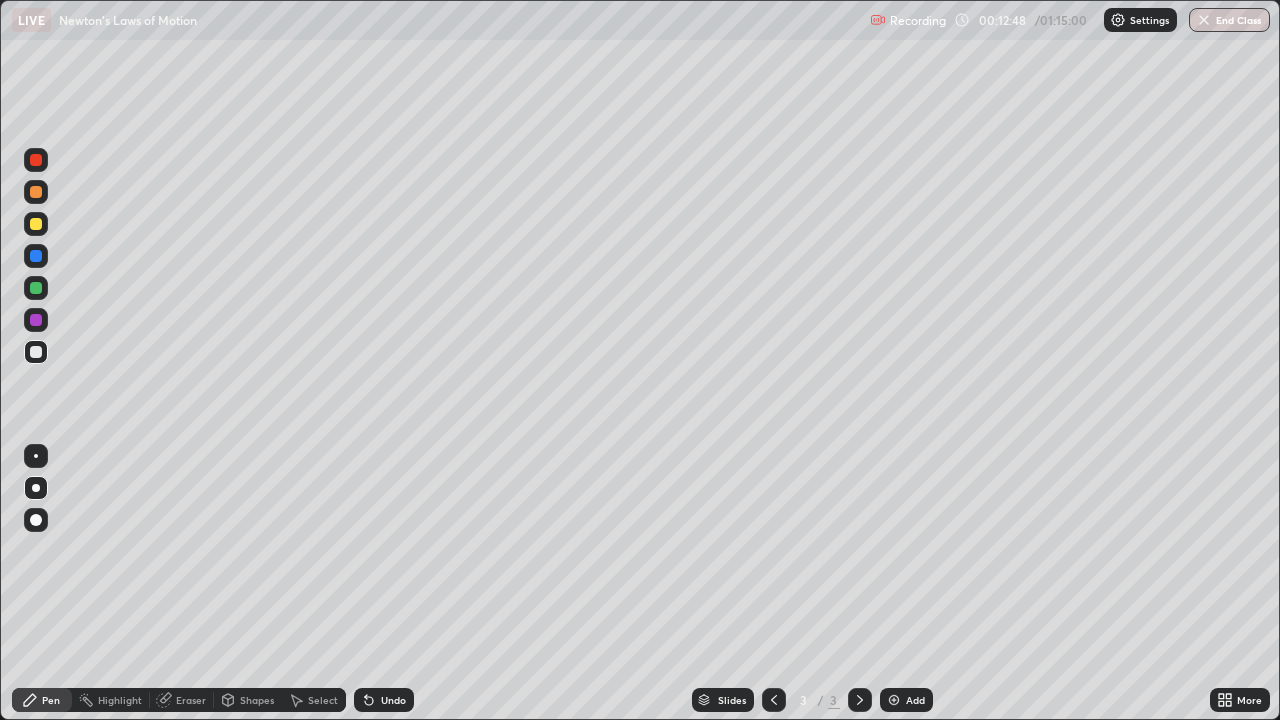 click at bounding box center [36, 224] 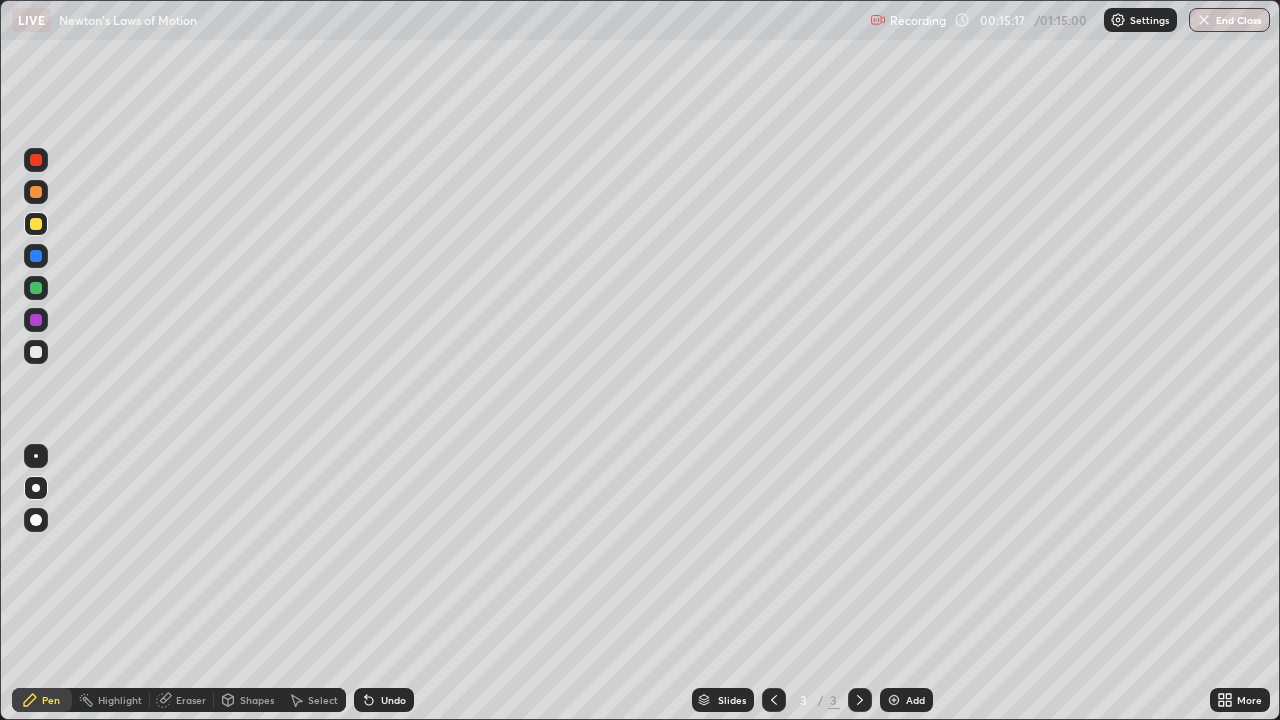 click at bounding box center (36, 192) 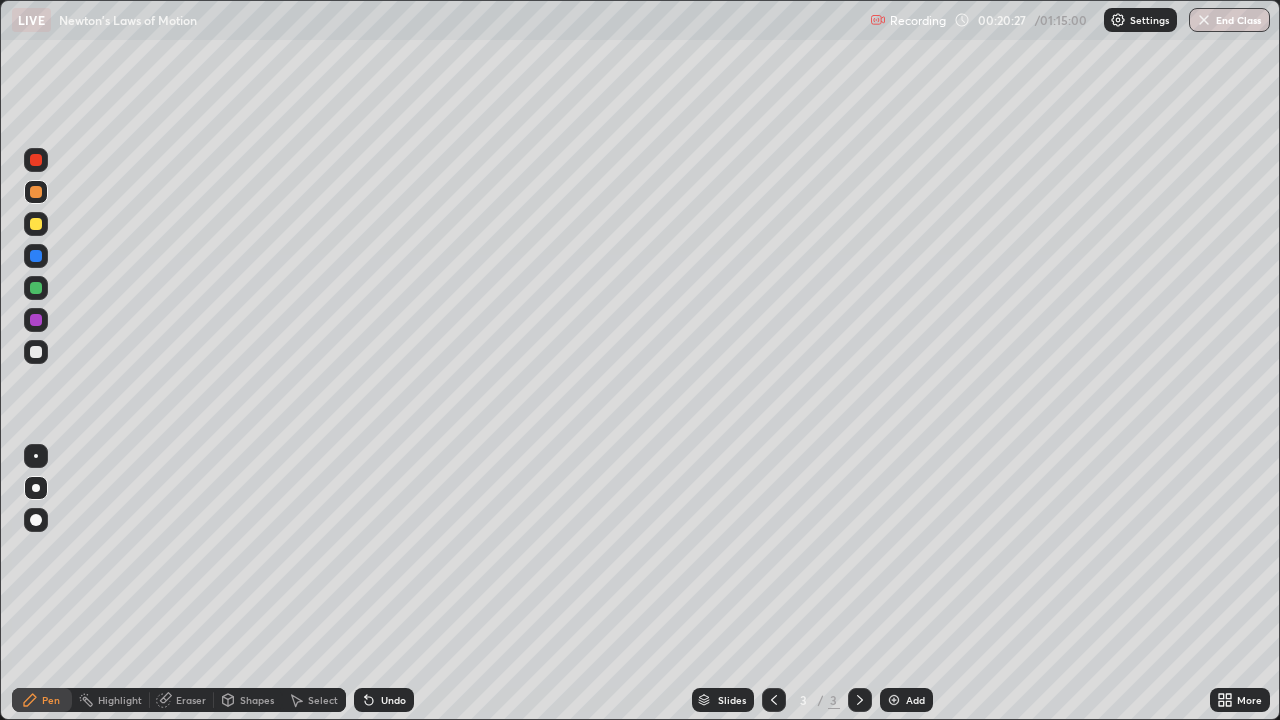 click at bounding box center [36, 352] 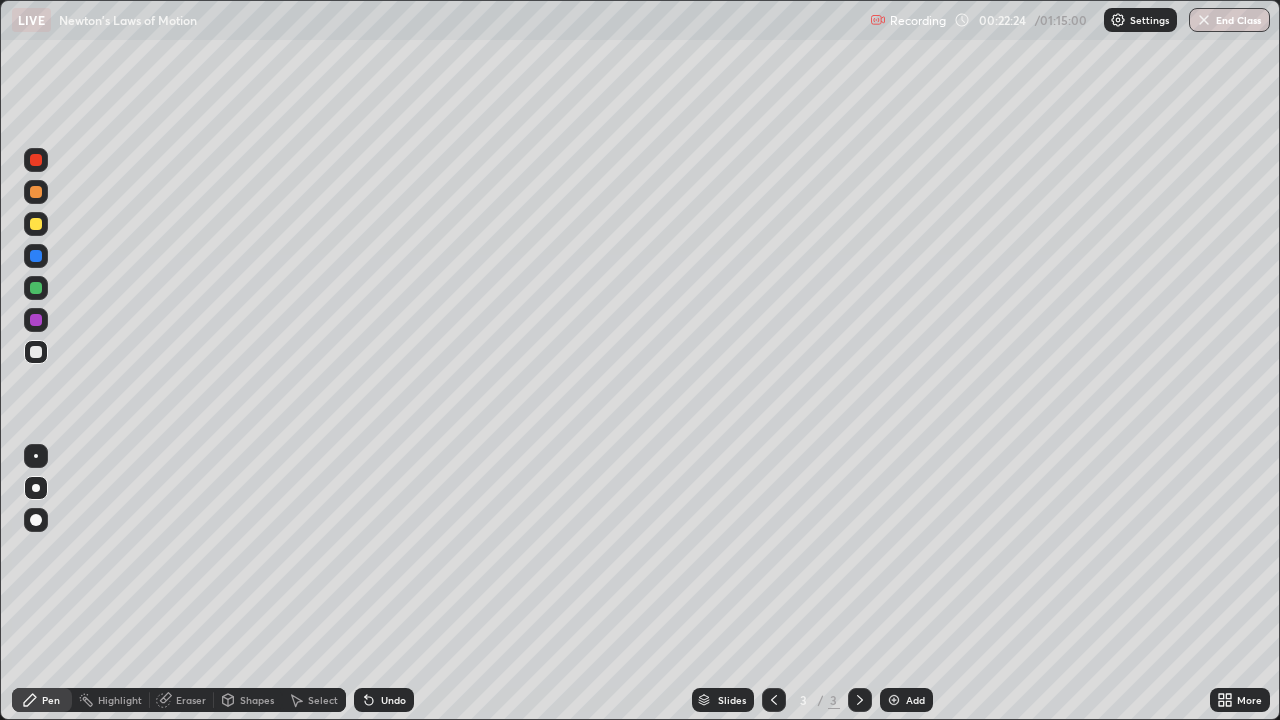 click at bounding box center [36, 224] 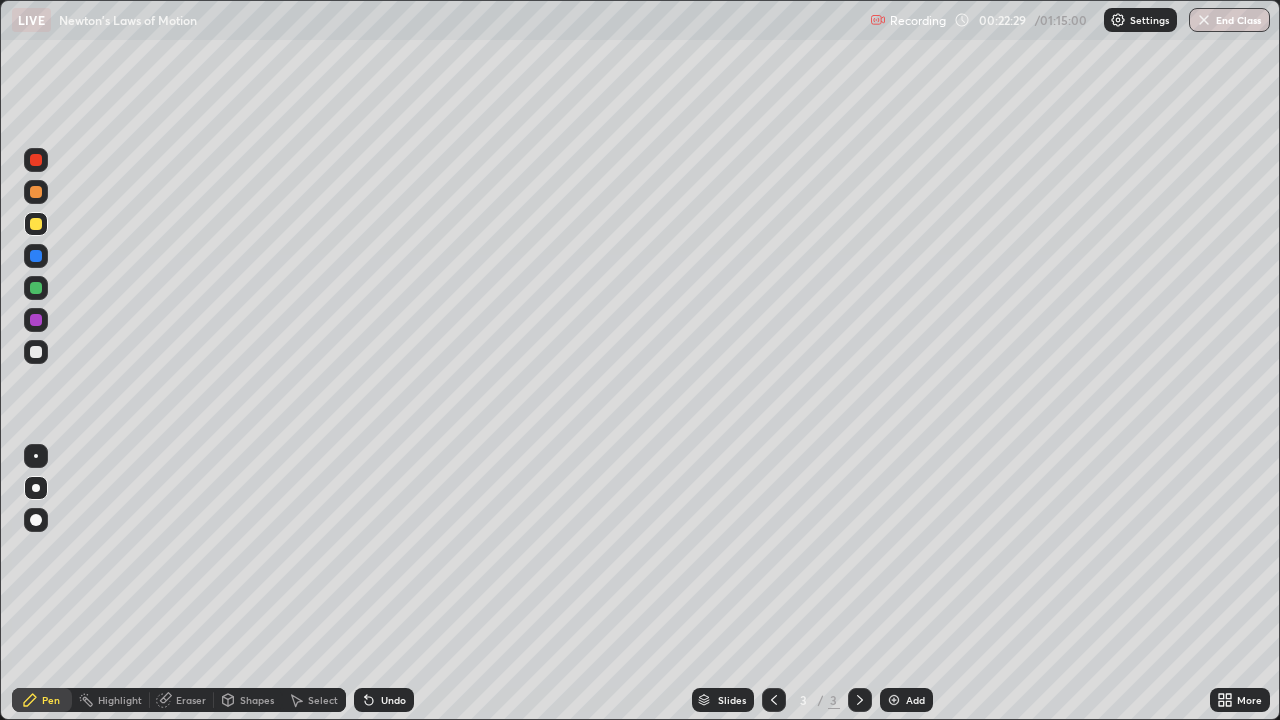 click on "Undo" at bounding box center [393, 700] 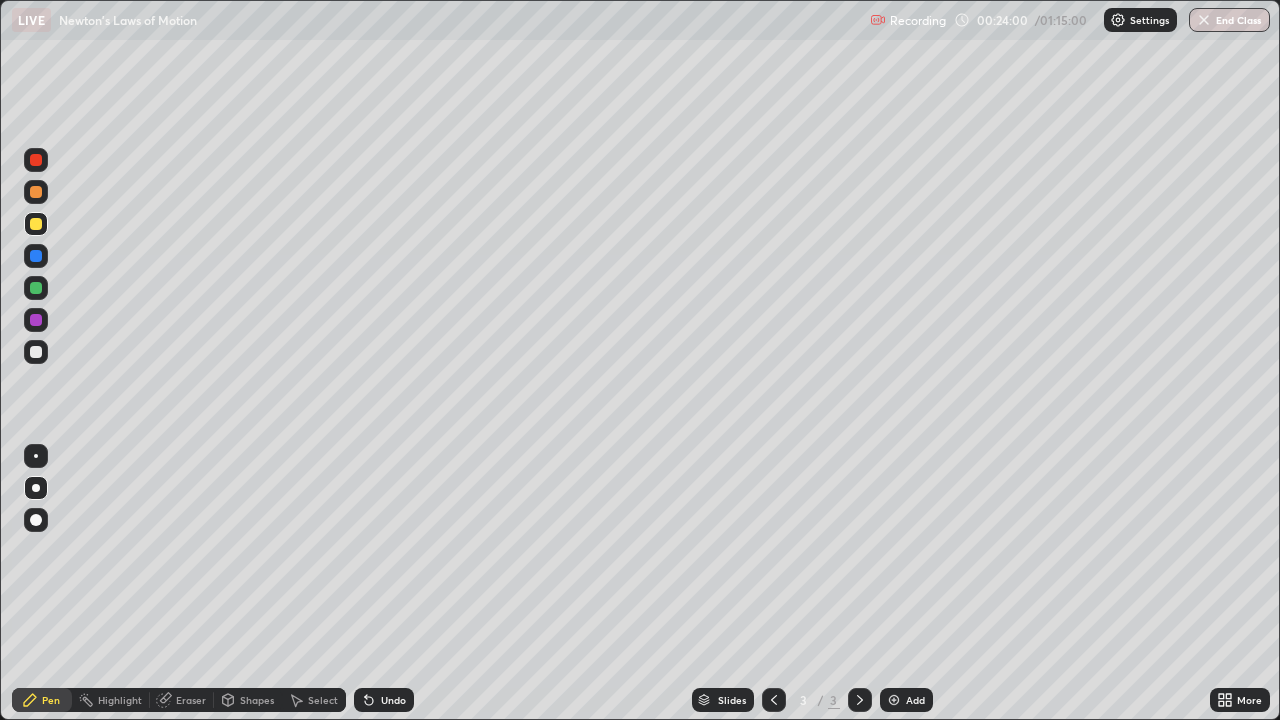click on "Add" at bounding box center [906, 700] 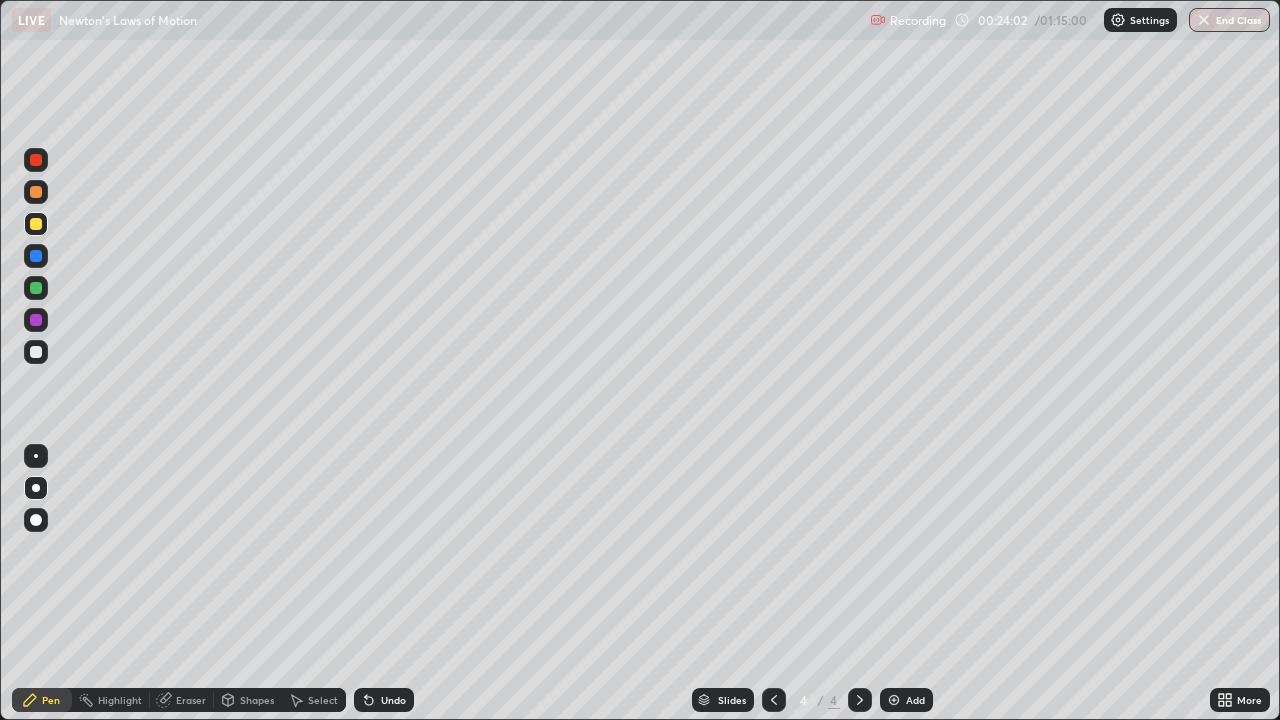 click at bounding box center [36, 352] 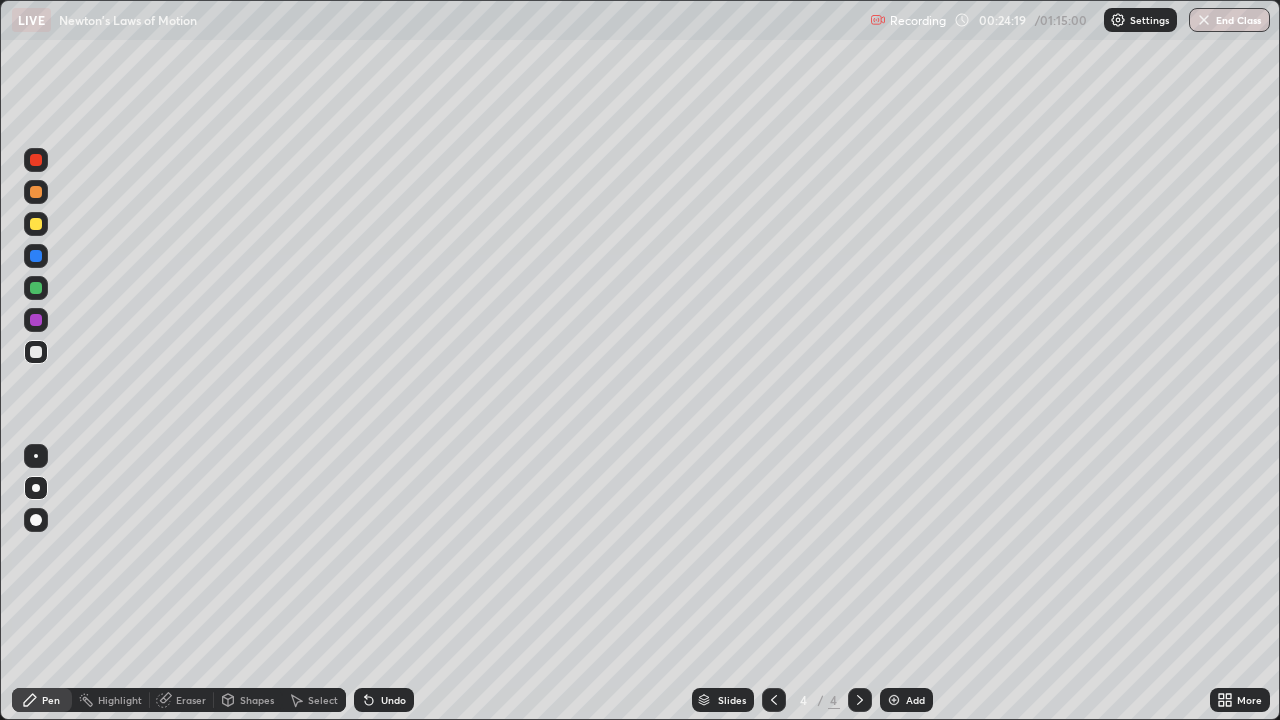 click at bounding box center (774, 700) 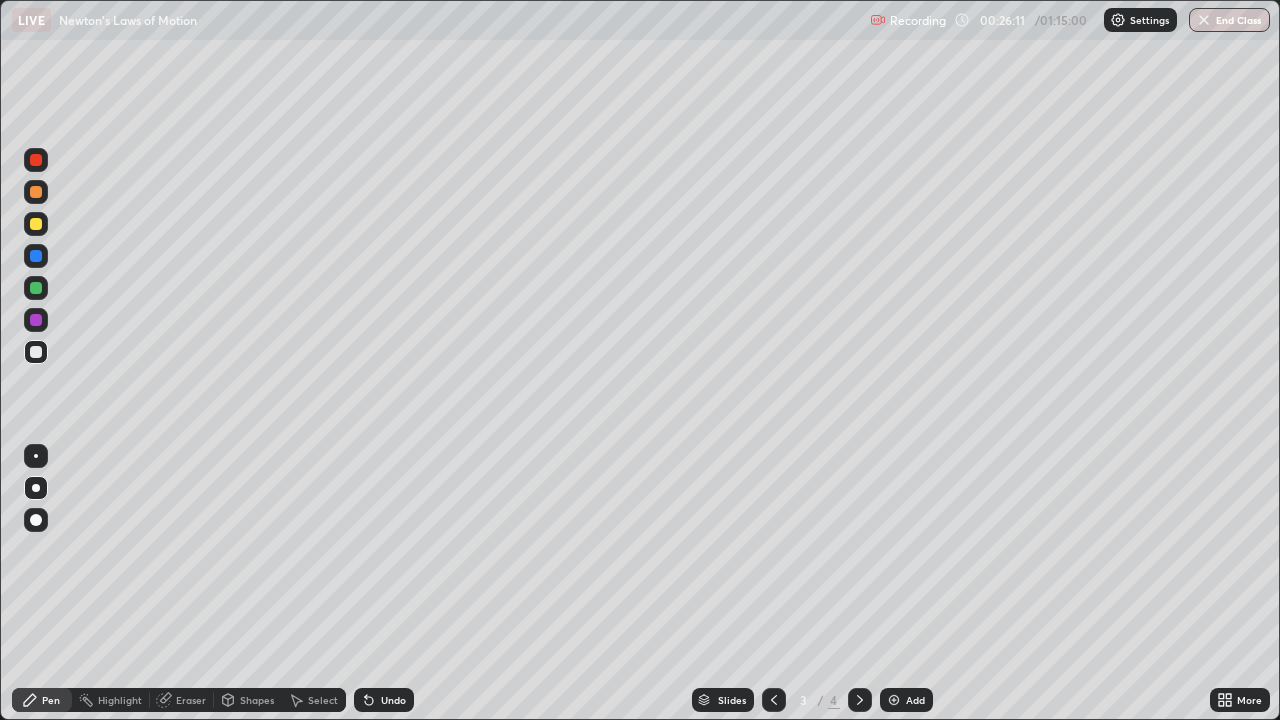 click 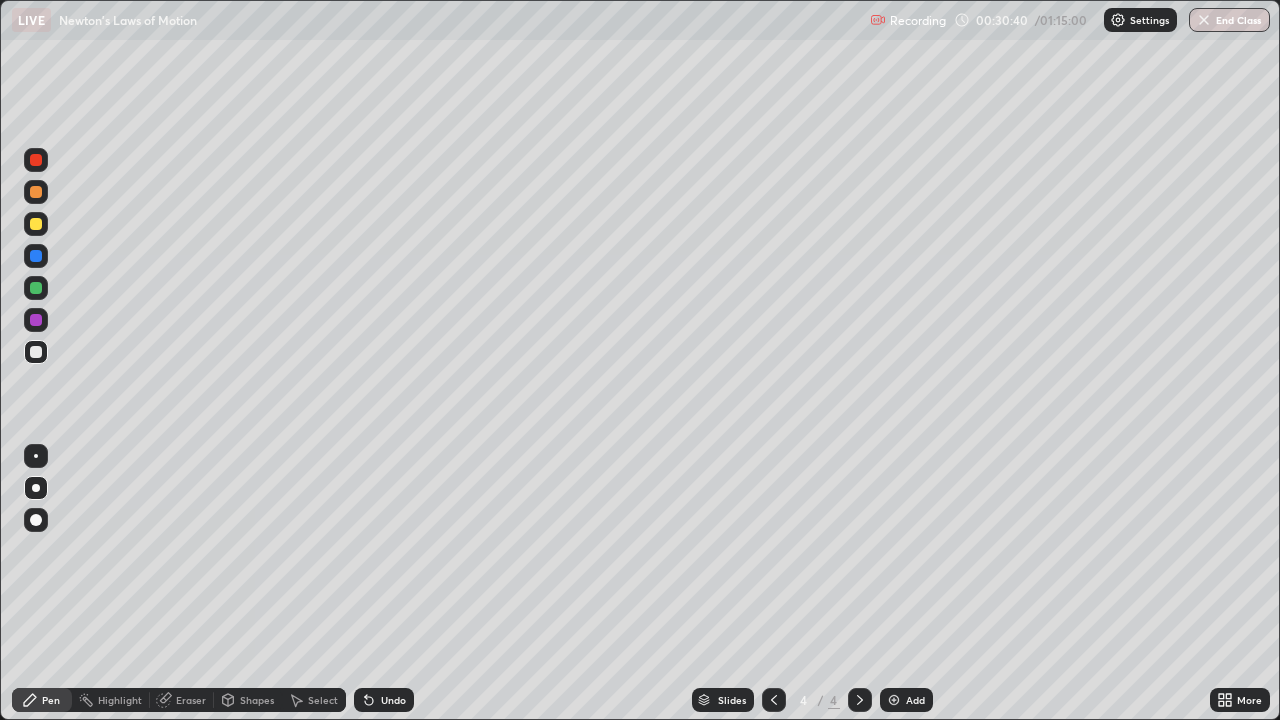 click at bounding box center (36, 224) 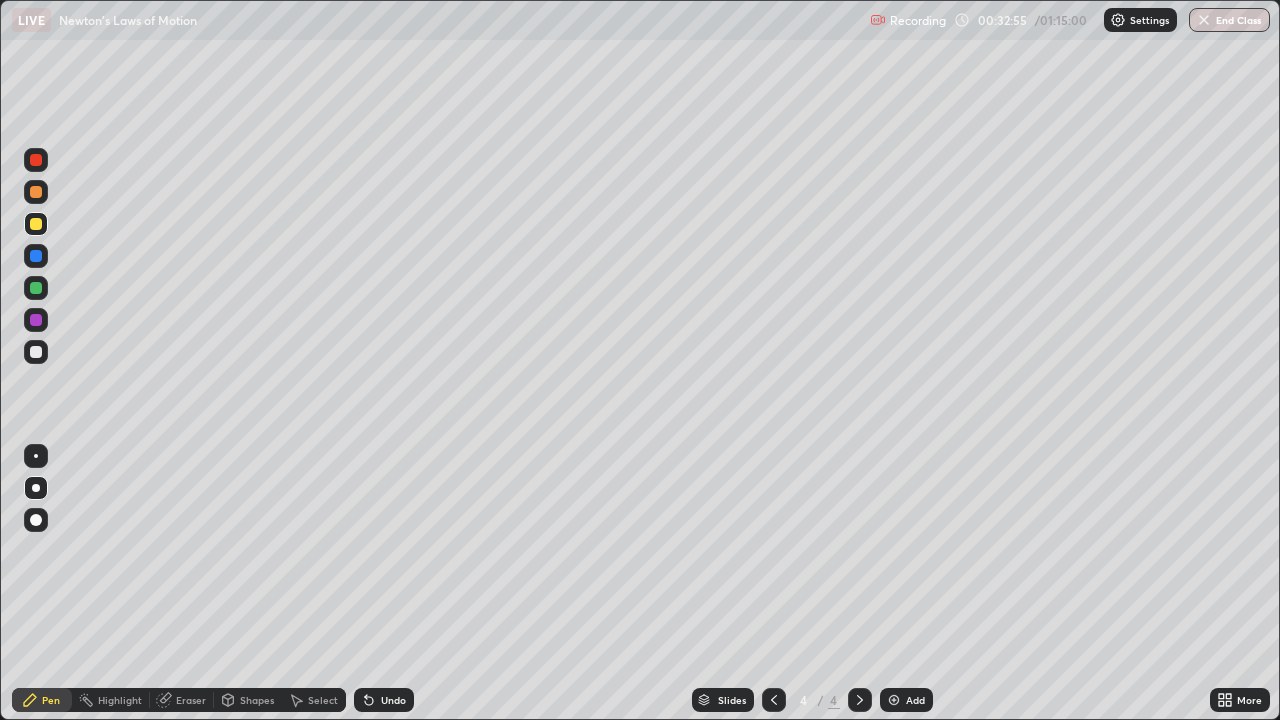 click at bounding box center (36, 192) 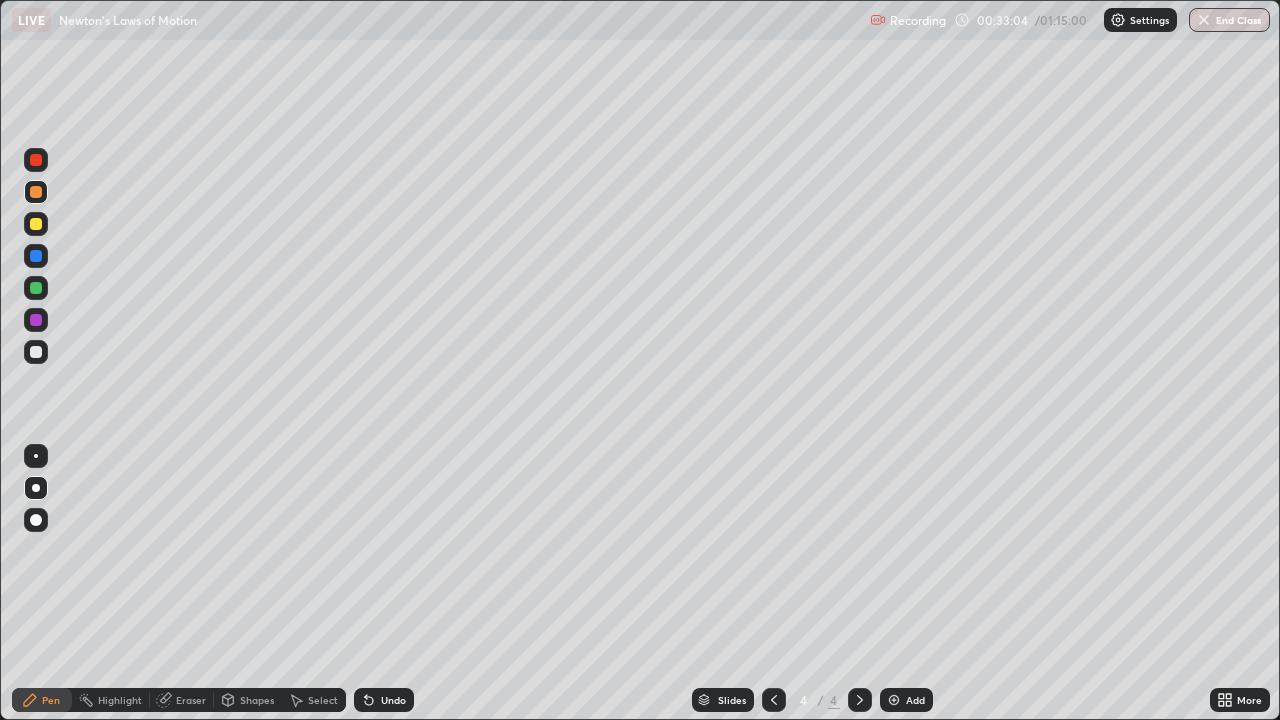 click 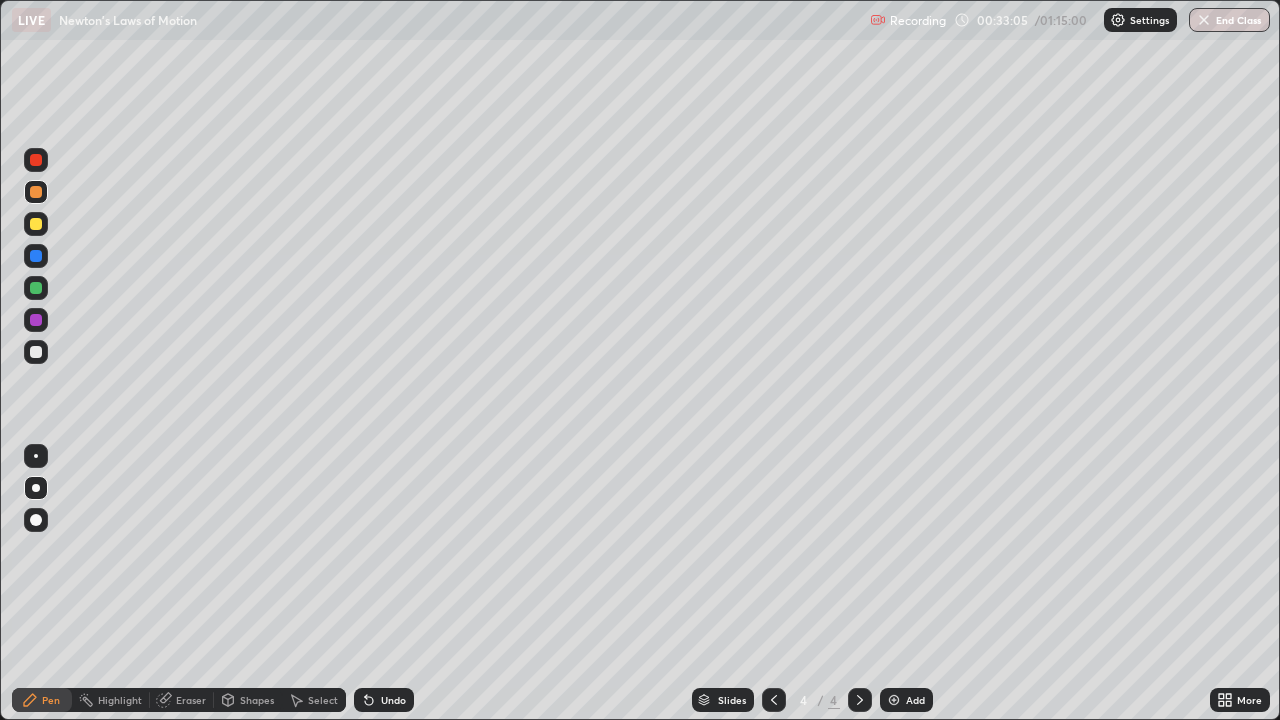 click on "Undo" at bounding box center (384, 700) 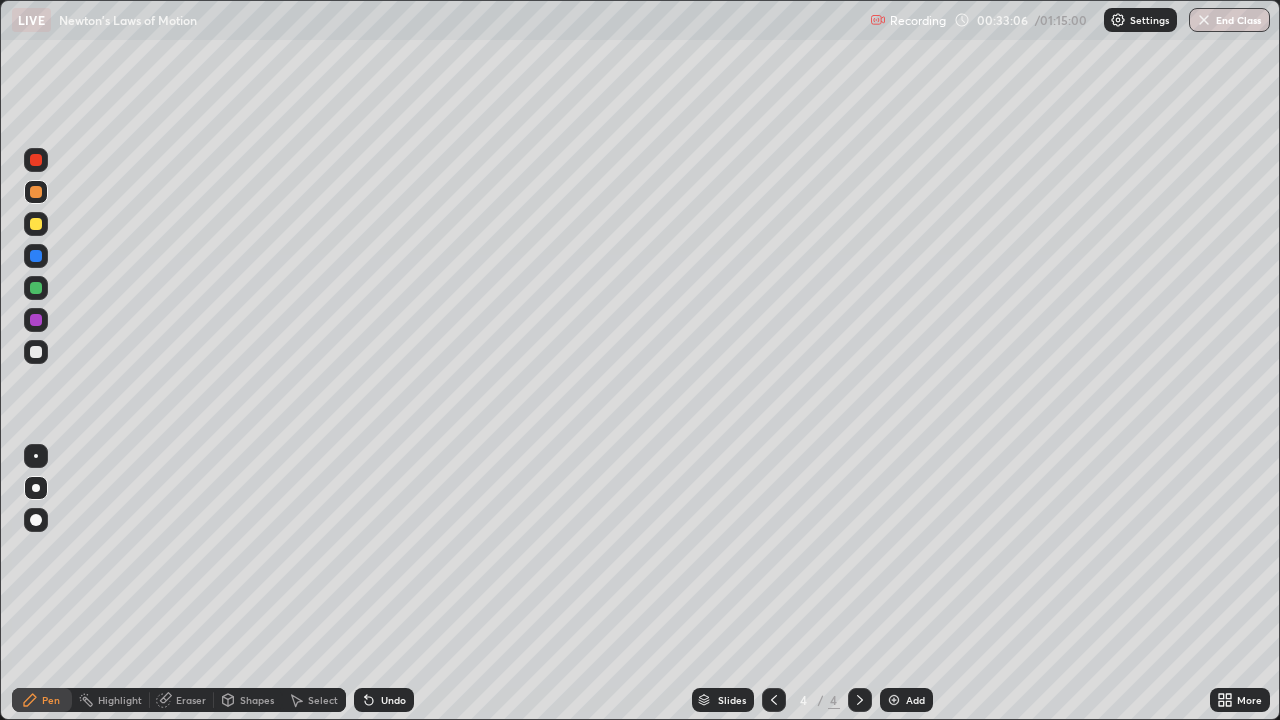 click on "Undo" at bounding box center (384, 700) 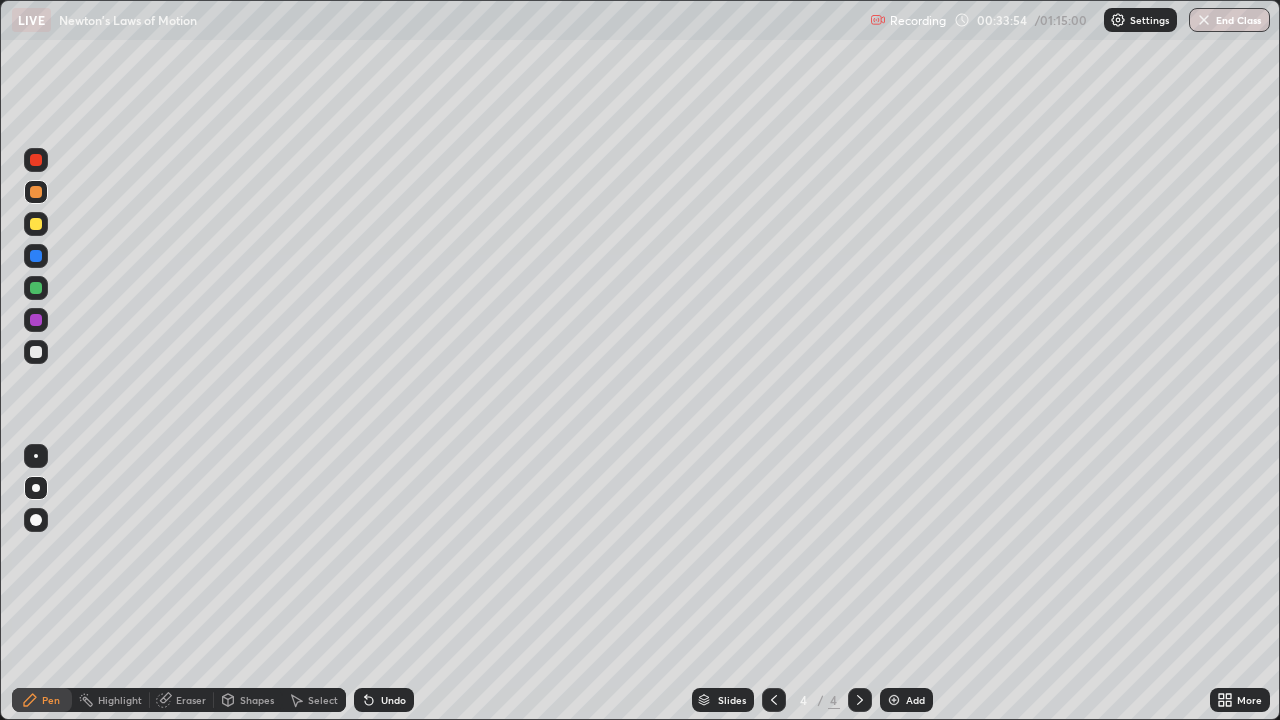 click on "Highlight" at bounding box center (120, 700) 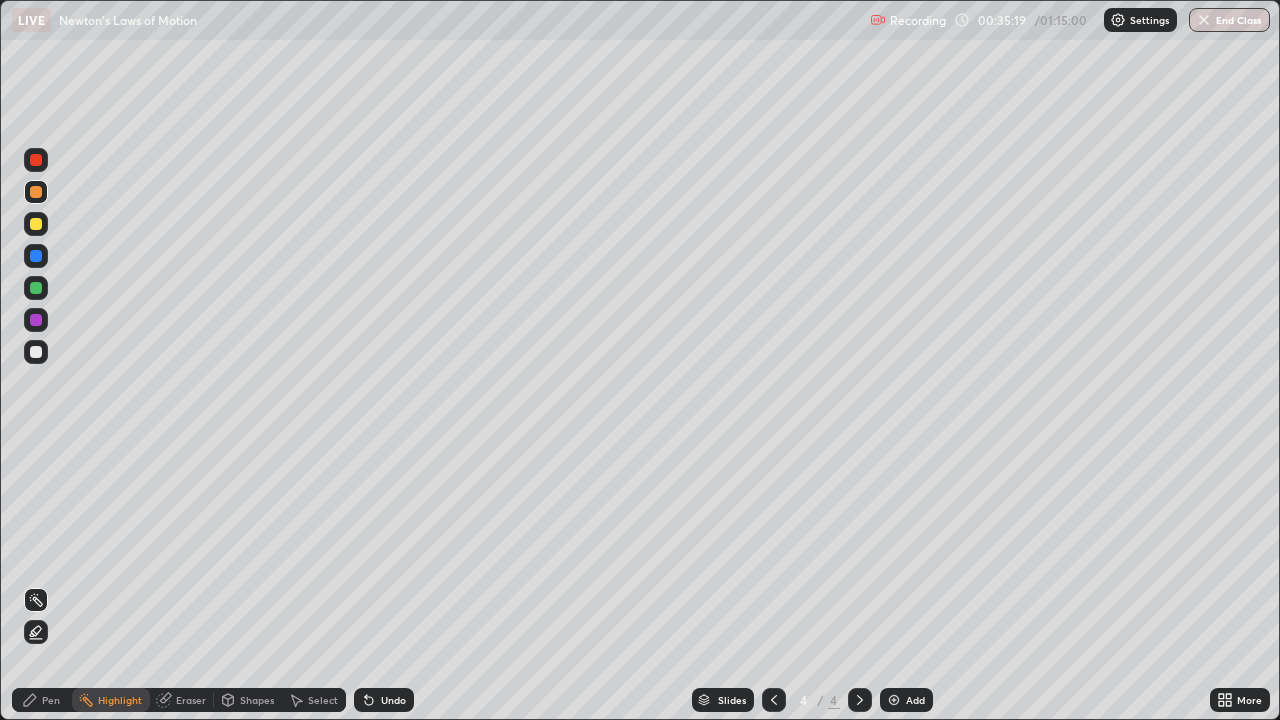 click at bounding box center [36, 352] 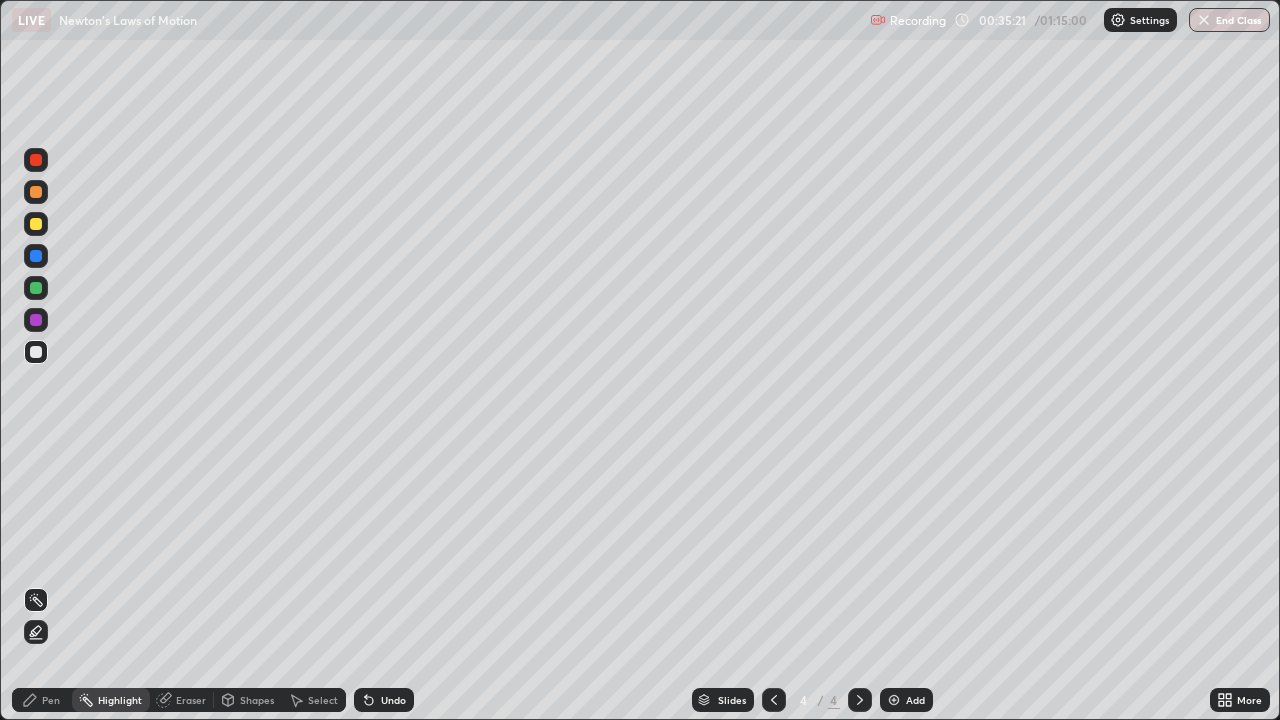 click 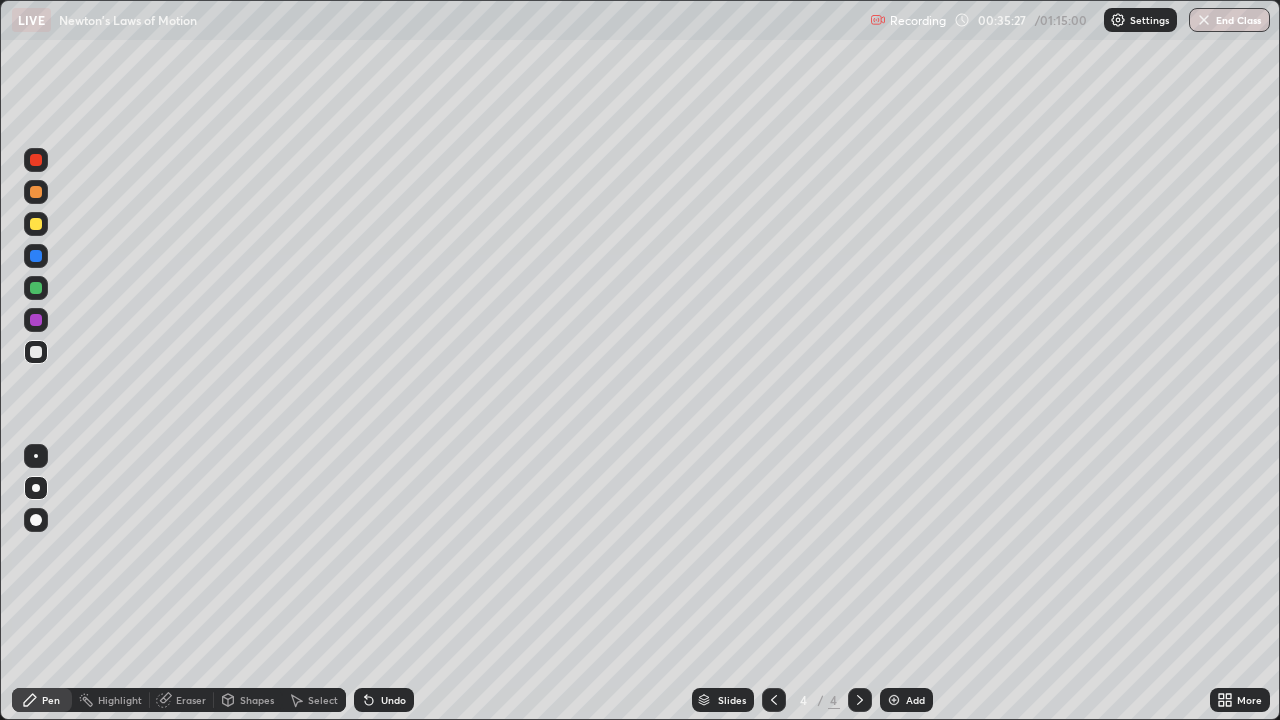 click 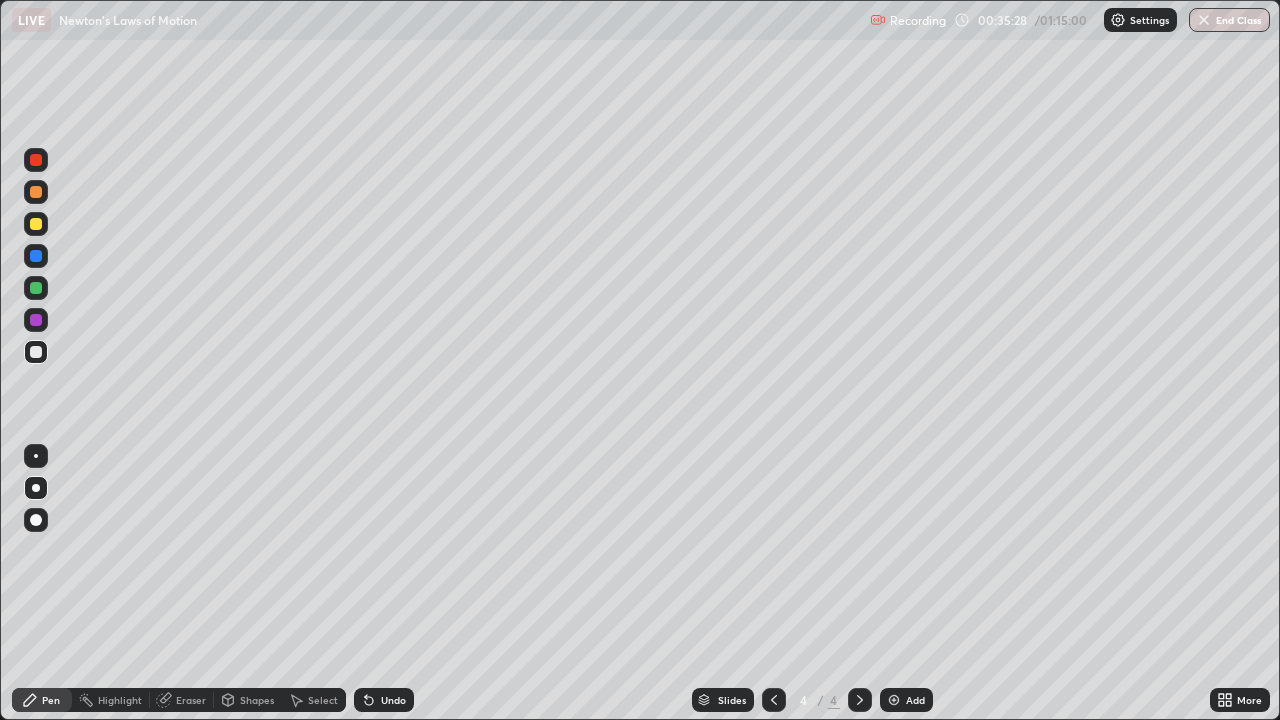 click 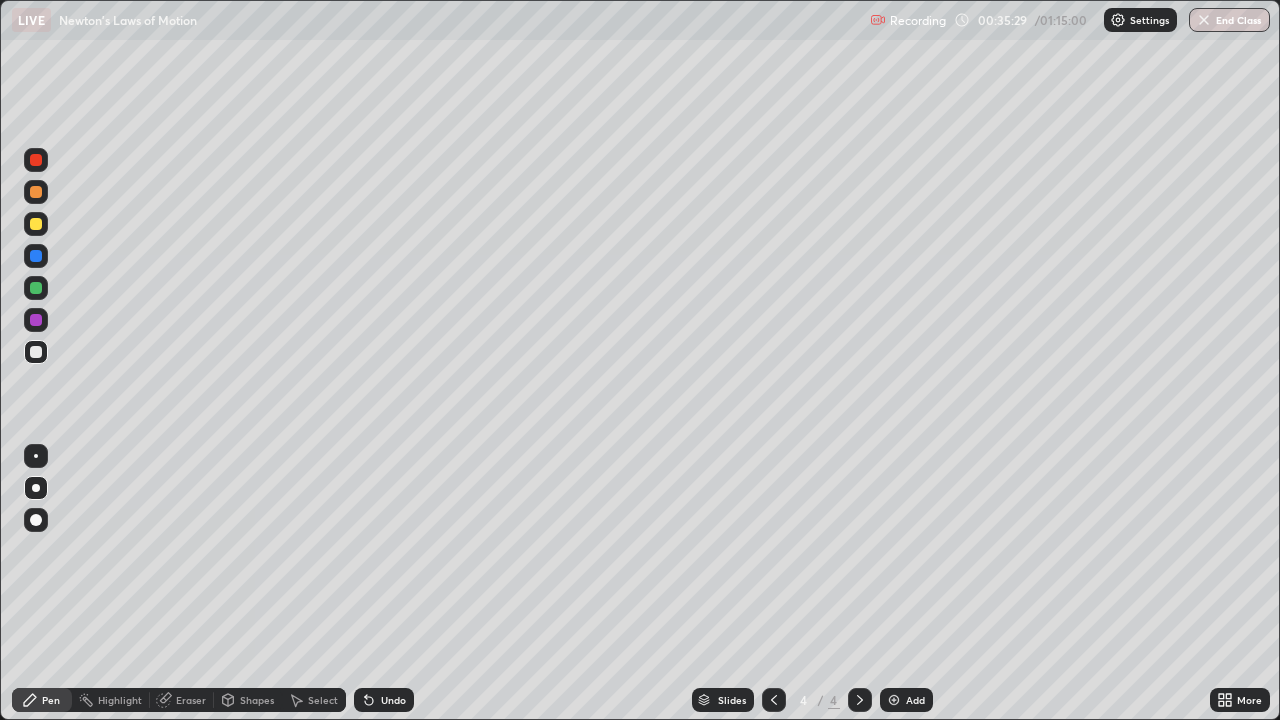 click 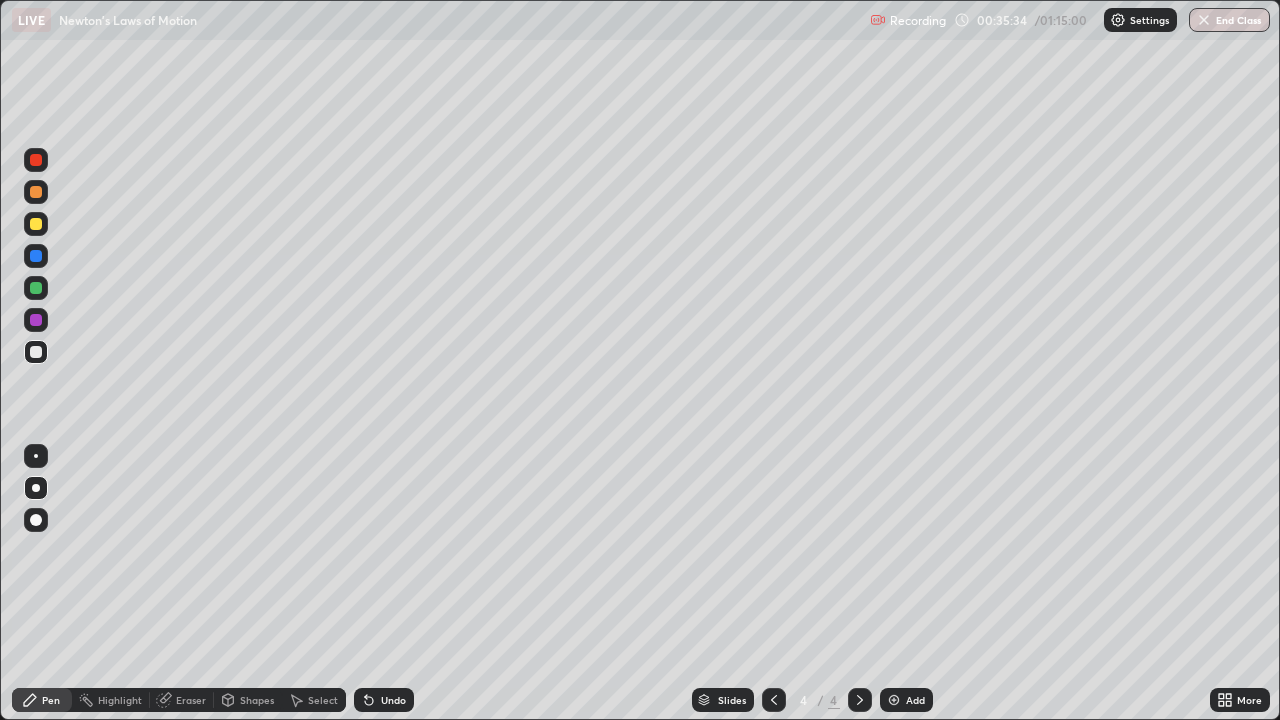 click on "Highlight" at bounding box center (111, 700) 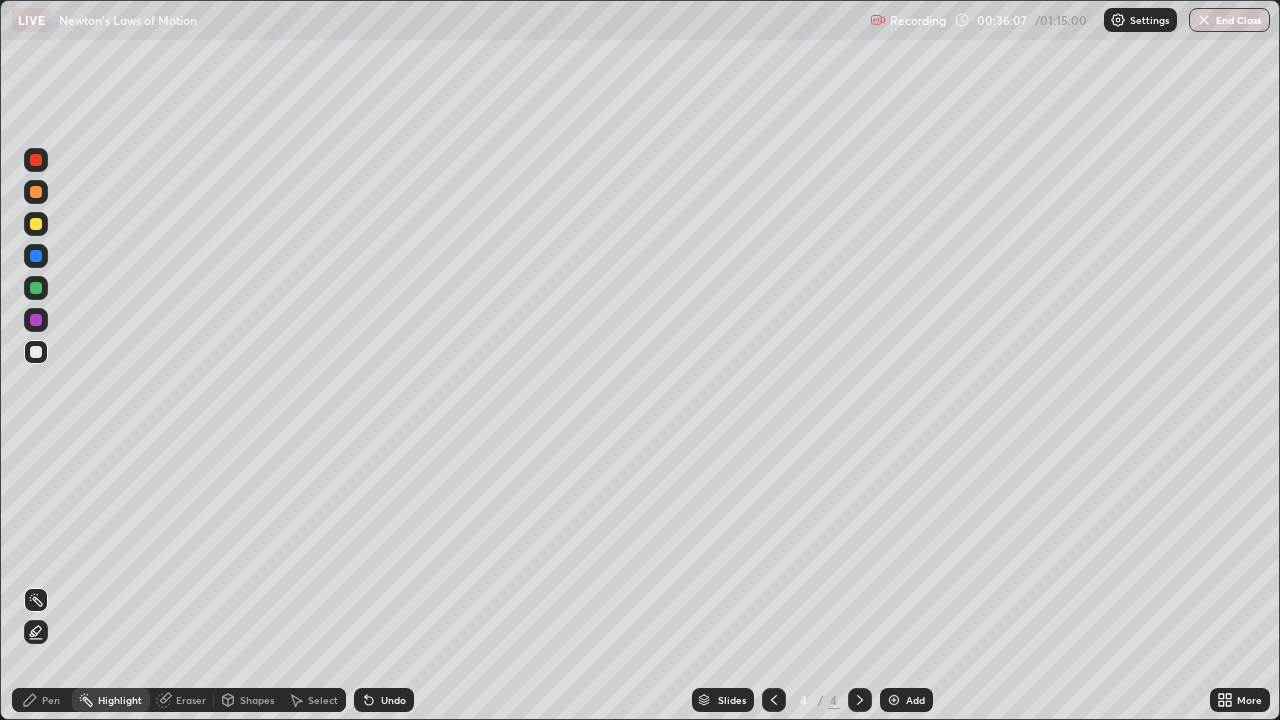 click on "Pen" at bounding box center [51, 700] 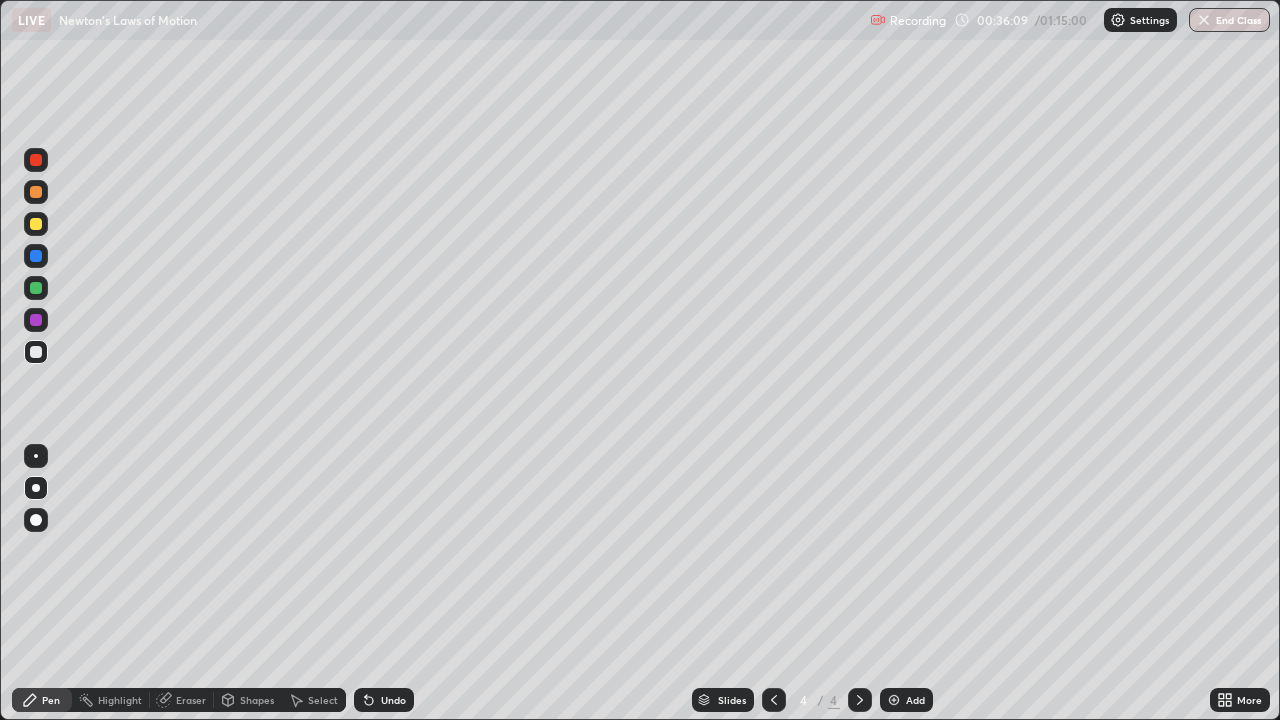 click at bounding box center [36, 224] 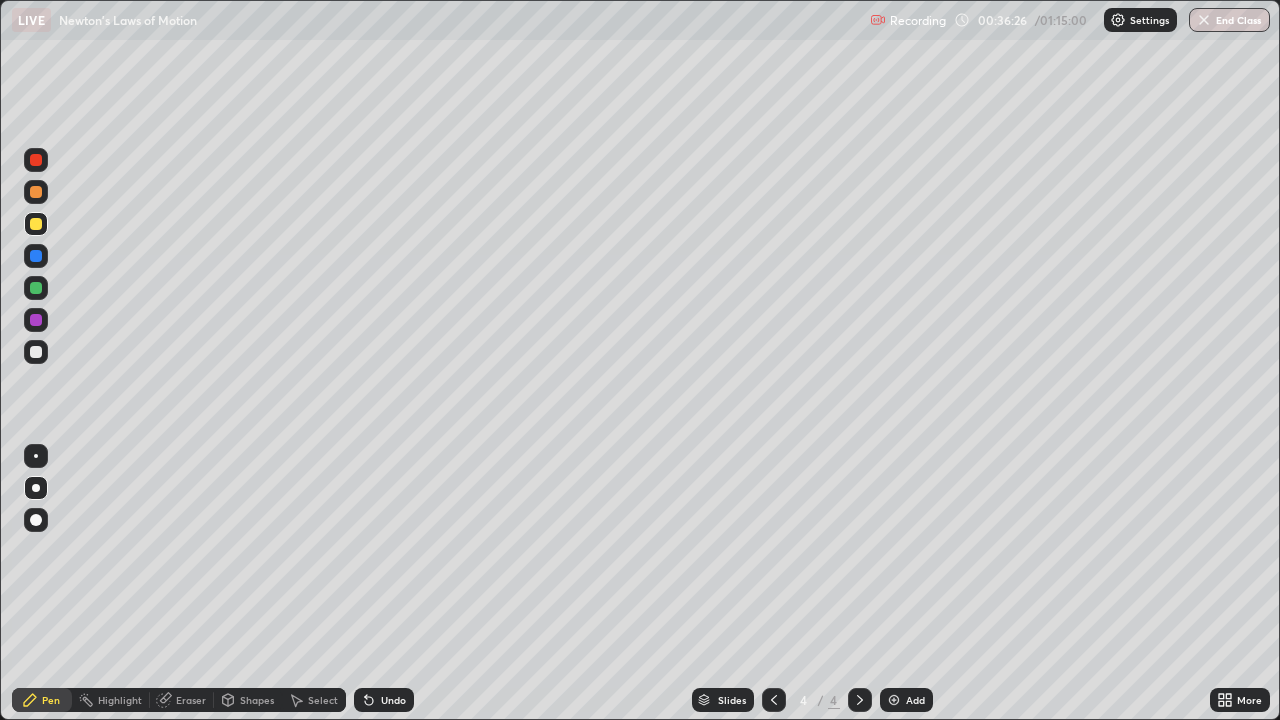 click at bounding box center (36, 352) 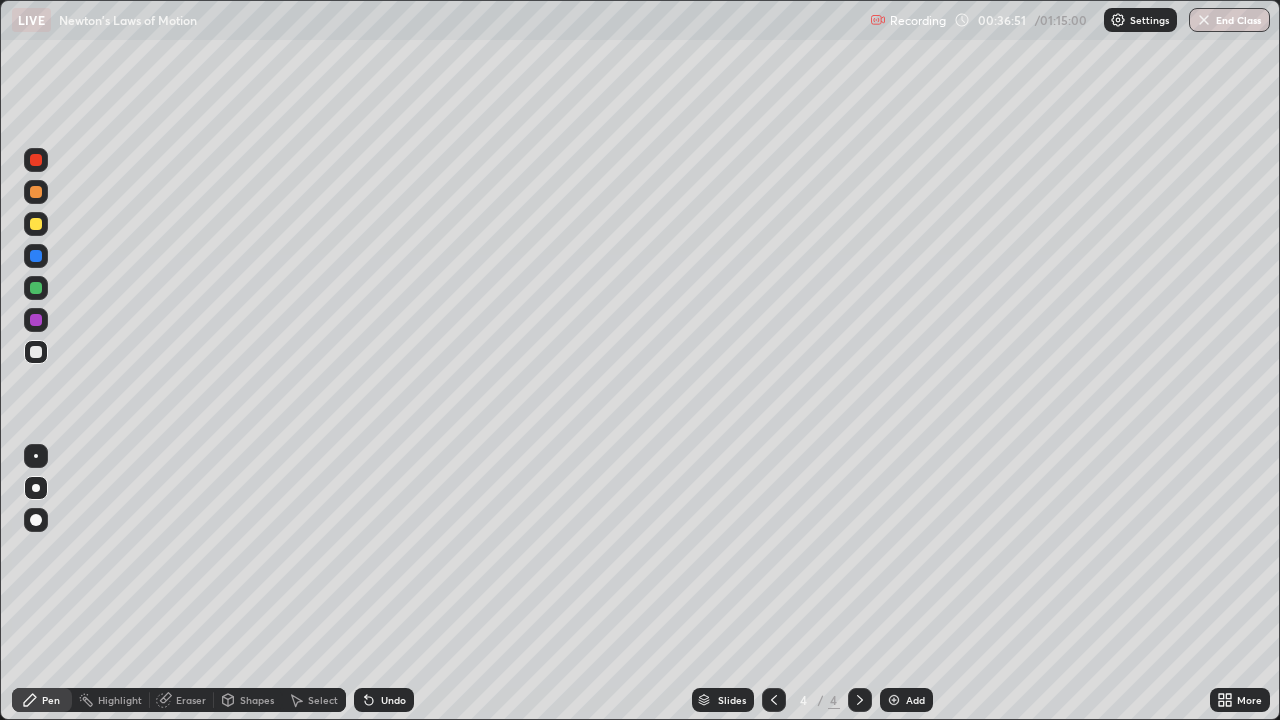 click at bounding box center (36, 224) 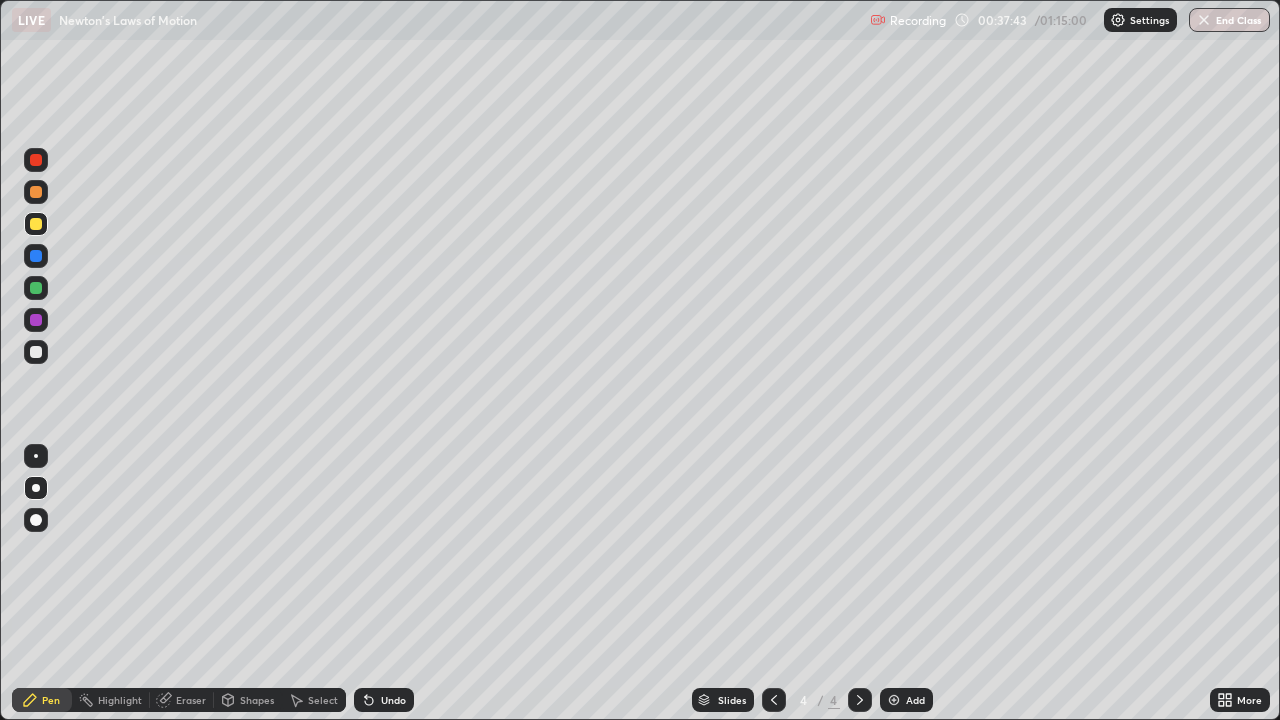 click at bounding box center [36, 320] 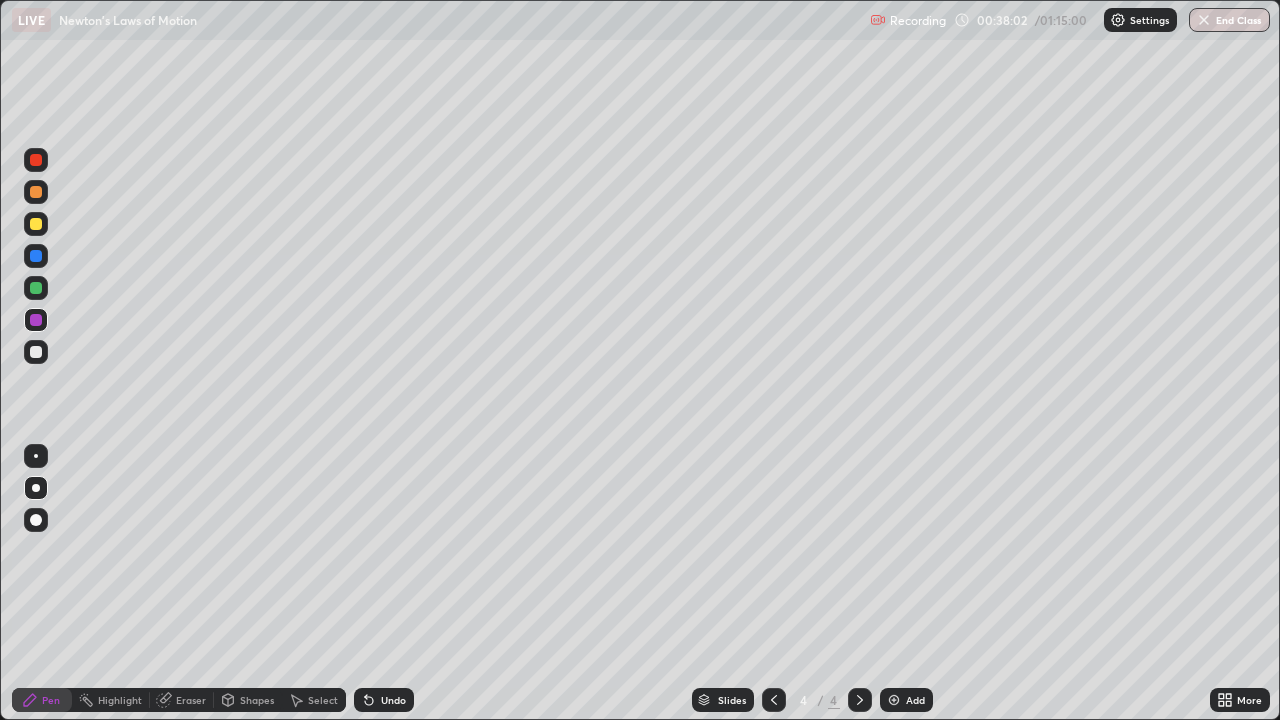 click on "Undo" at bounding box center [384, 700] 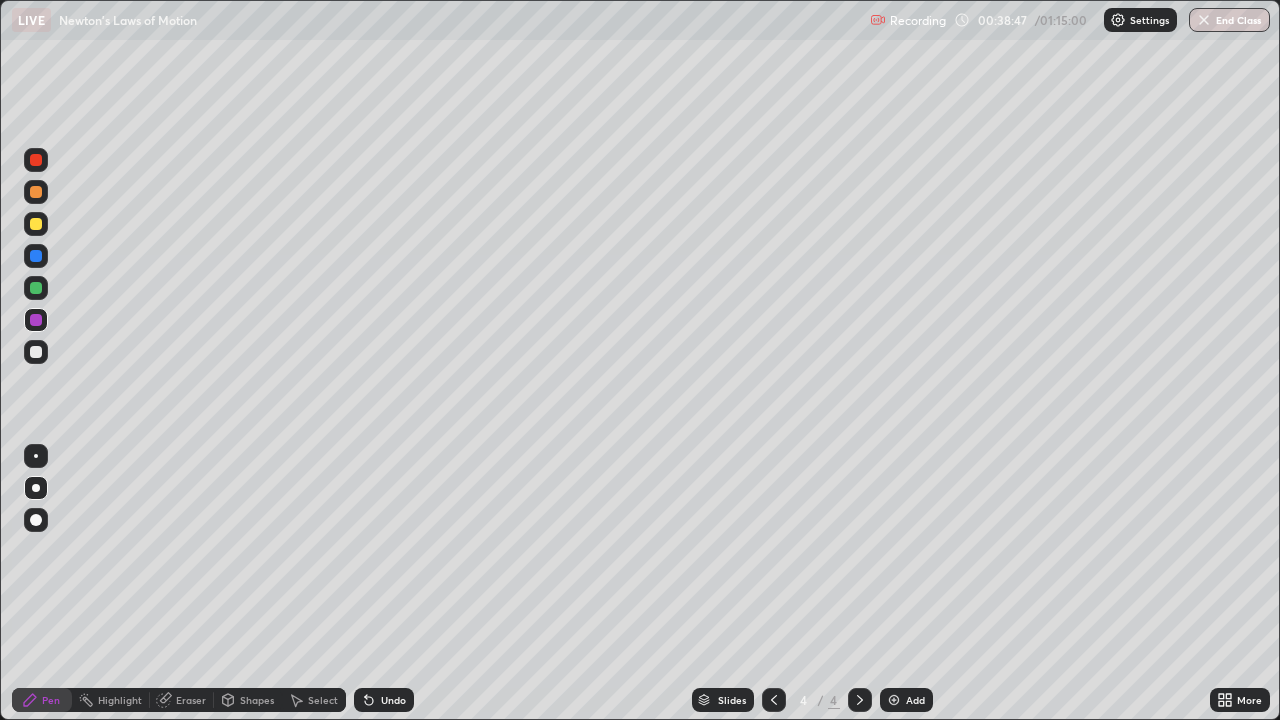 click on "Add" at bounding box center [906, 700] 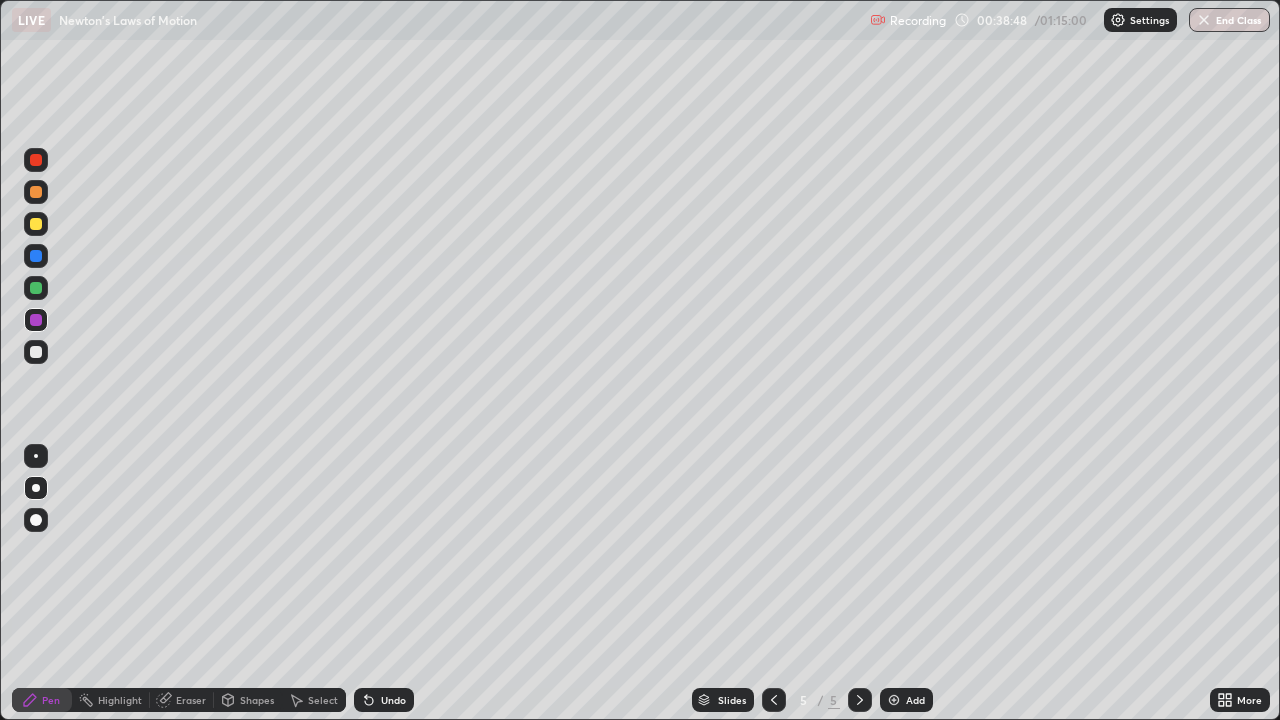 click at bounding box center [36, 352] 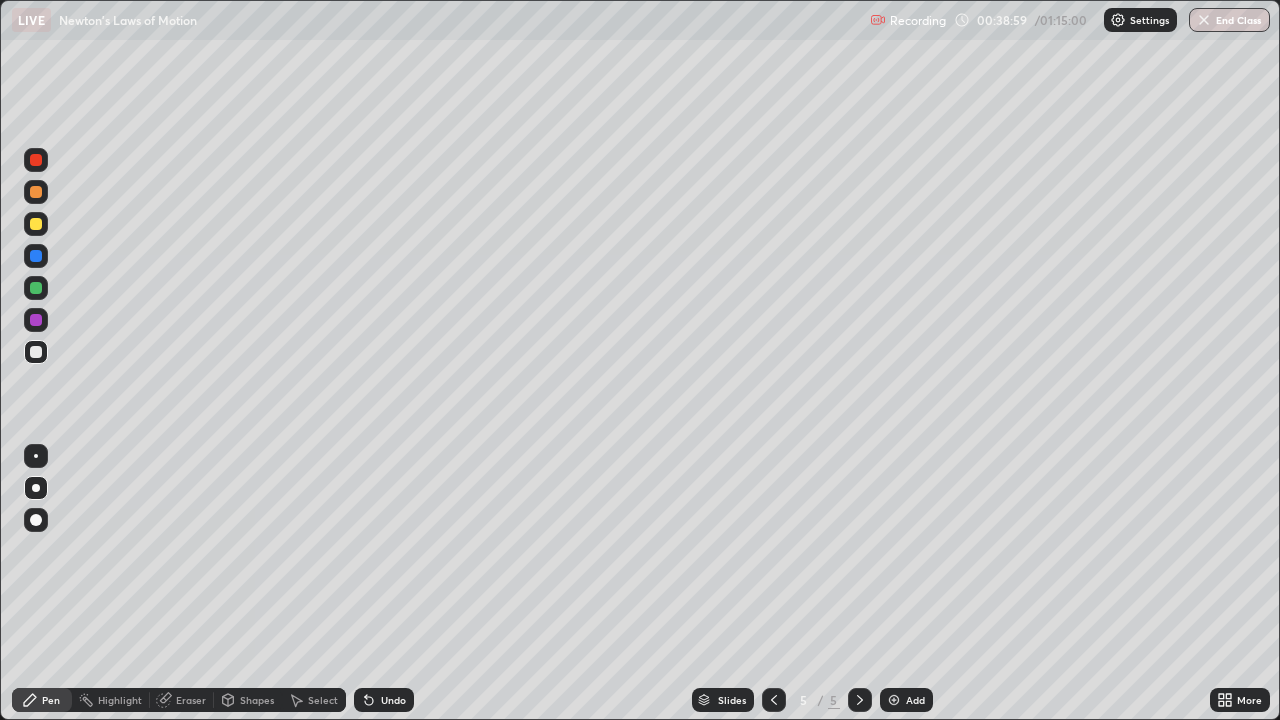 click on "Undo" at bounding box center (384, 700) 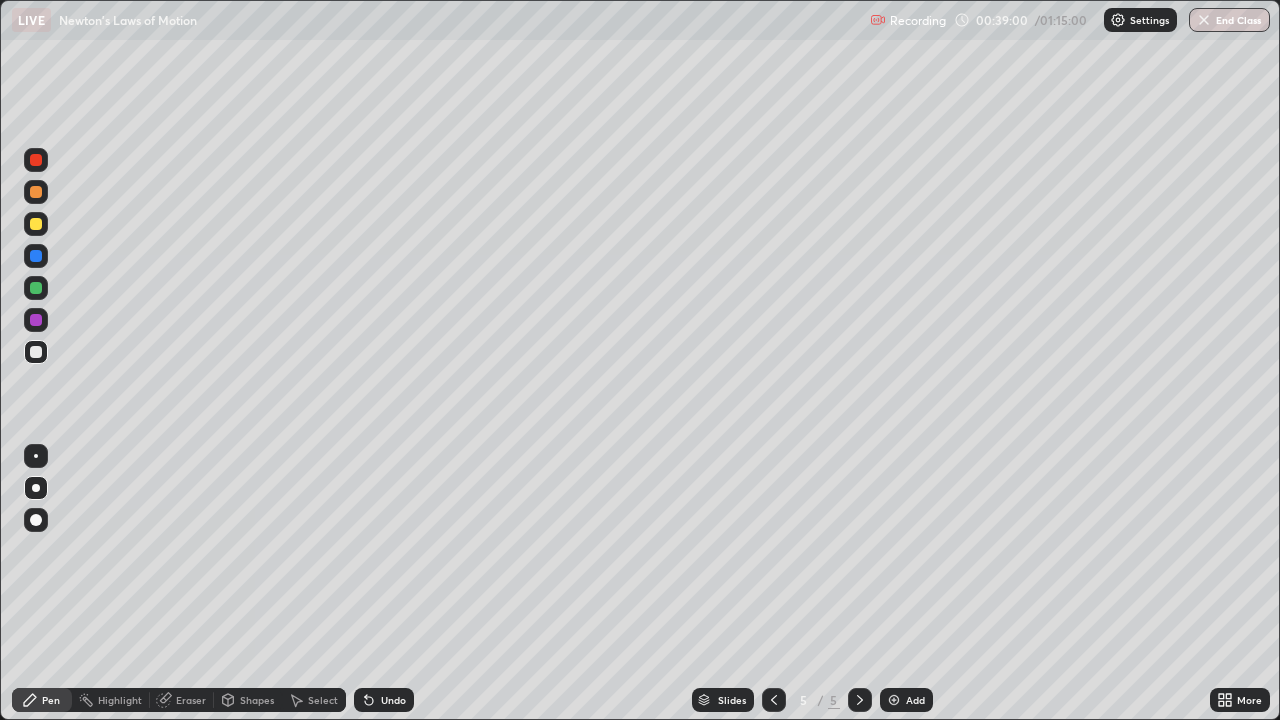 click 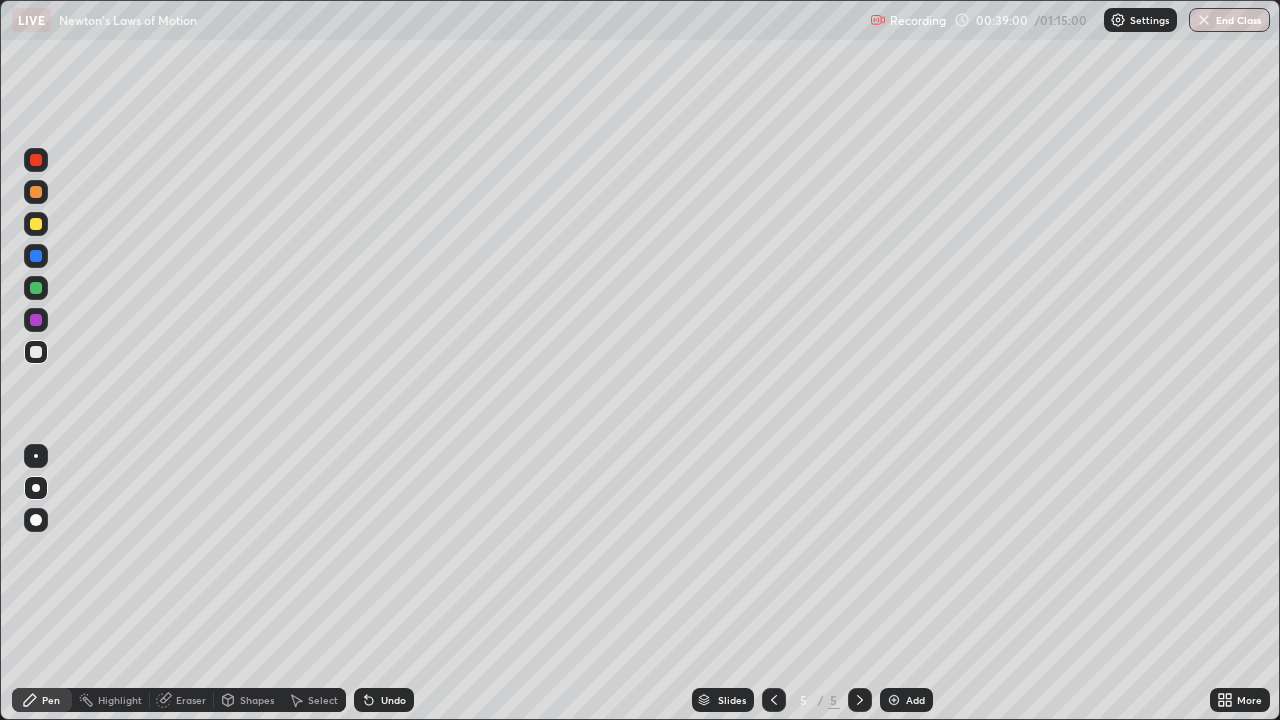 click 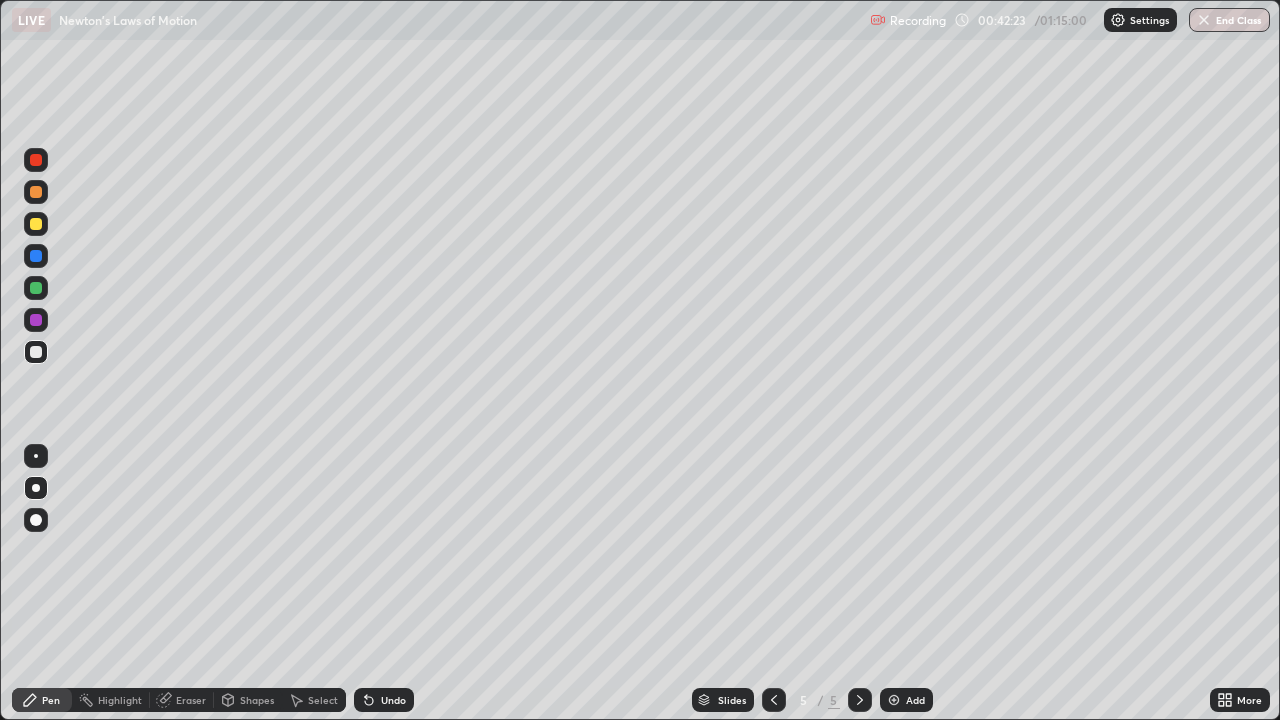 click at bounding box center (36, 352) 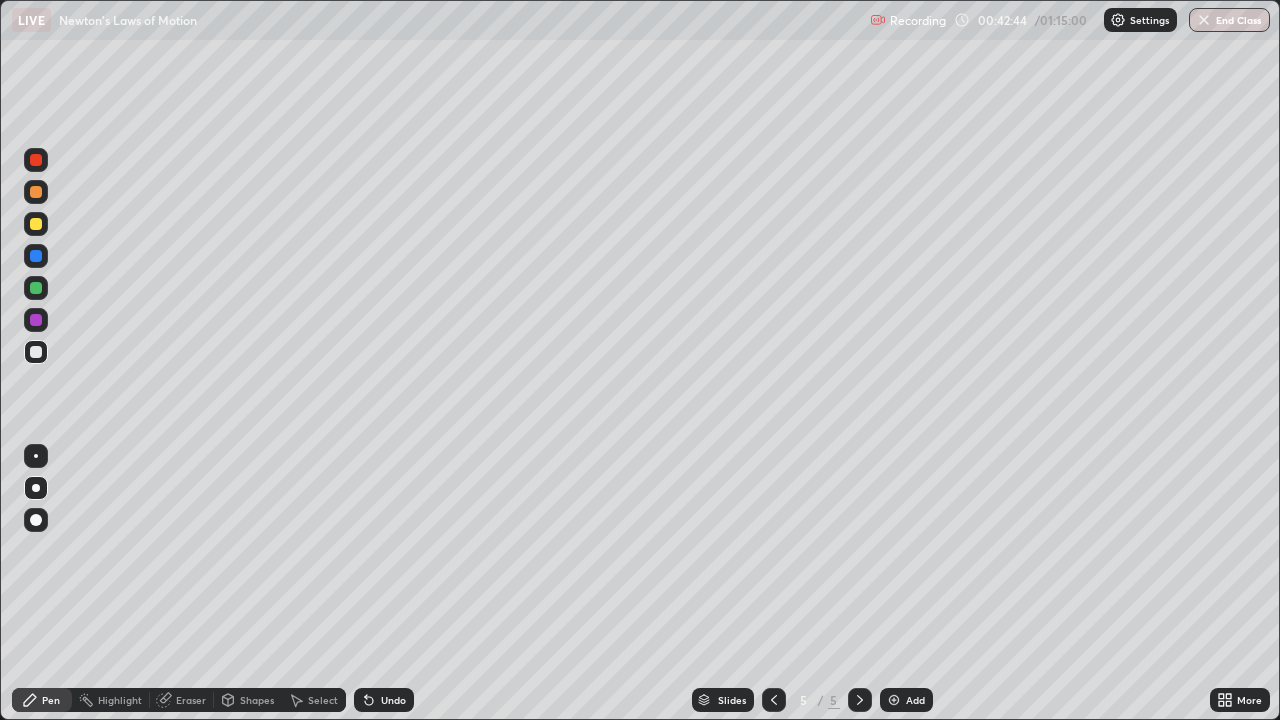click at bounding box center [36, 352] 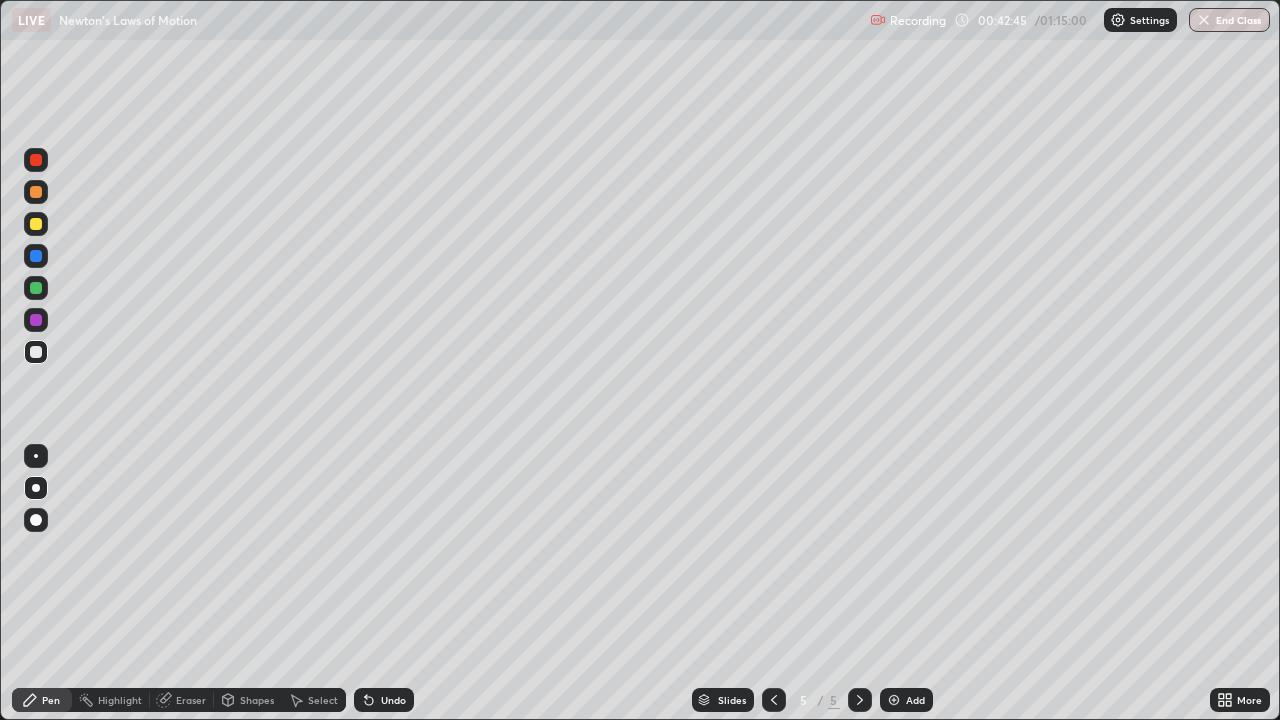 click at bounding box center [36, 224] 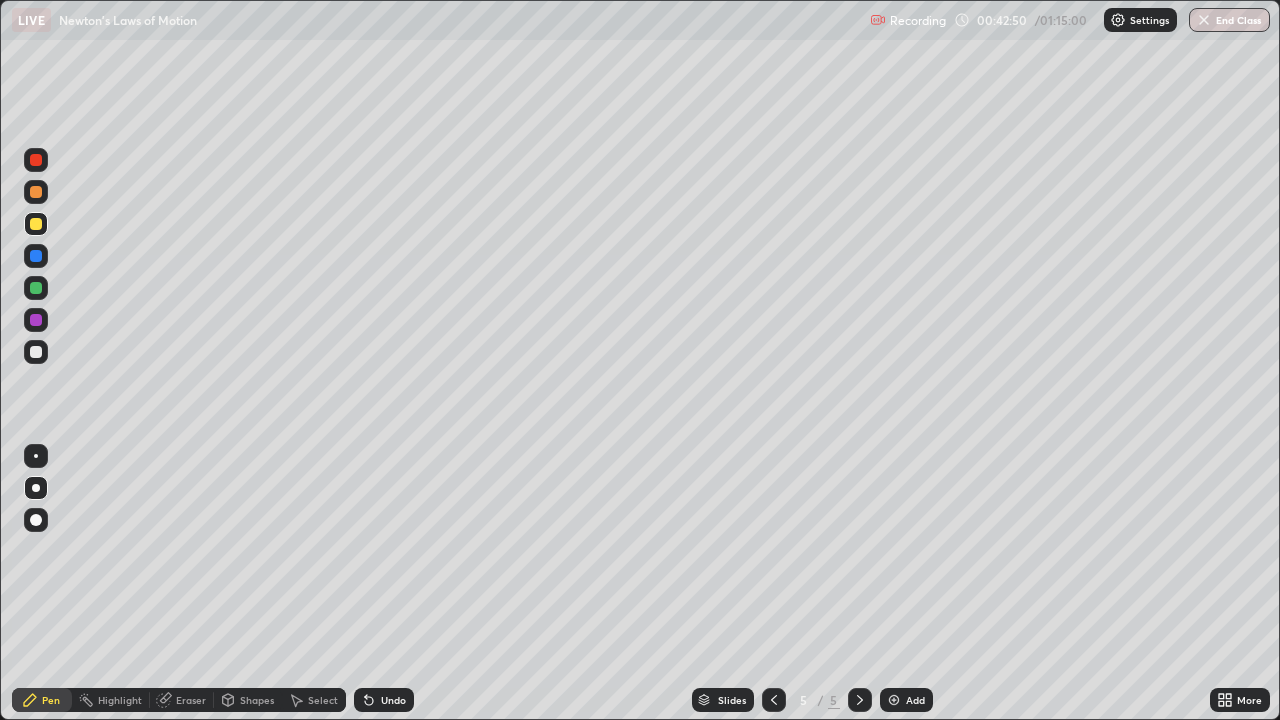 click at bounding box center [36, 352] 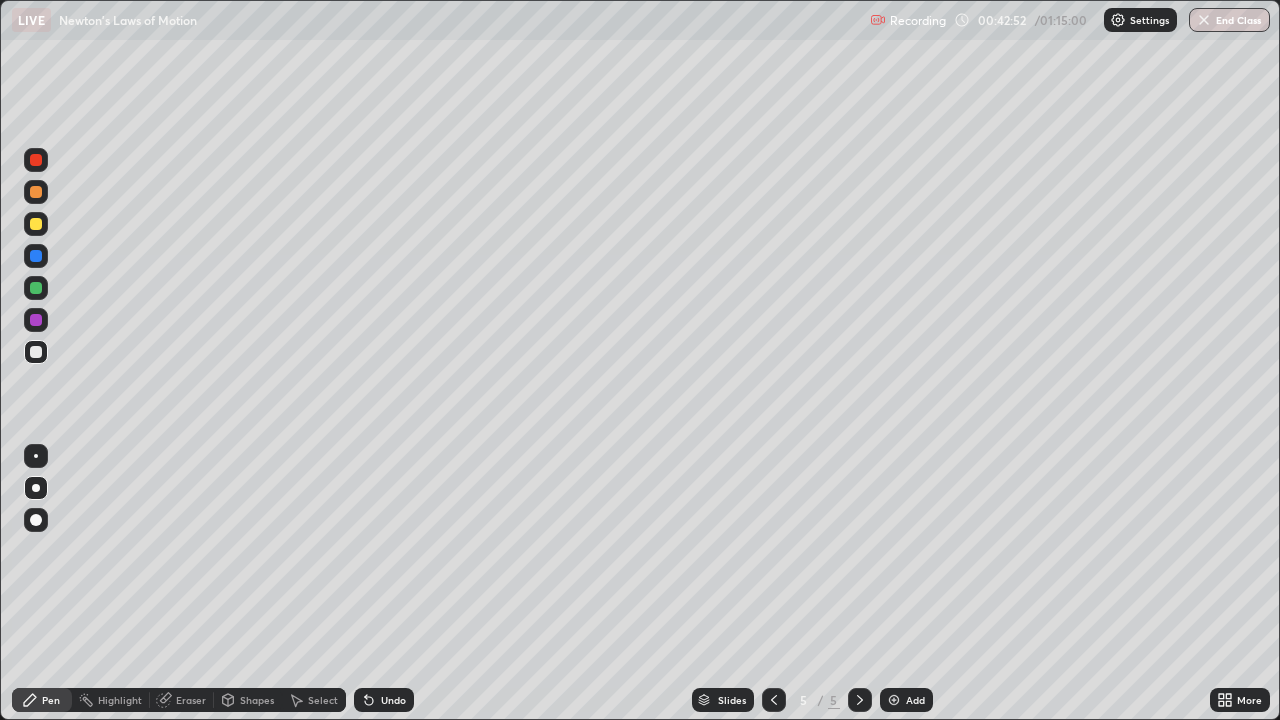 click on "Undo" at bounding box center (384, 700) 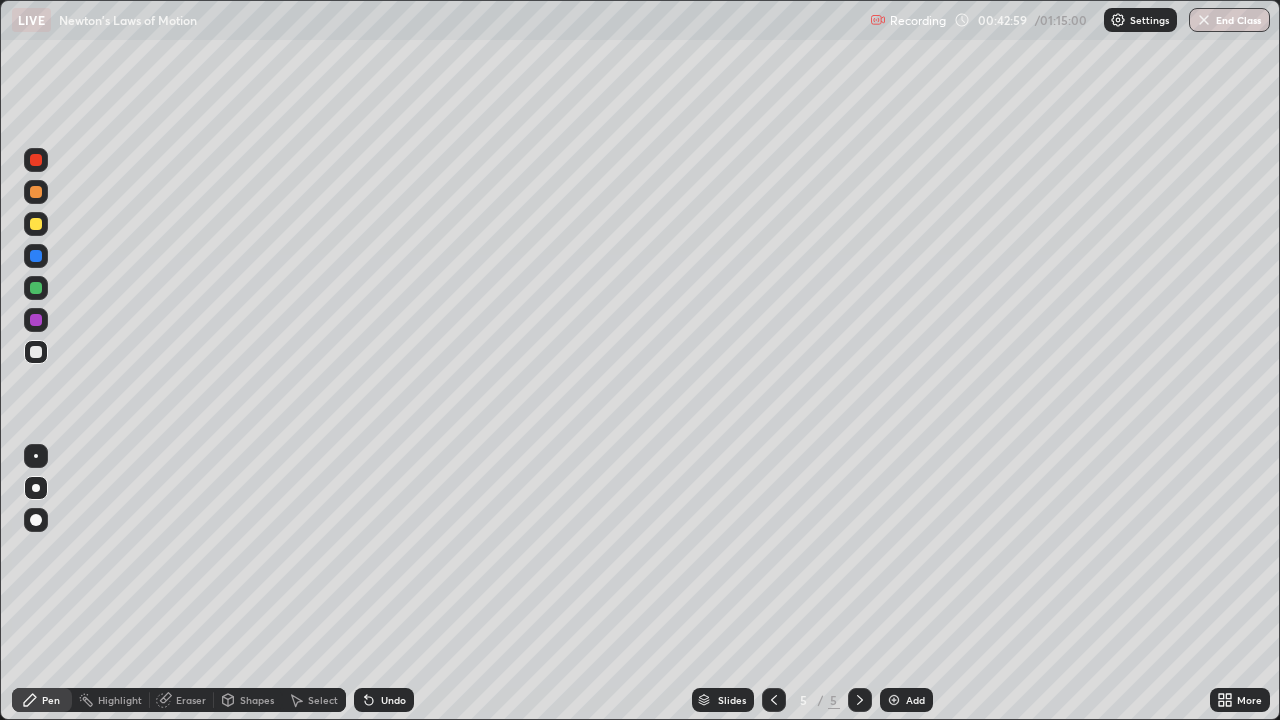 click at bounding box center (36, 320) 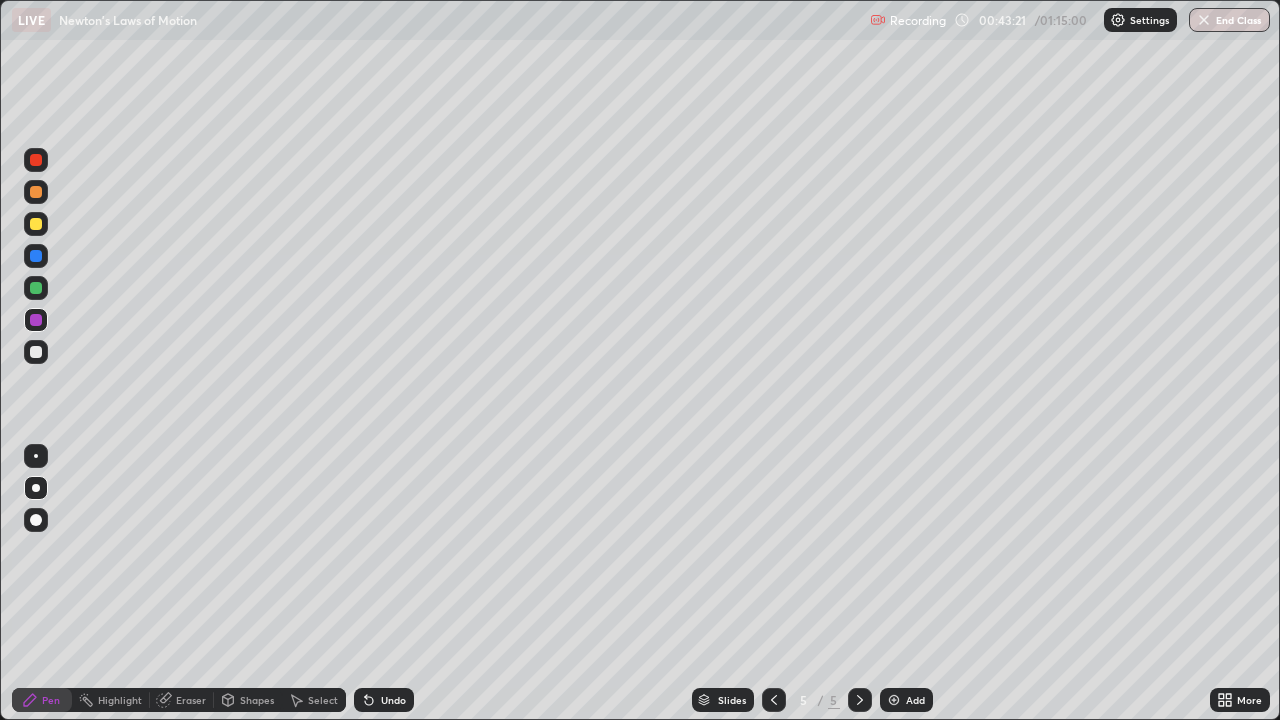 click at bounding box center (36, 224) 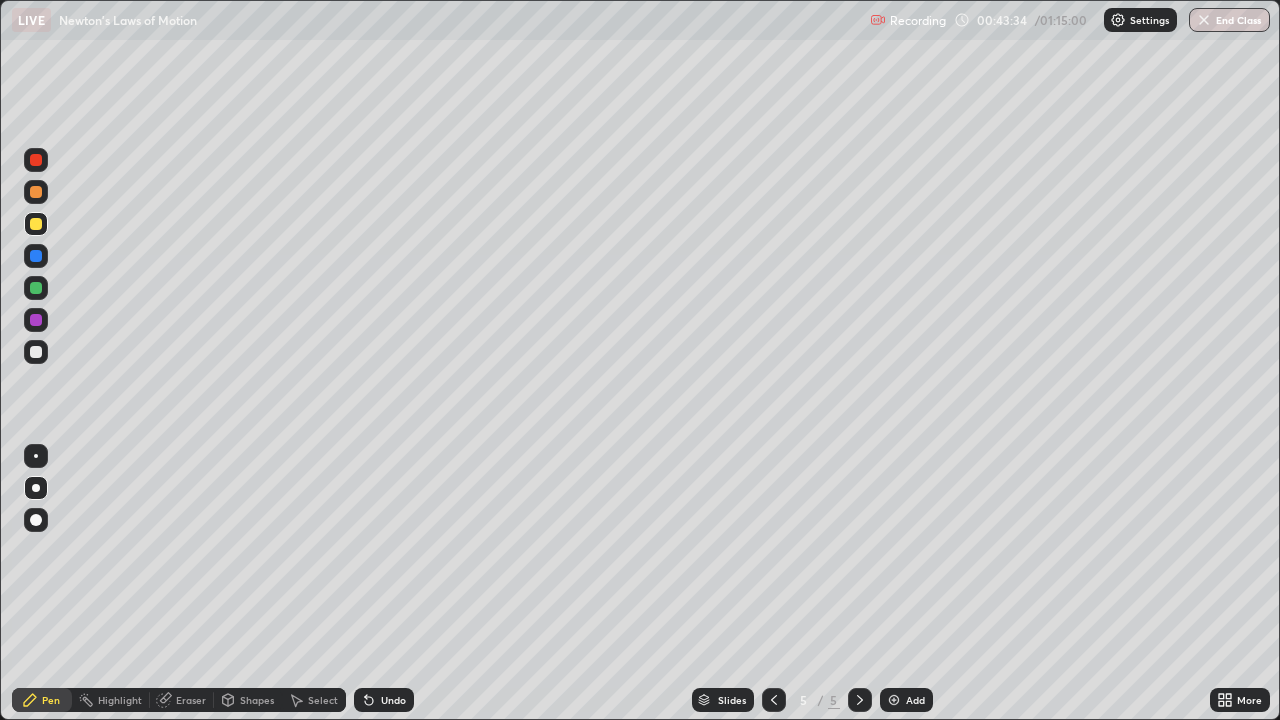 click 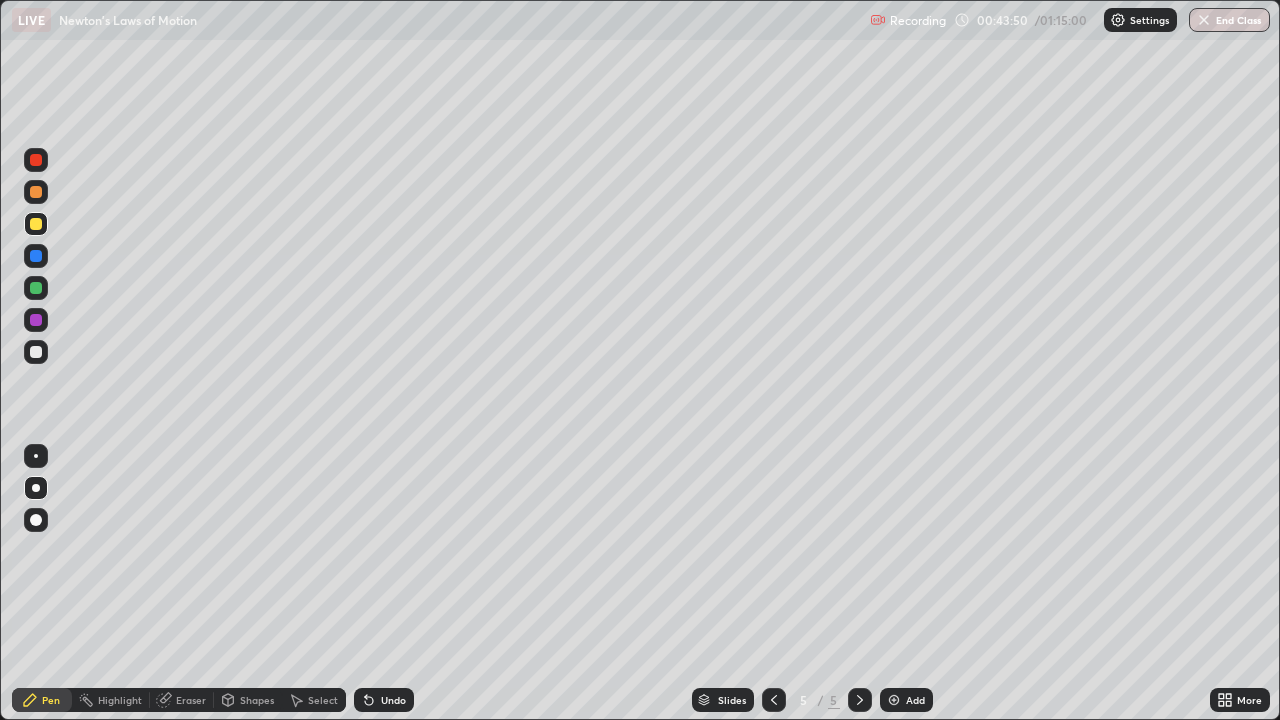 click at bounding box center [36, 352] 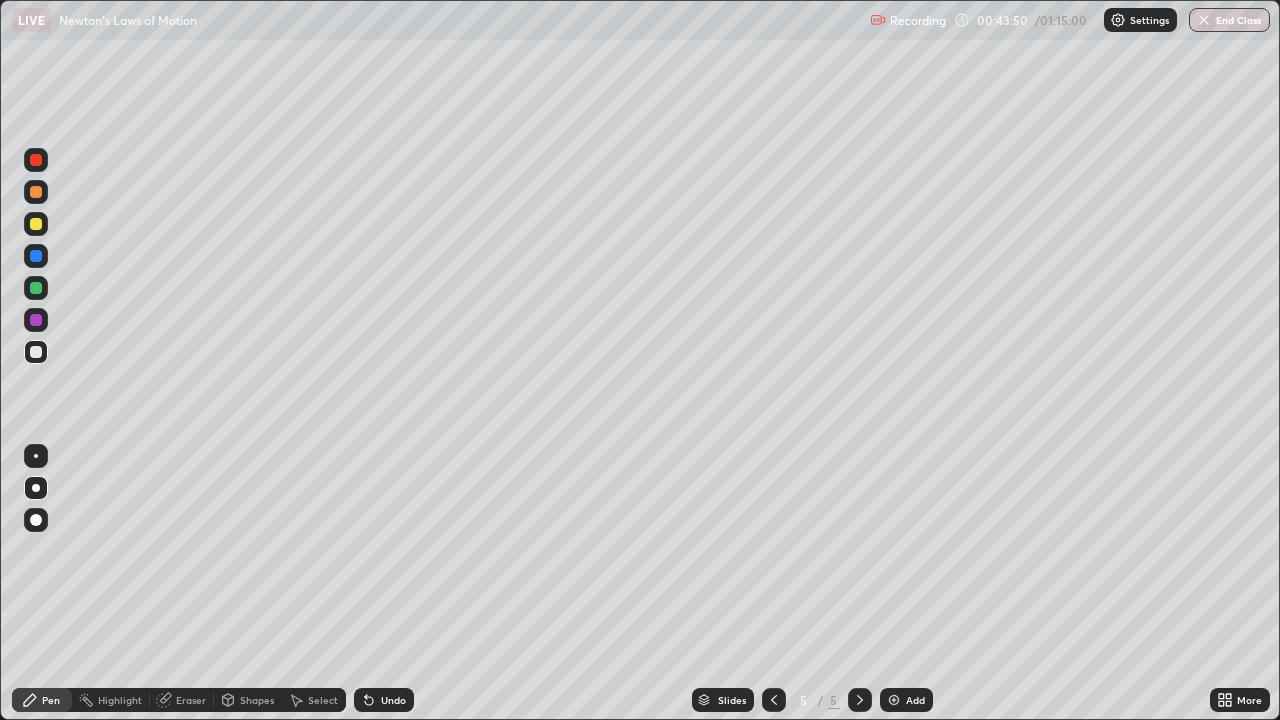 click at bounding box center (36, 352) 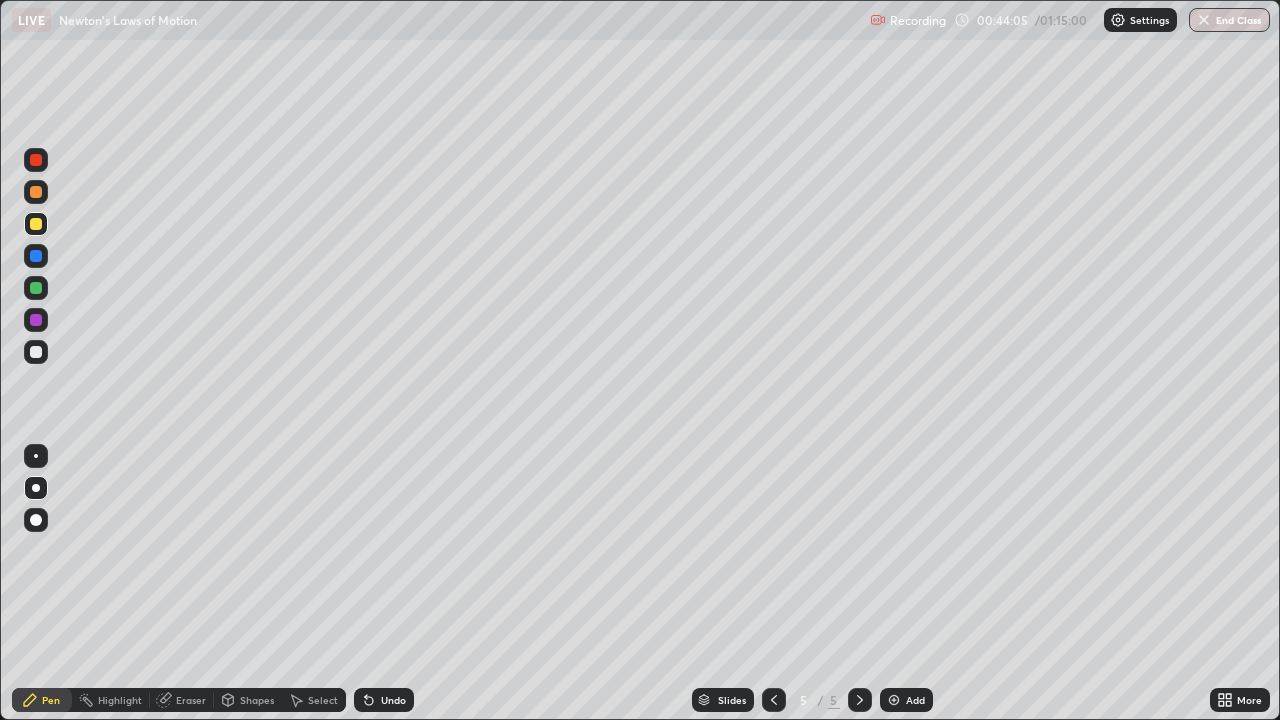 click at bounding box center (36, 352) 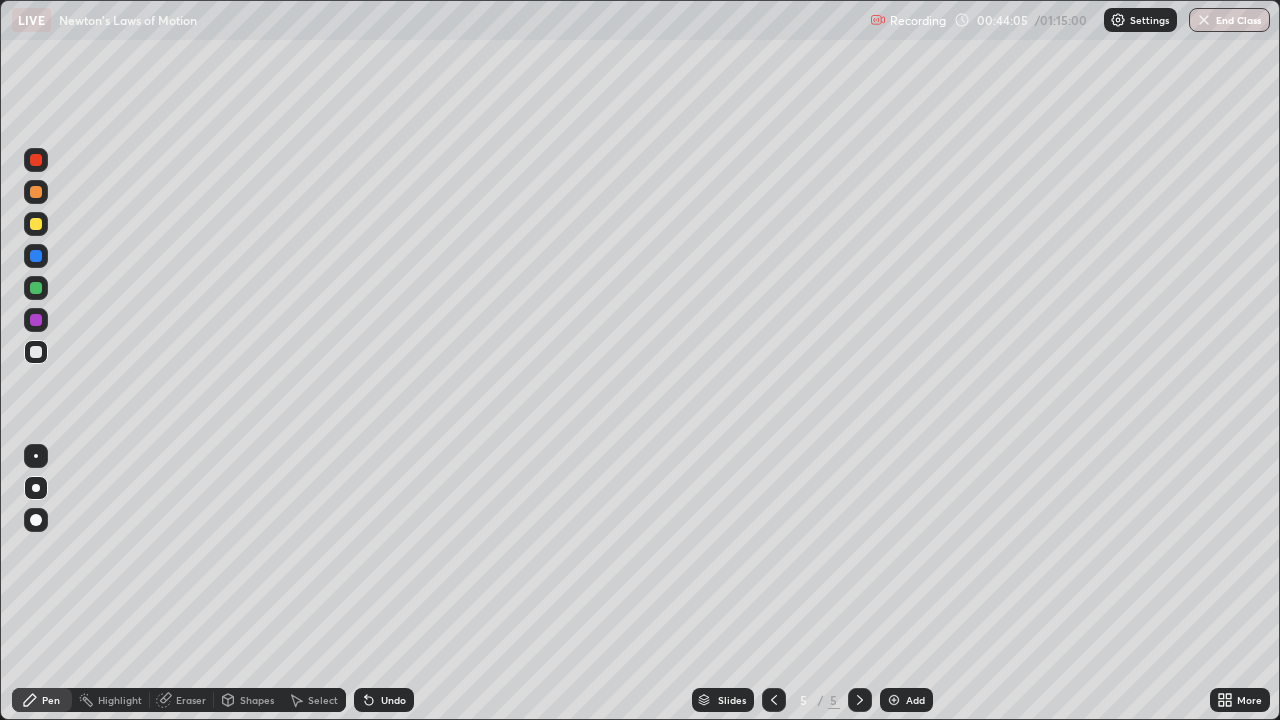 click at bounding box center (36, 320) 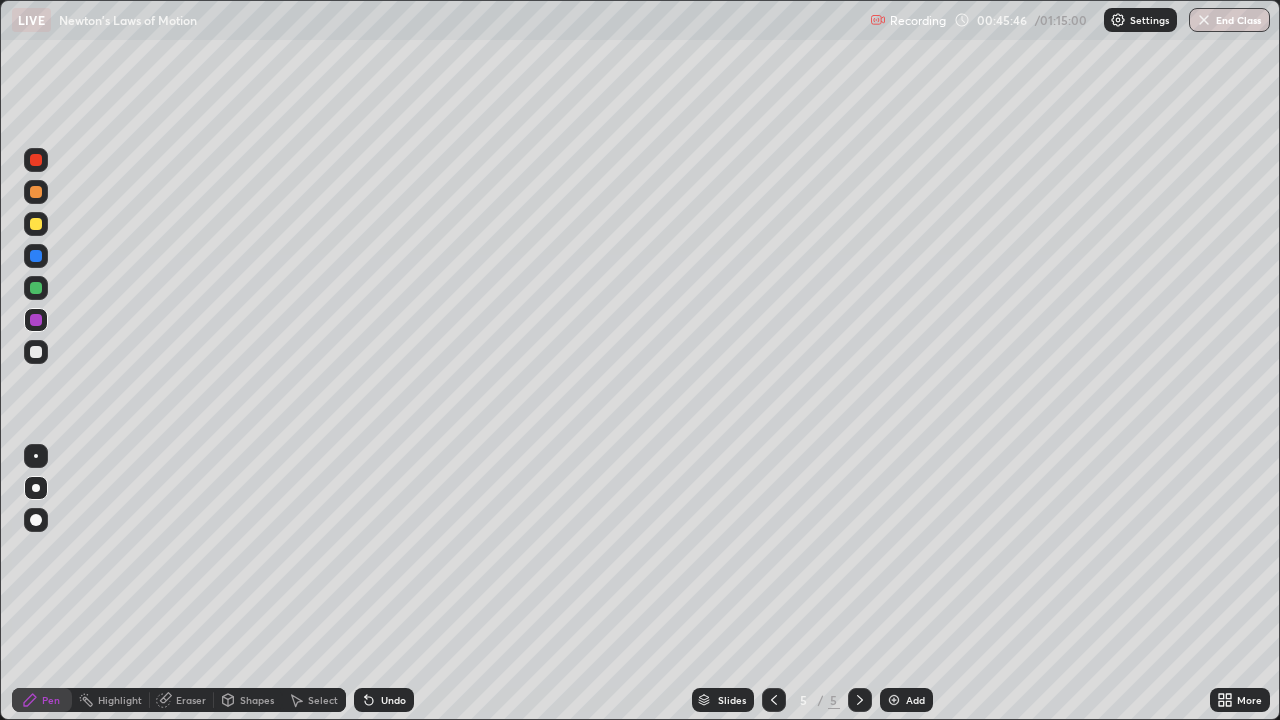 click at bounding box center (36, 352) 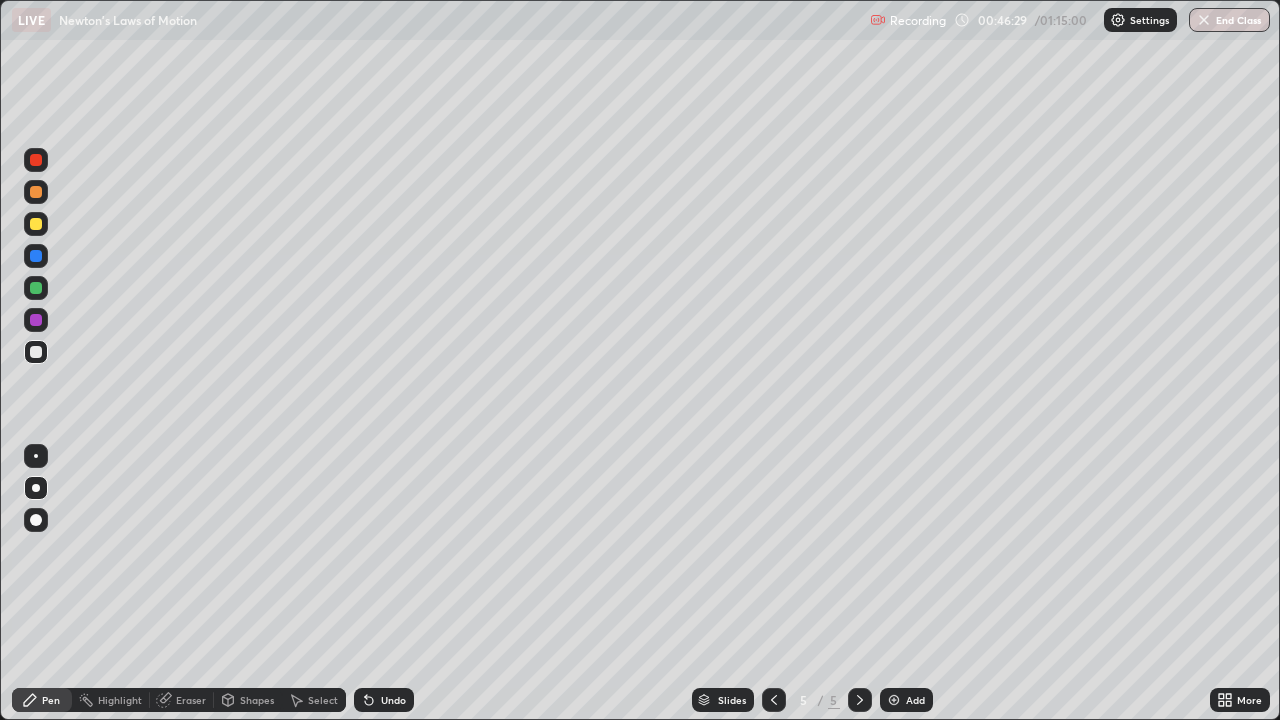 click on "Undo" at bounding box center [384, 700] 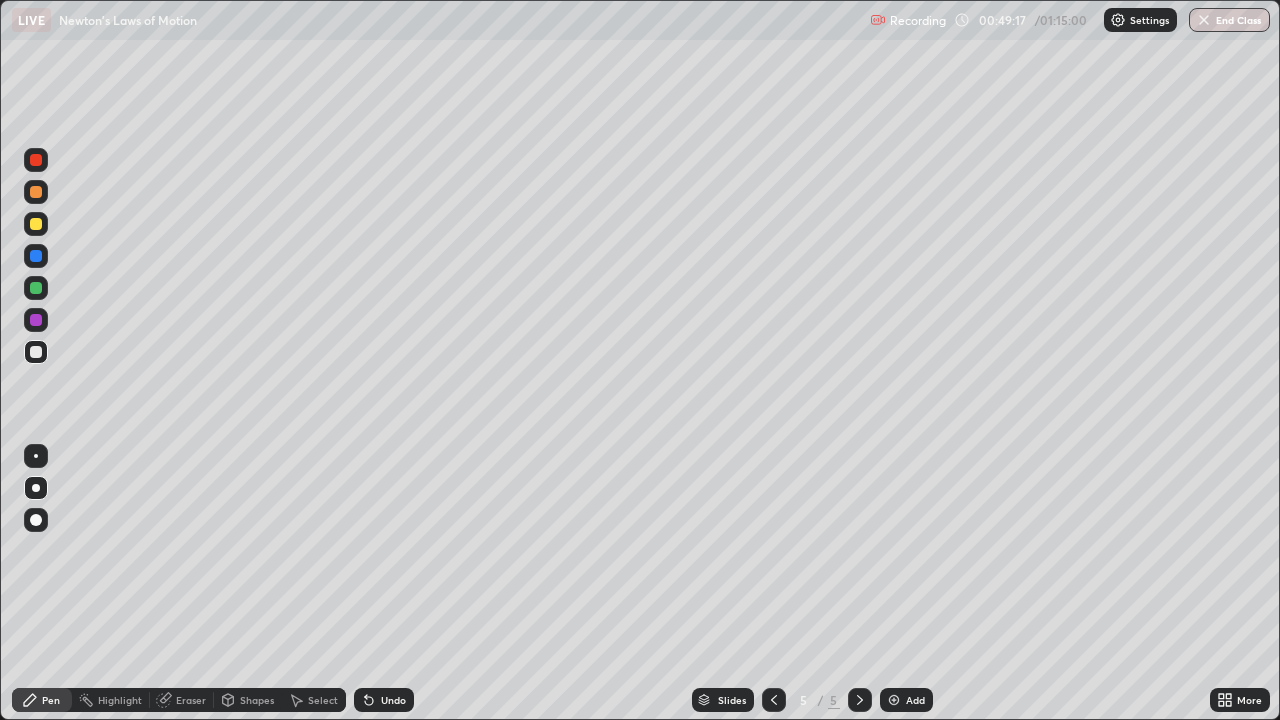 click on "Highlight" at bounding box center [111, 700] 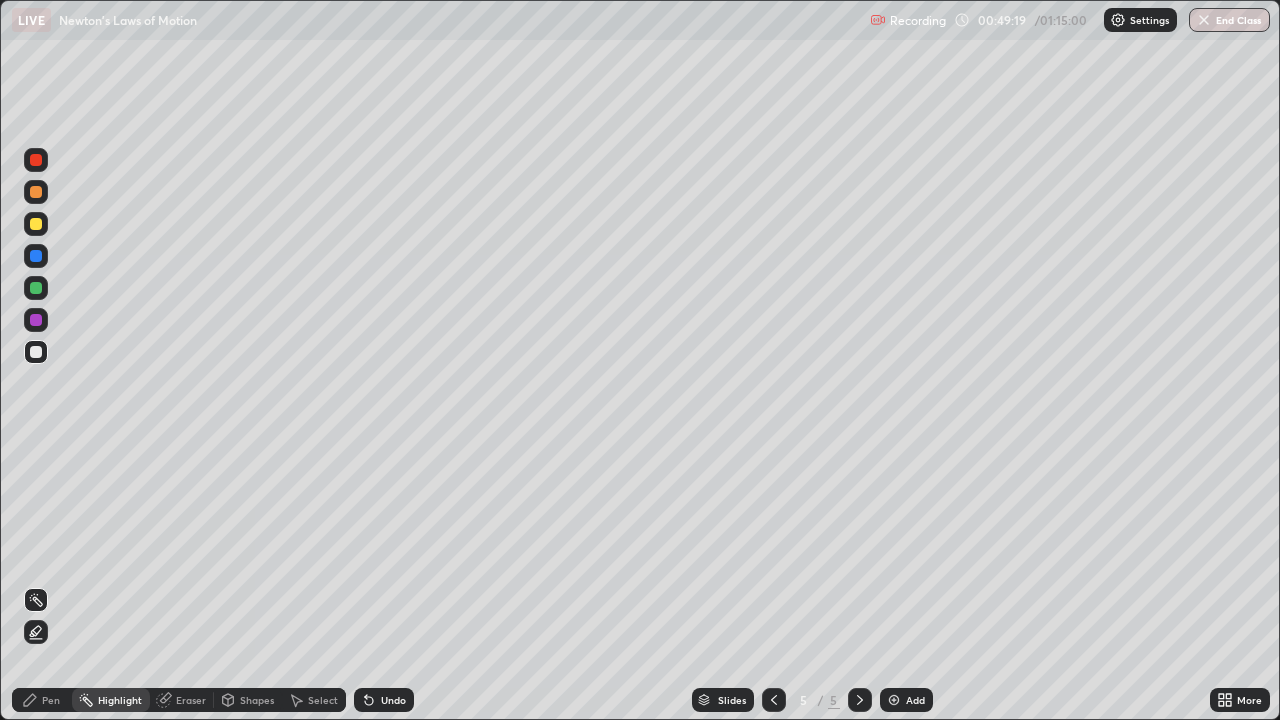 click on "Pen" at bounding box center (42, 700) 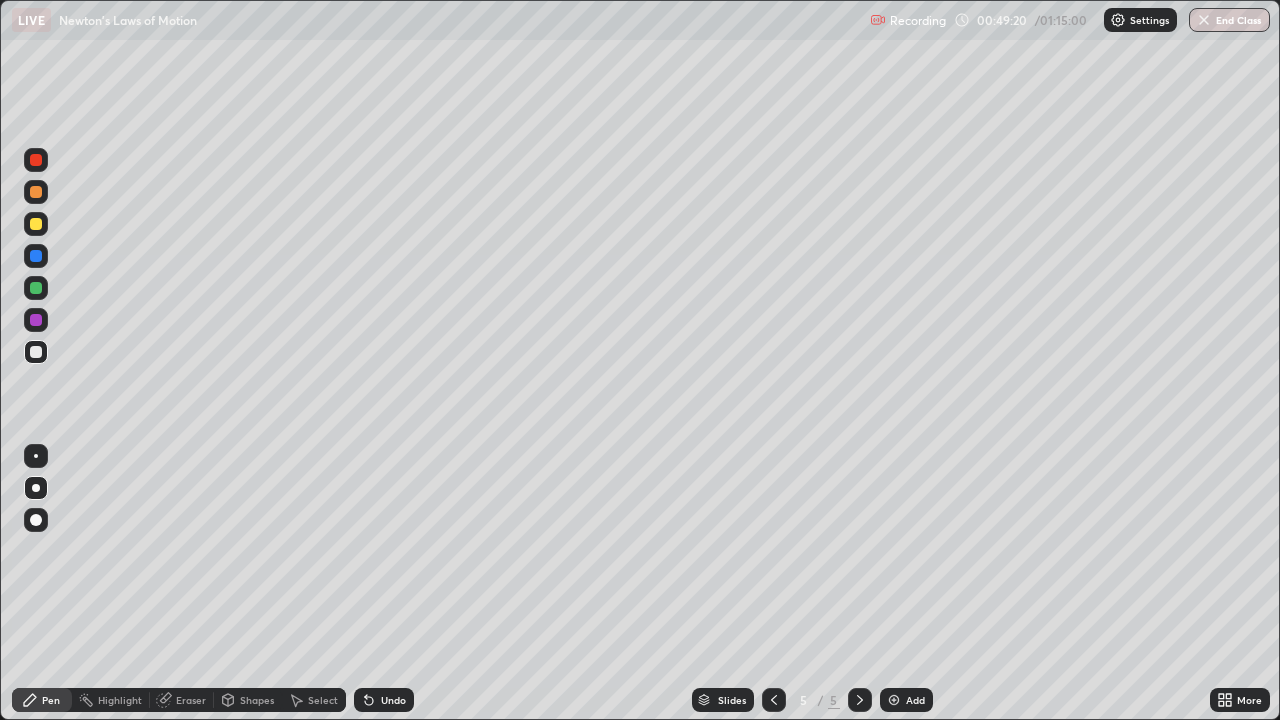 click at bounding box center [36, 224] 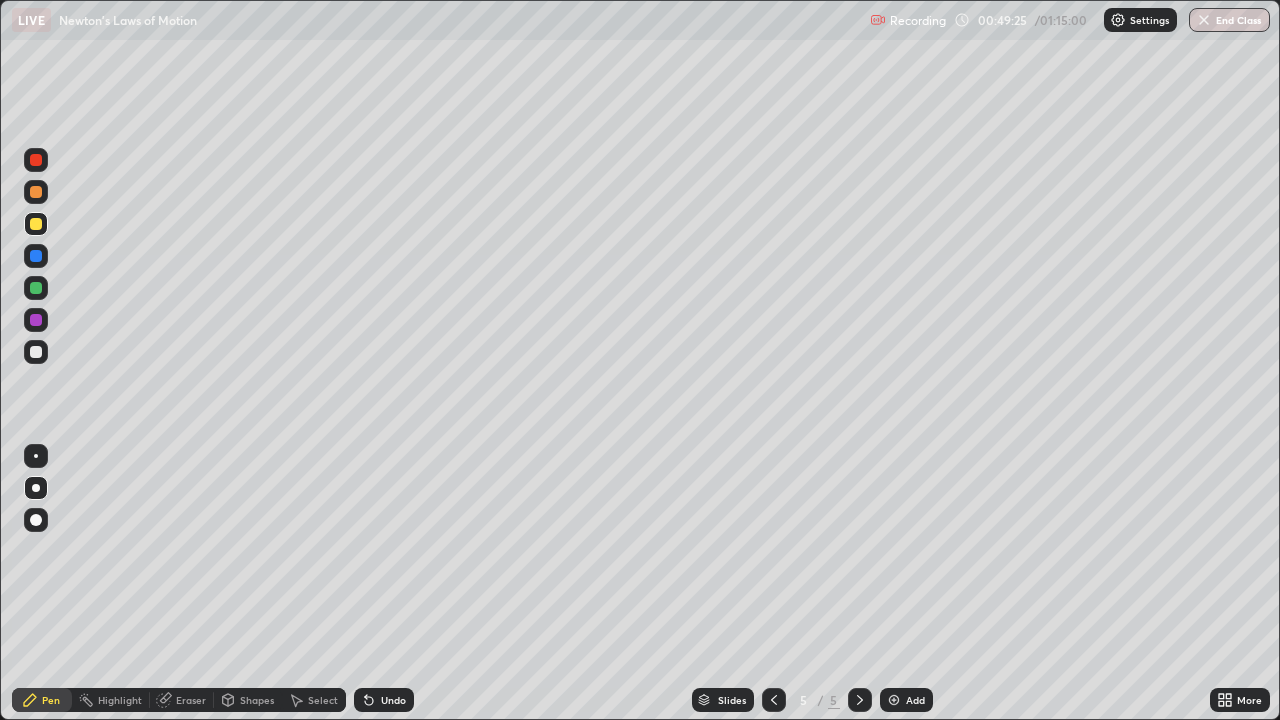 click on "Undo" at bounding box center (384, 700) 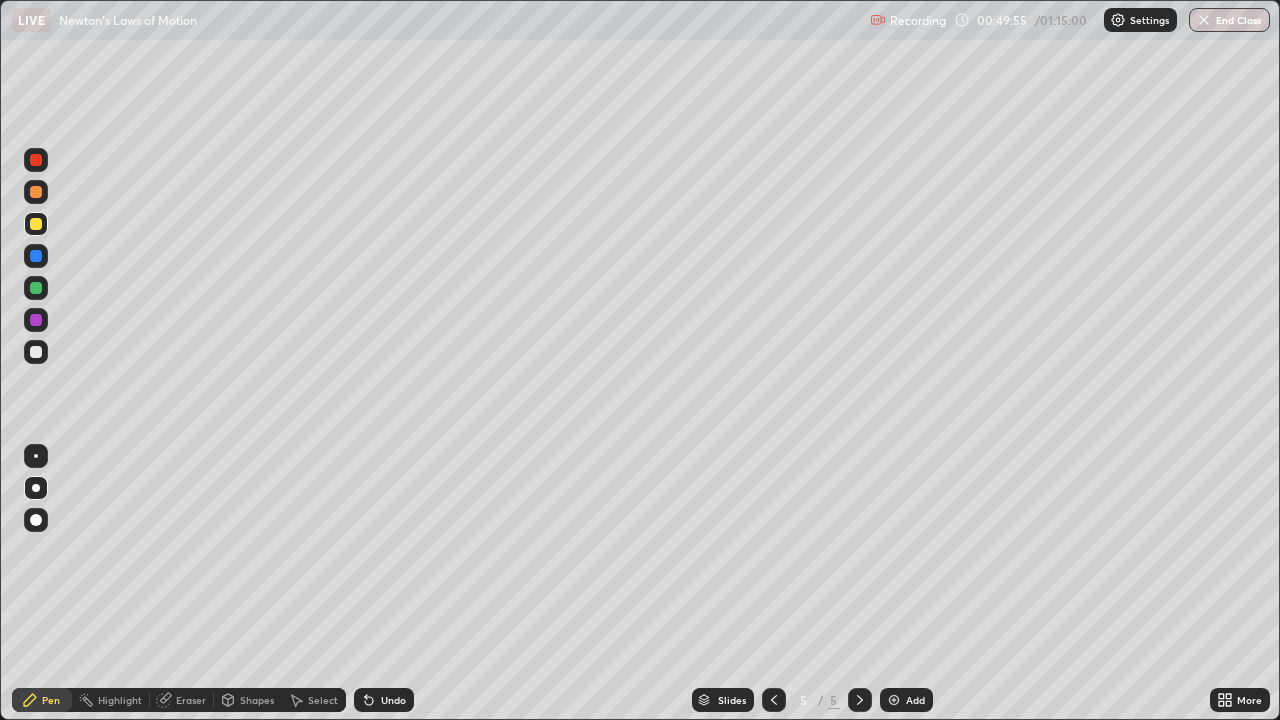 click at bounding box center [36, 320] 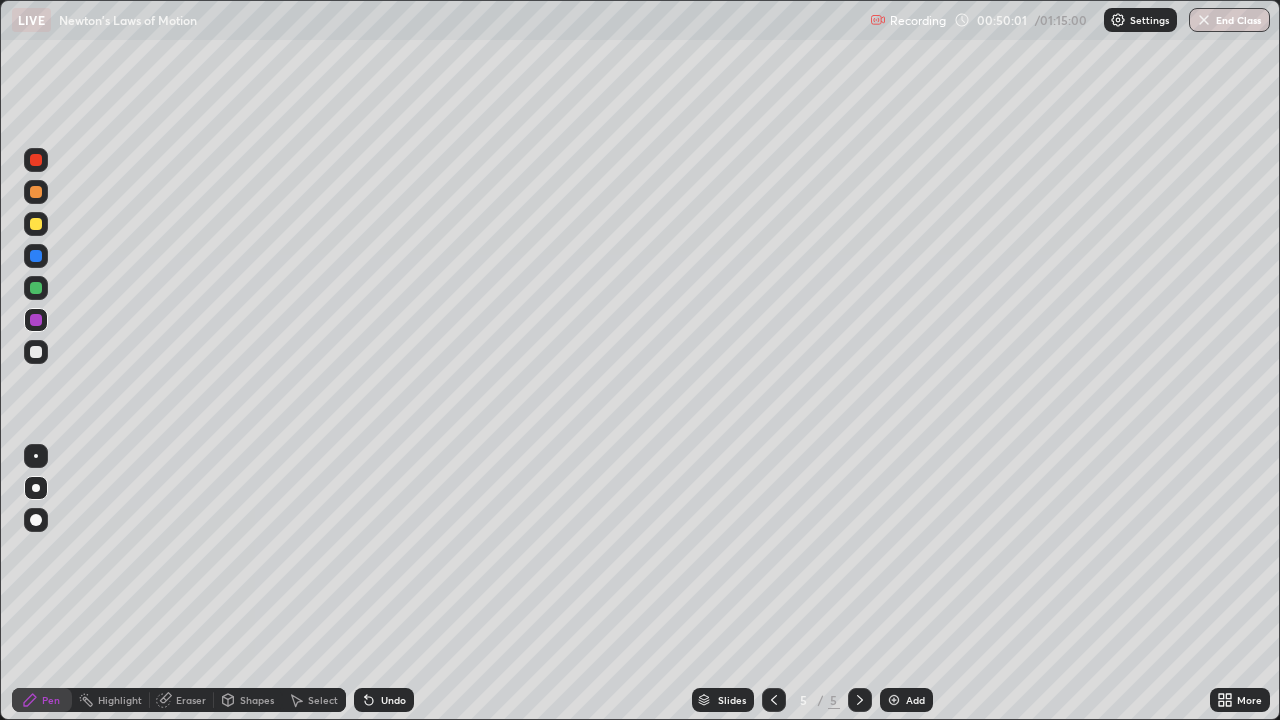 click on "Highlight" at bounding box center (120, 700) 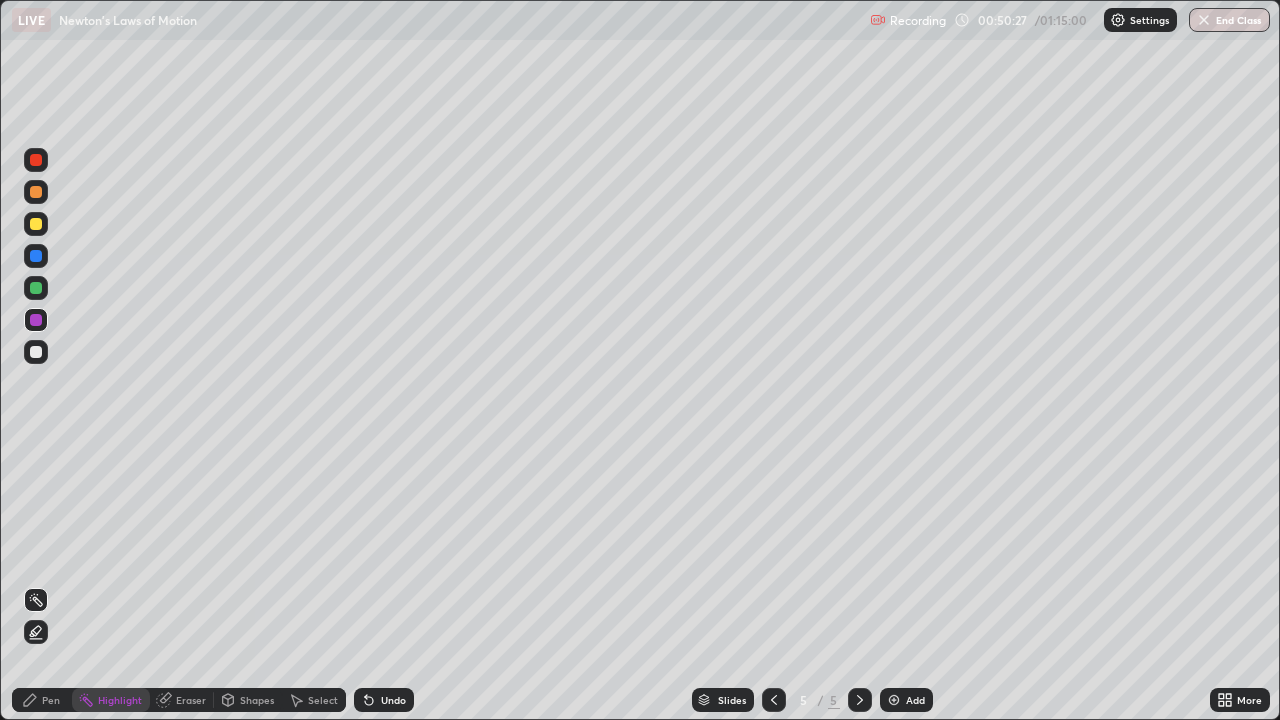 click on "Pen" at bounding box center [51, 700] 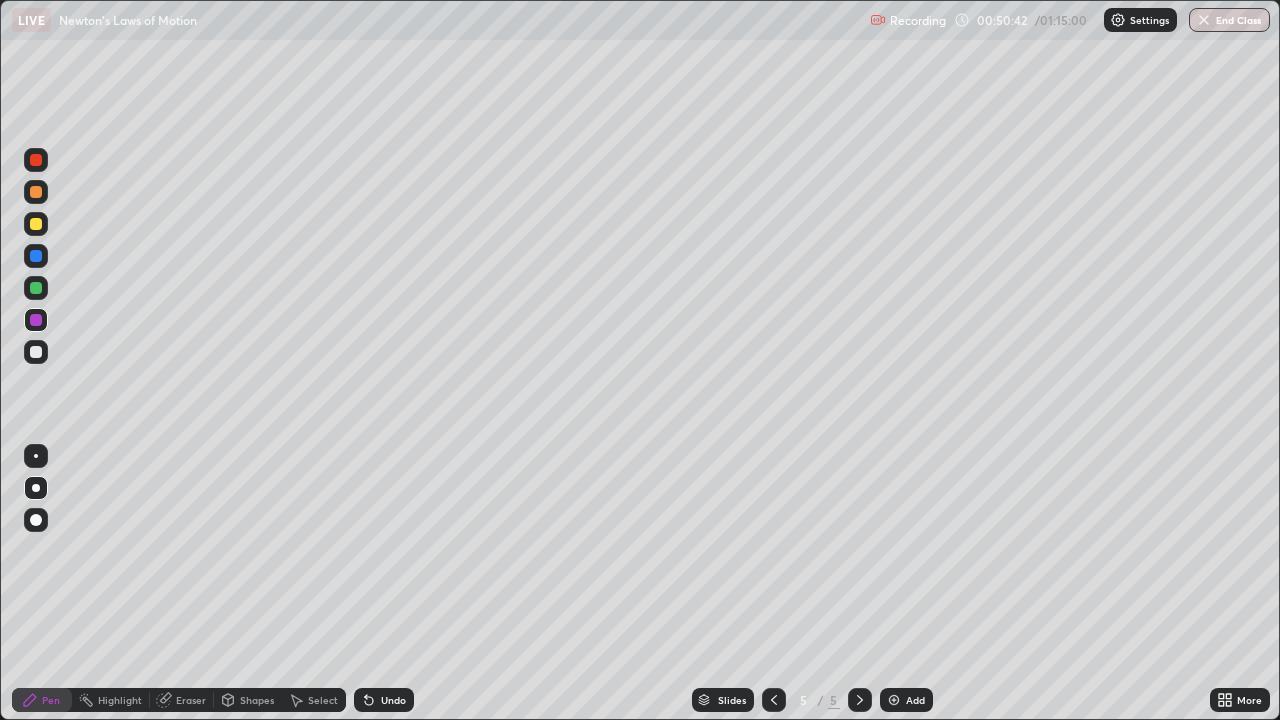 click on "Highlight" at bounding box center (120, 700) 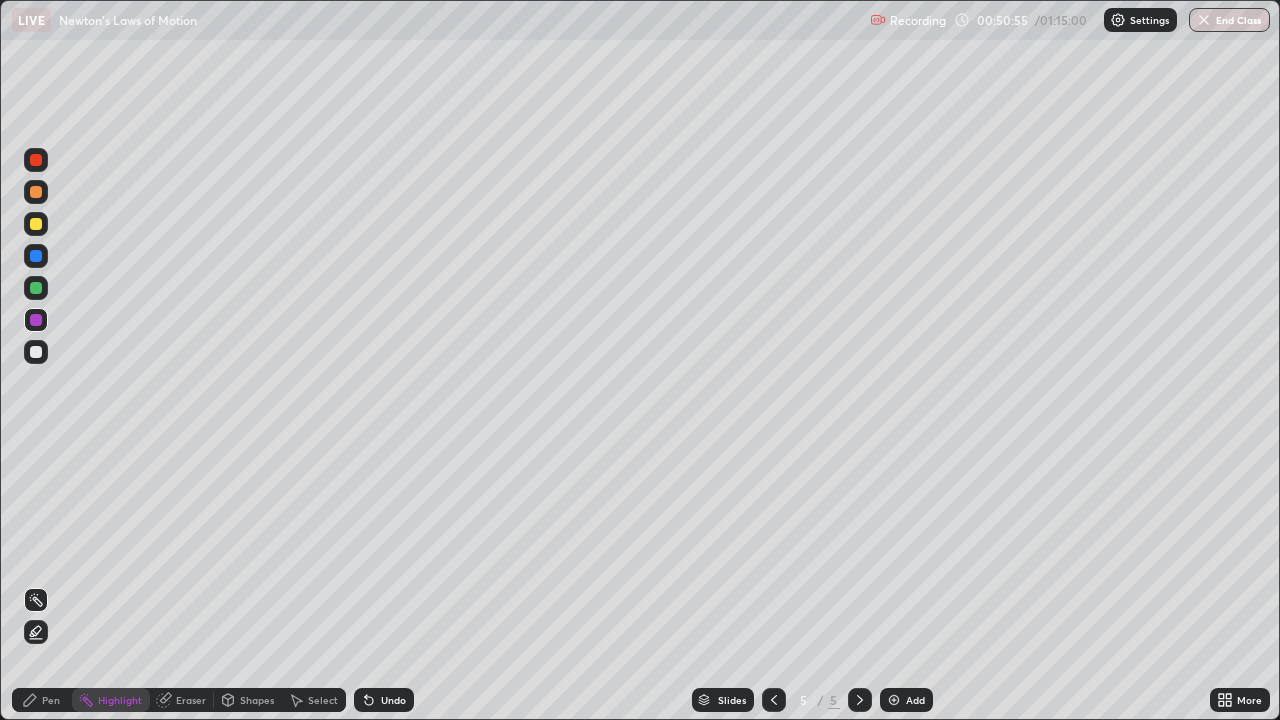 click on "Pen" at bounding box center [42, 700] 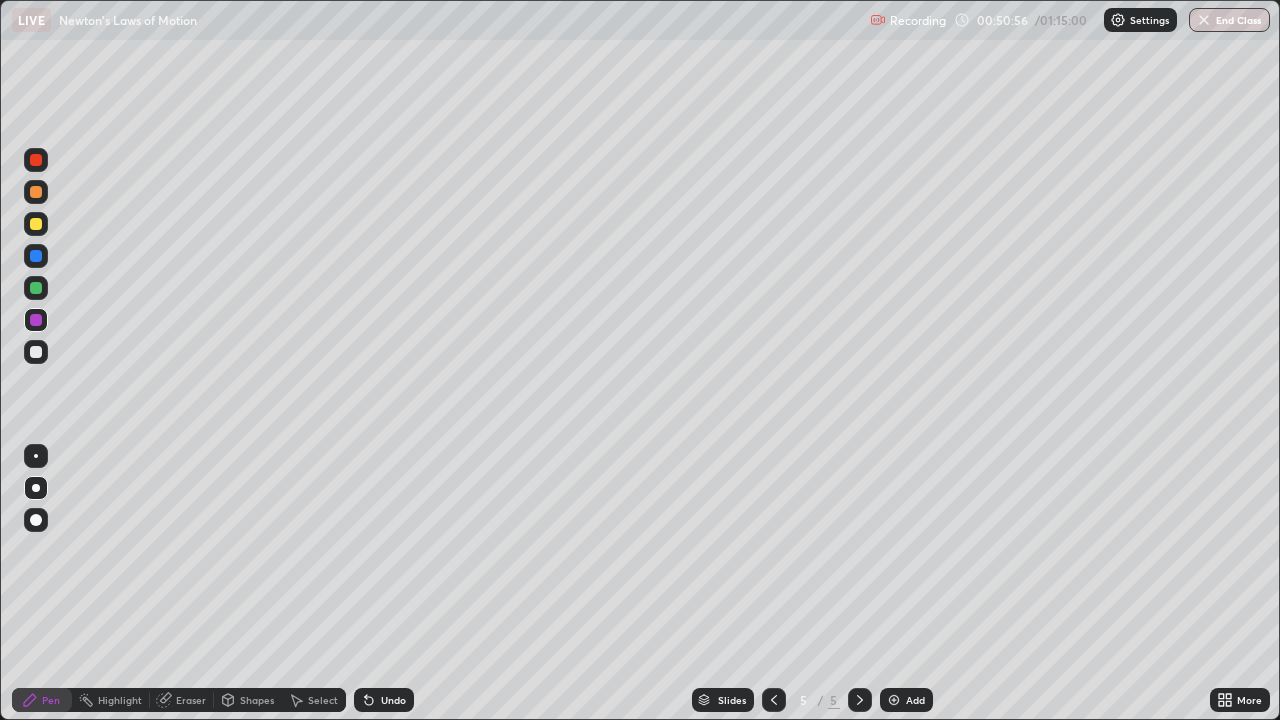 click at bounding box center [36, 224] 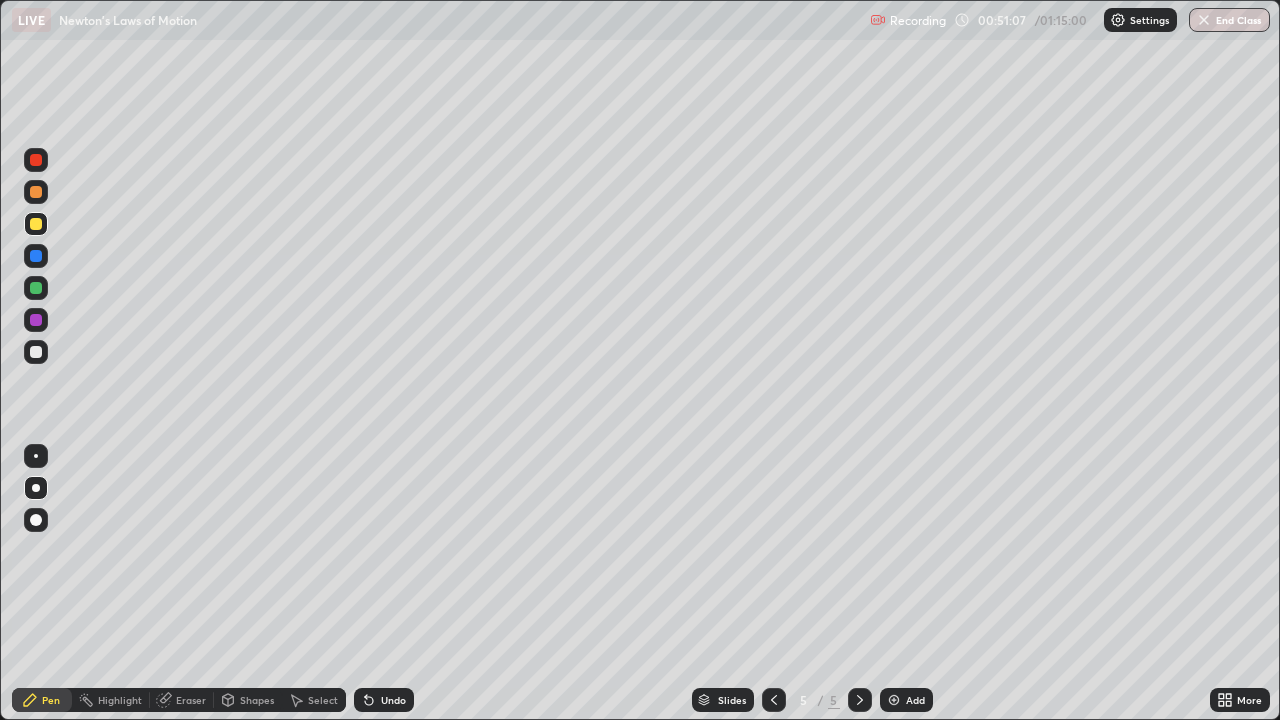 click at bounding box center (36, 288) 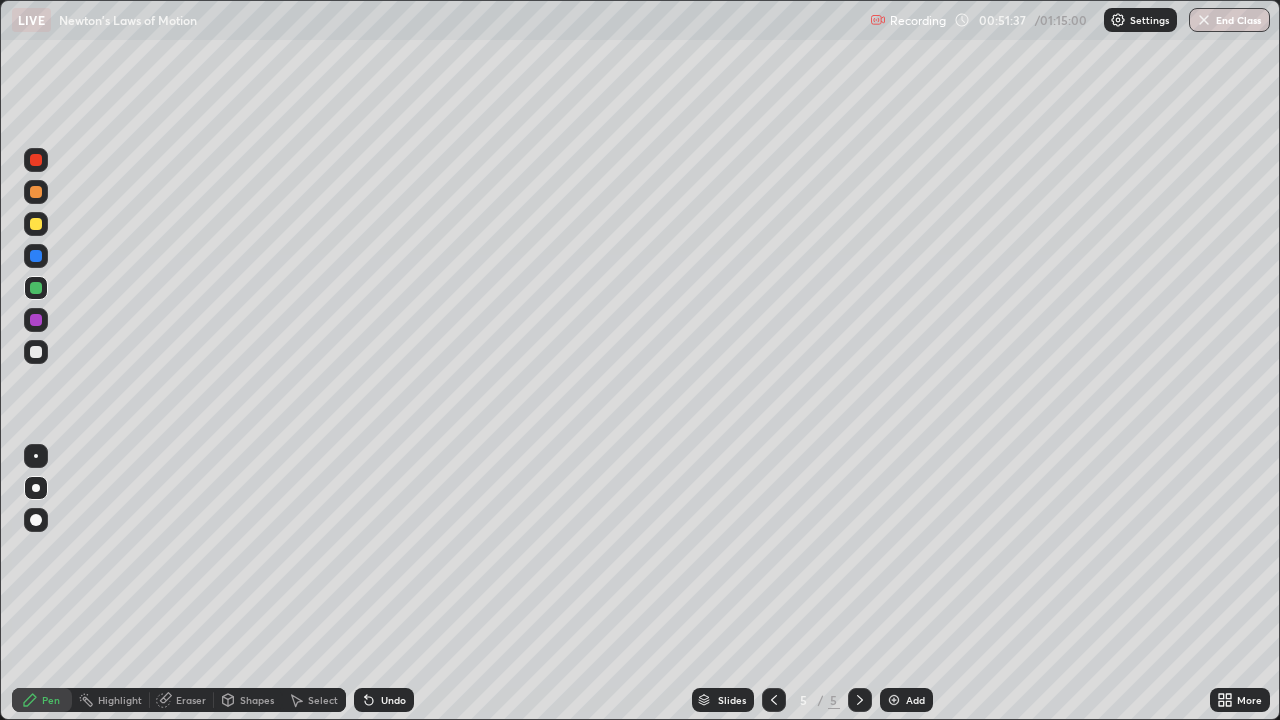 click on "Highlight" at bounding box center [120, 700] 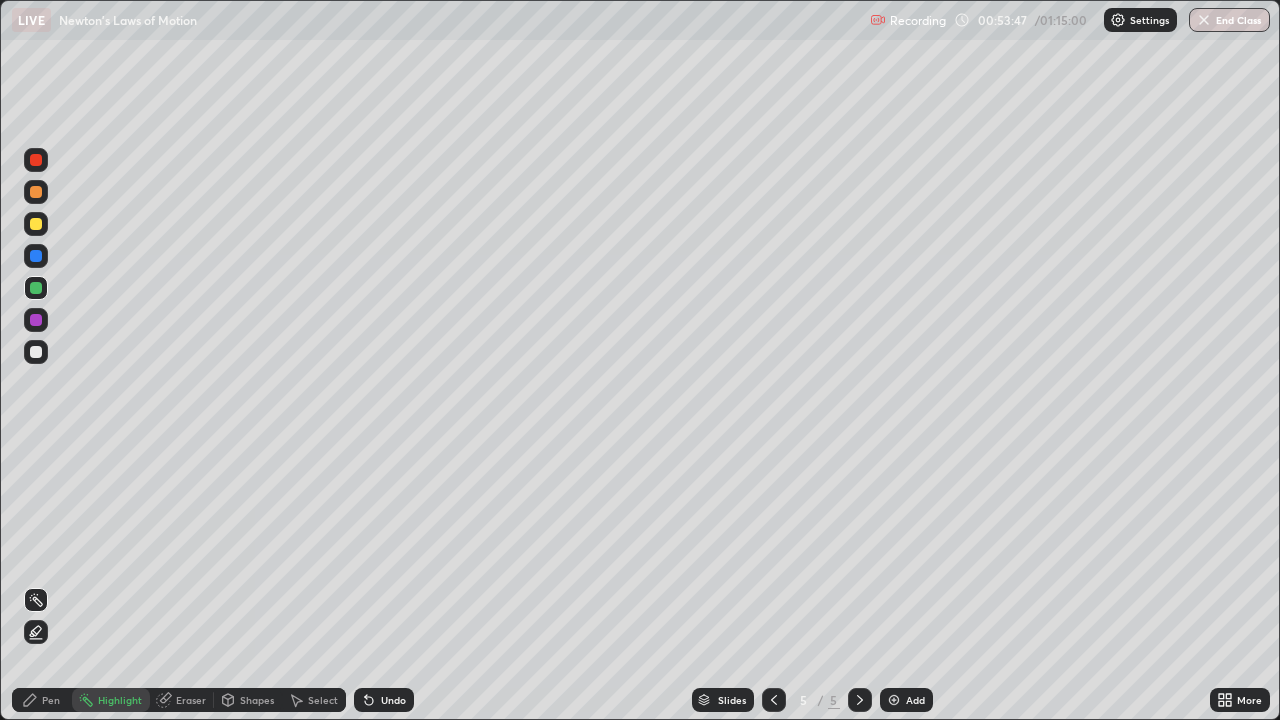 click on "Pen" at bounding box center (51, 700) 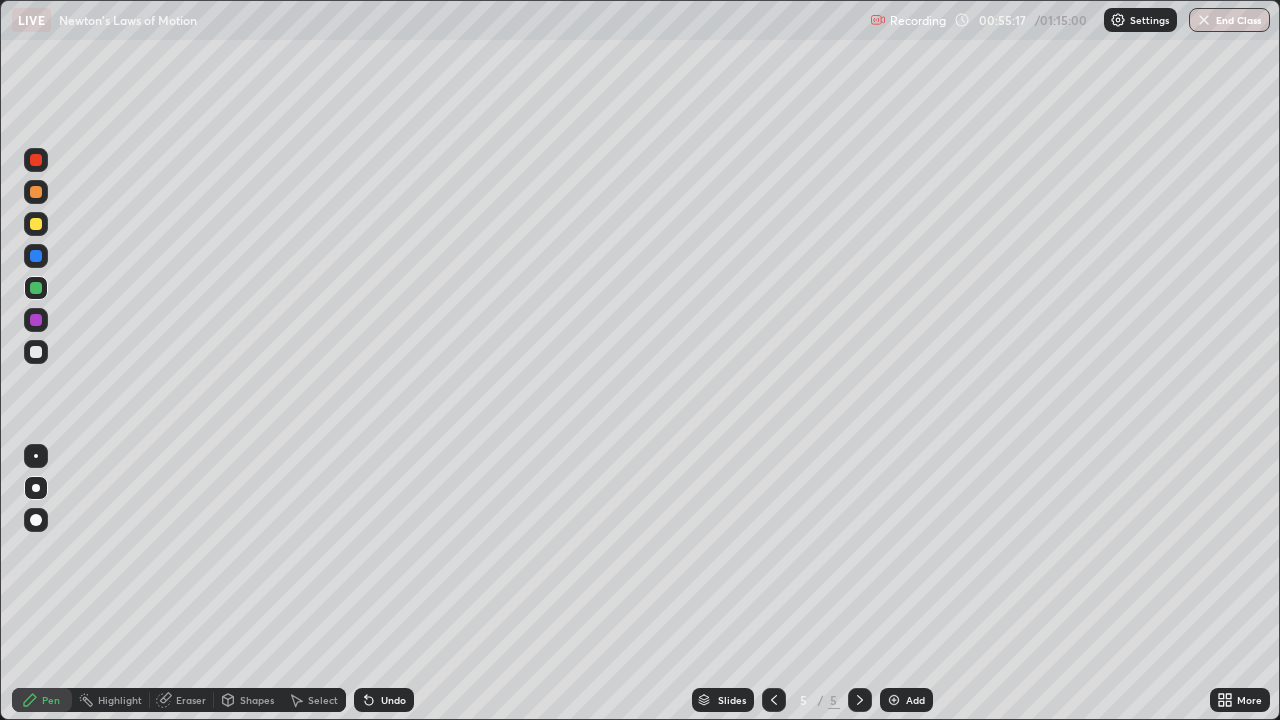 click on "Undo" at bounding box center [384, 700] 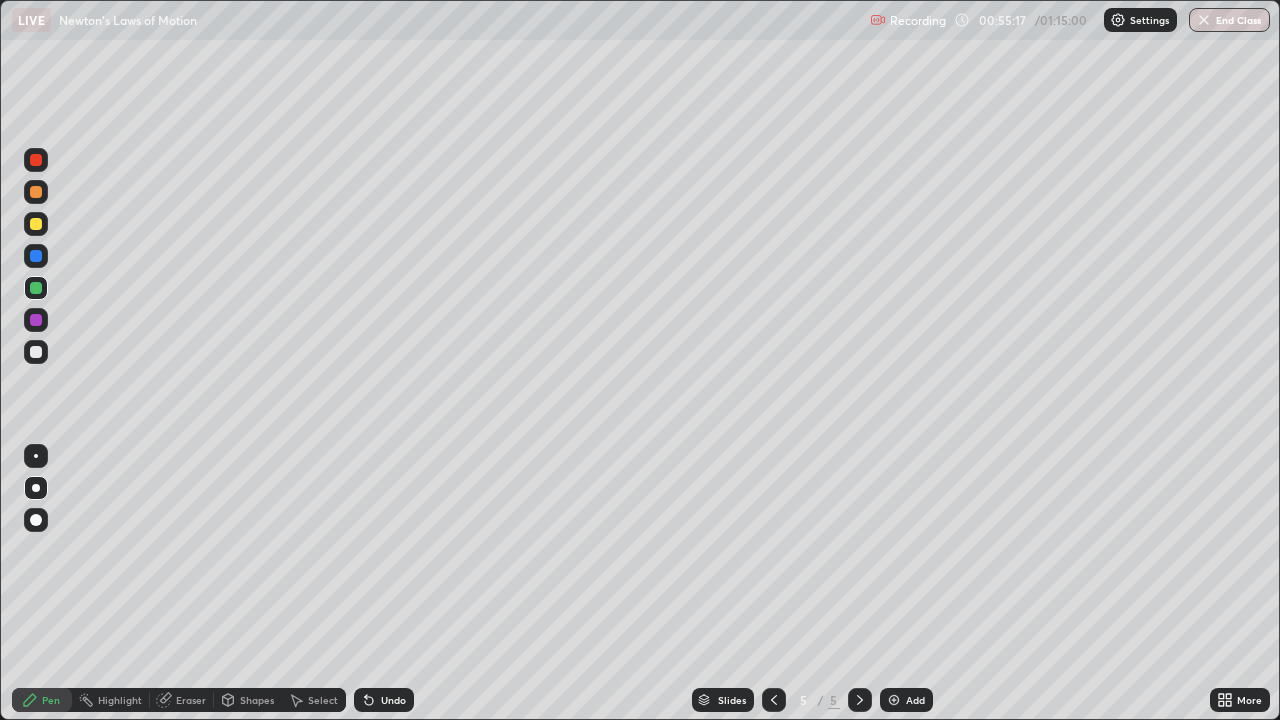 click on "Highlight" at bounding box center [120, 700] 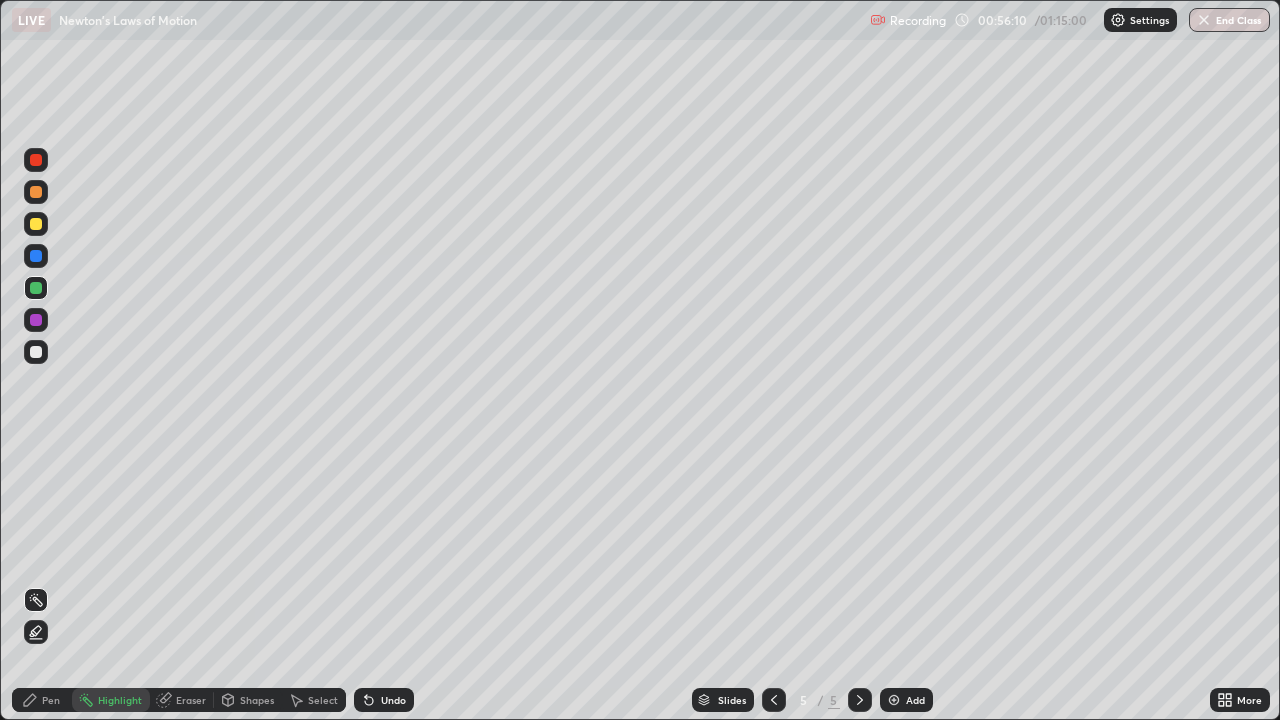 click on "Pen" at bounding box center [42, 700] 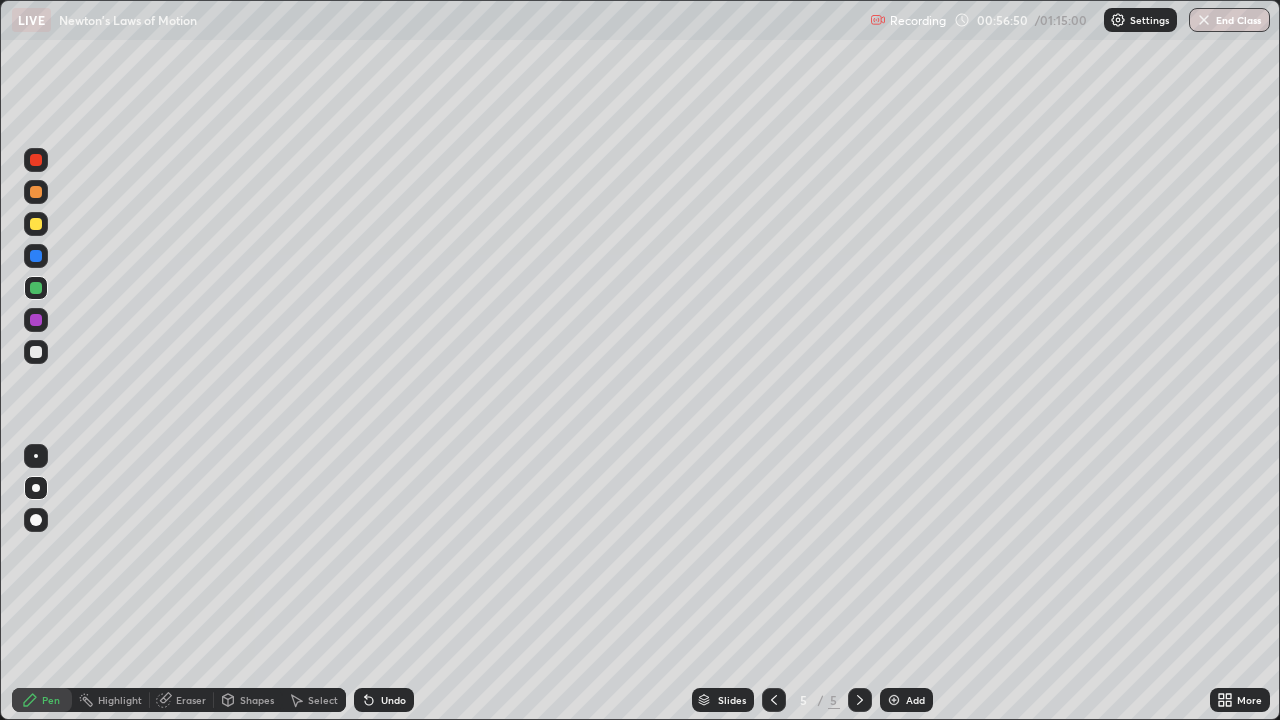 click at bounding box center [894, 700] 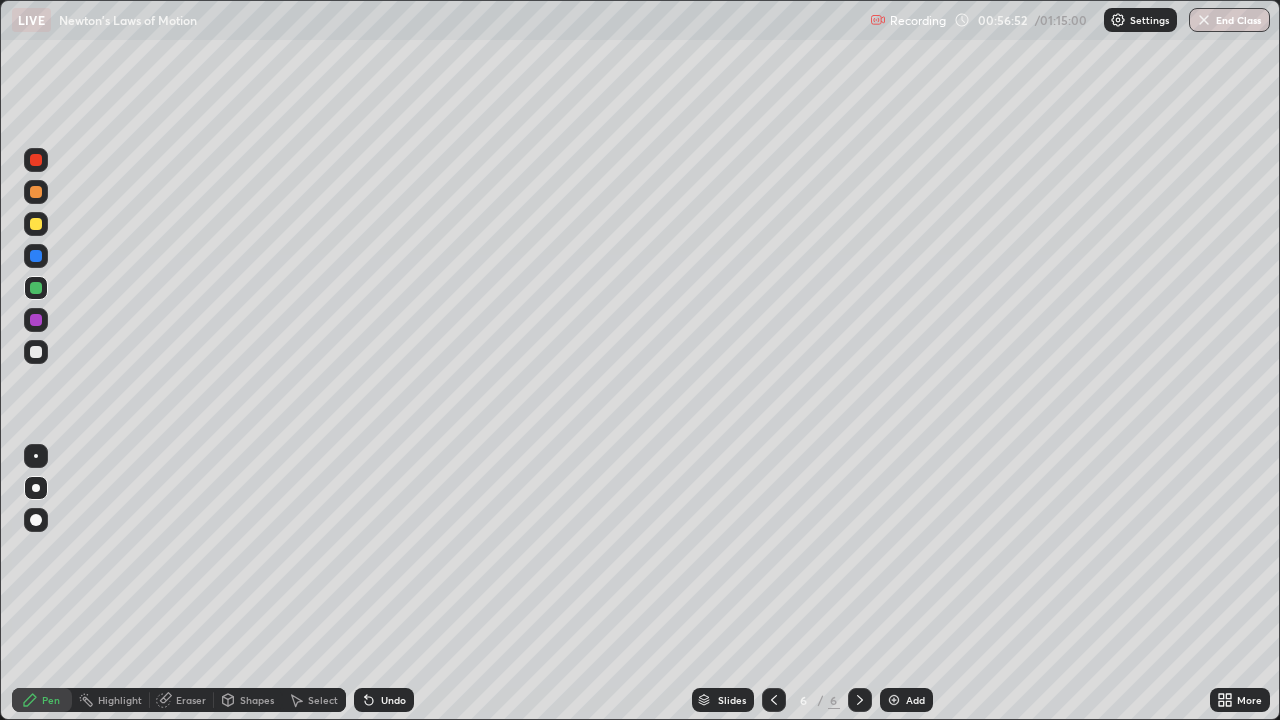 click at bounding box center [36, 352] 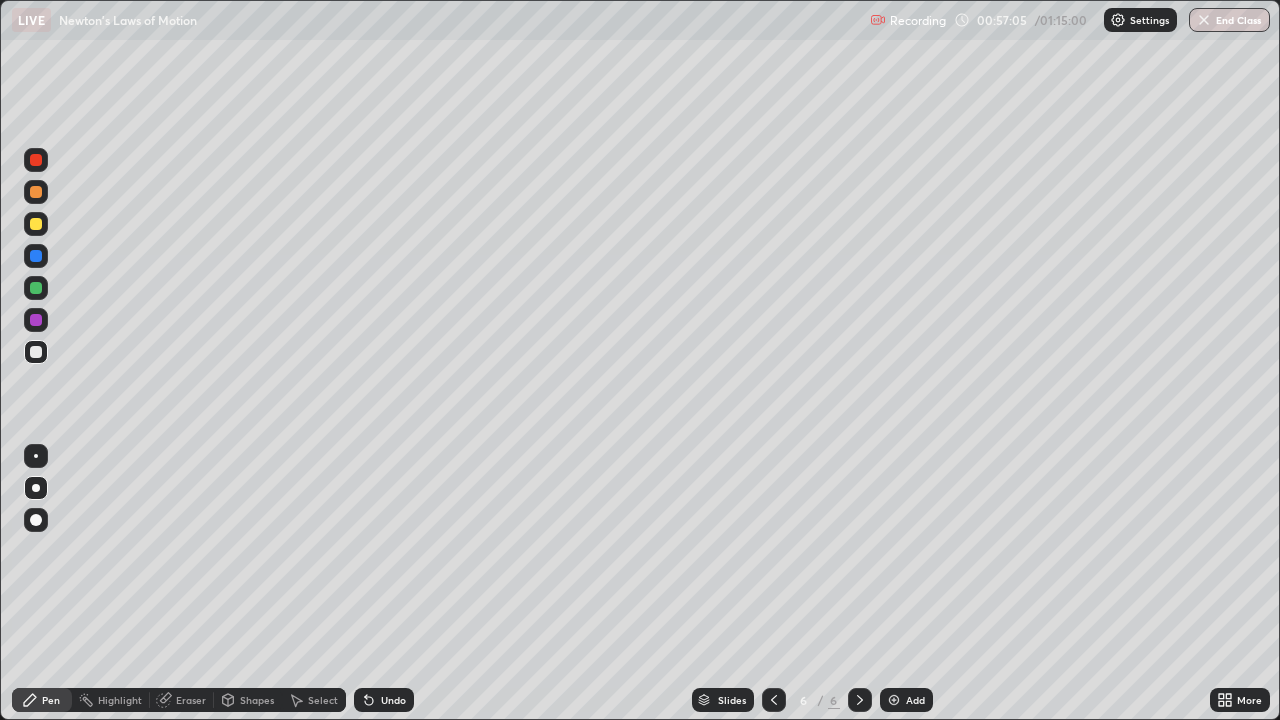 click 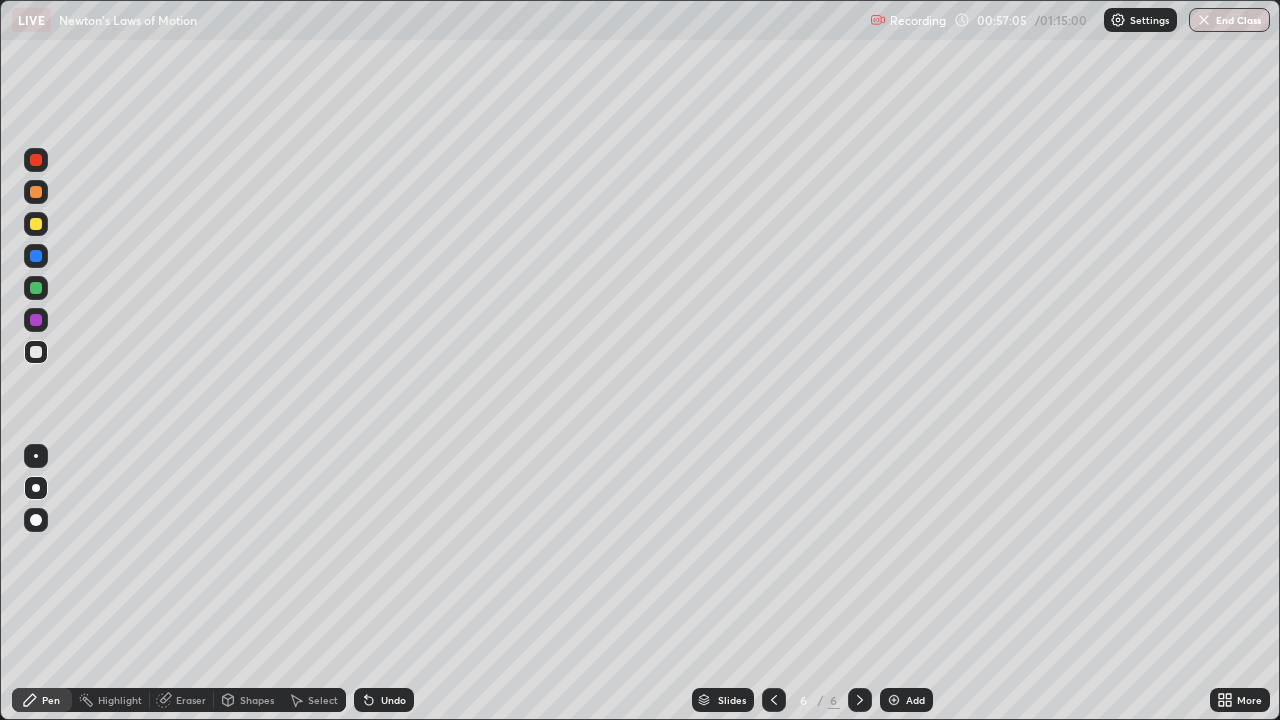 click 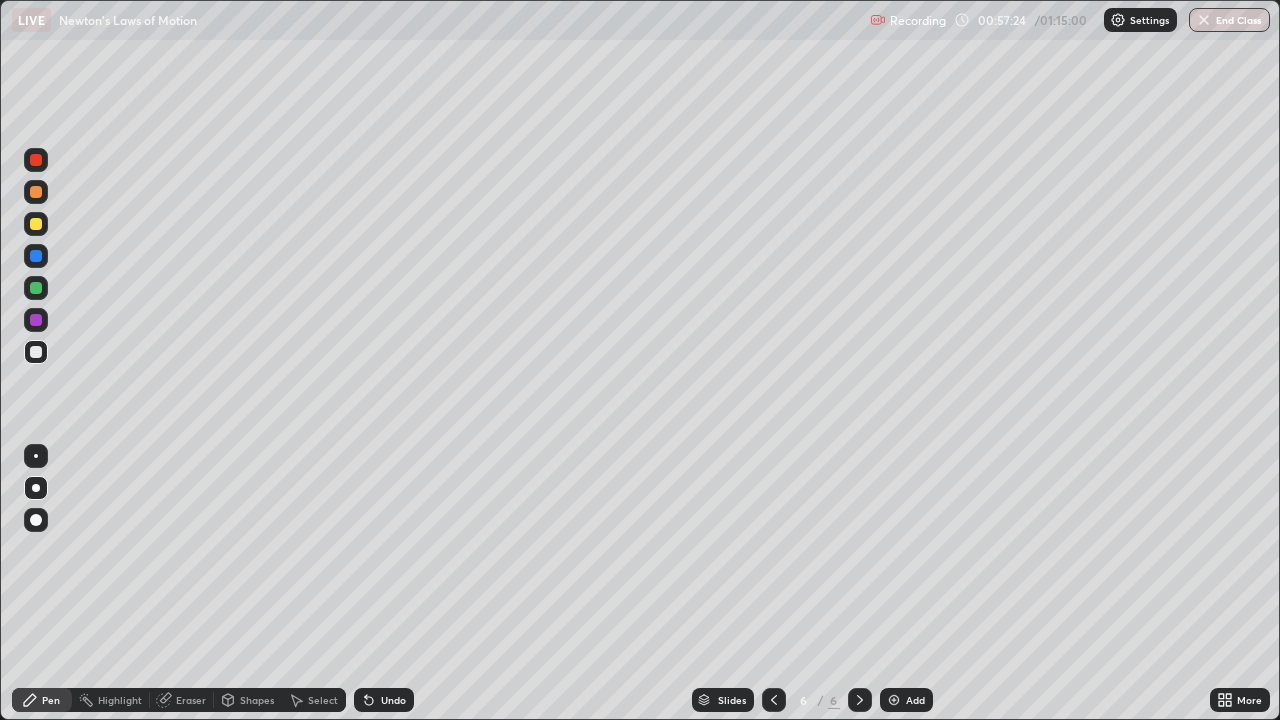 click on "Undo" at bounding box center (384, 700) 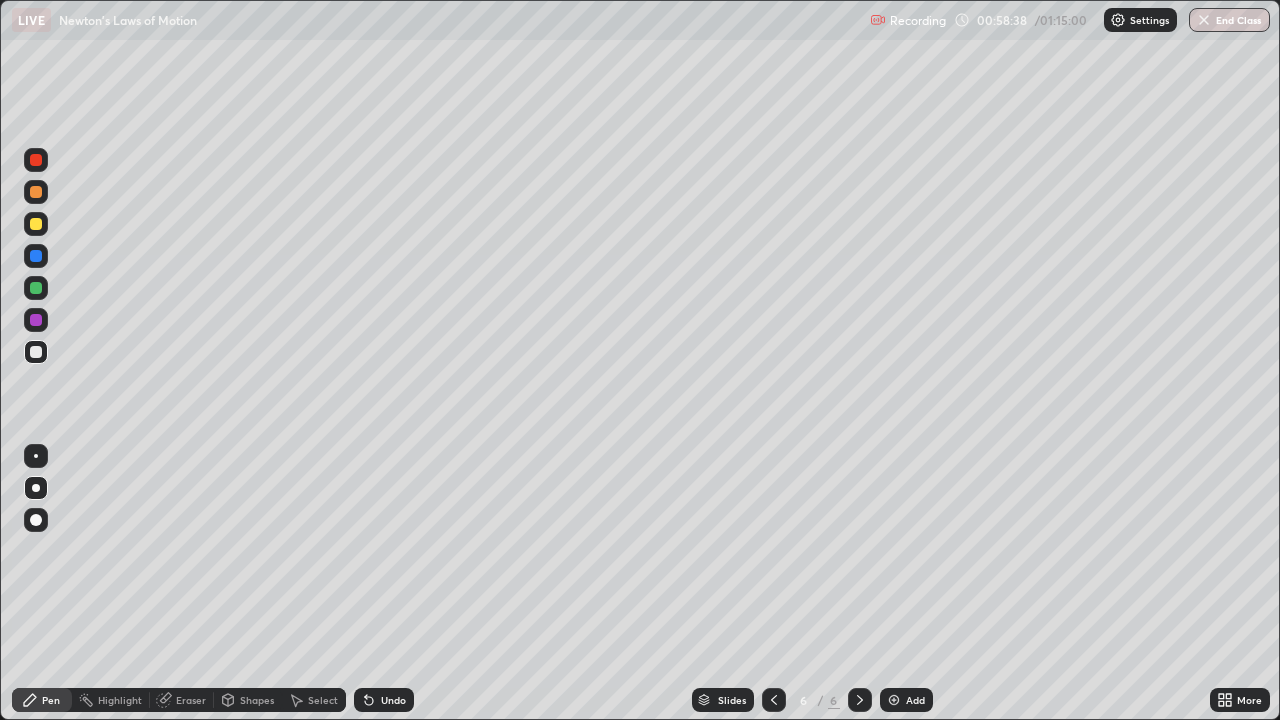 click 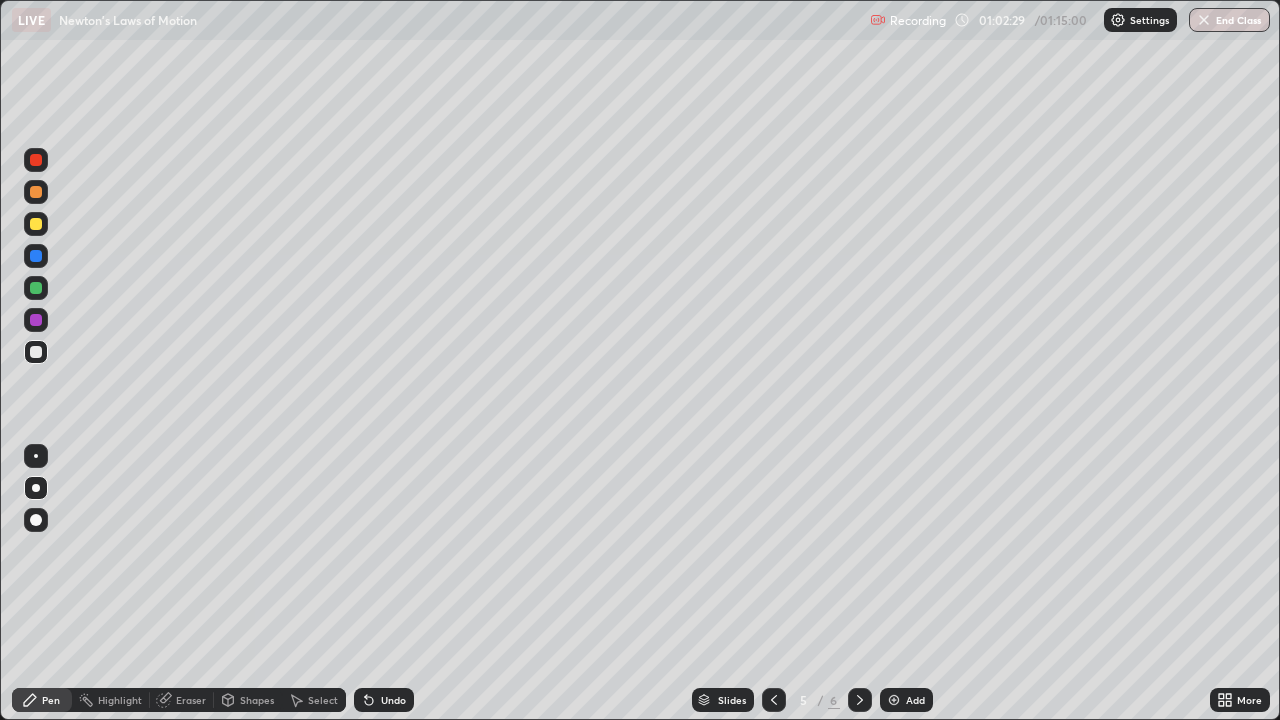click 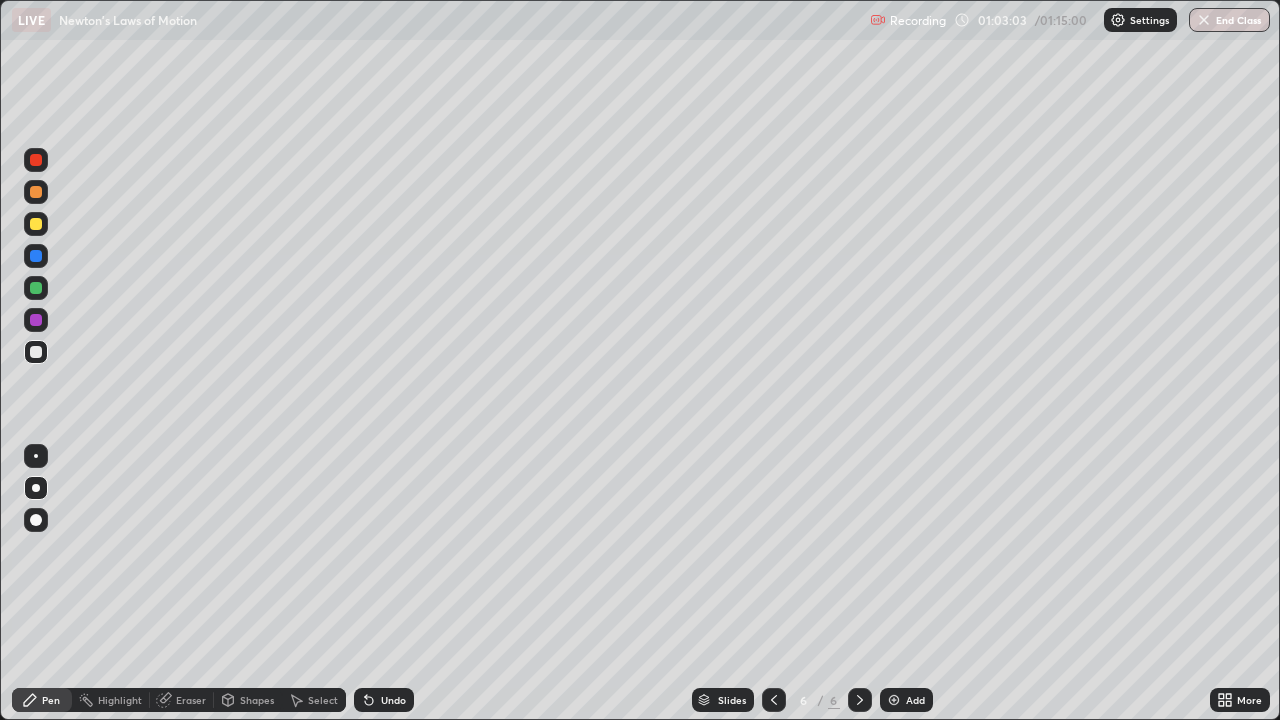 click at bounding box center (36, 352) 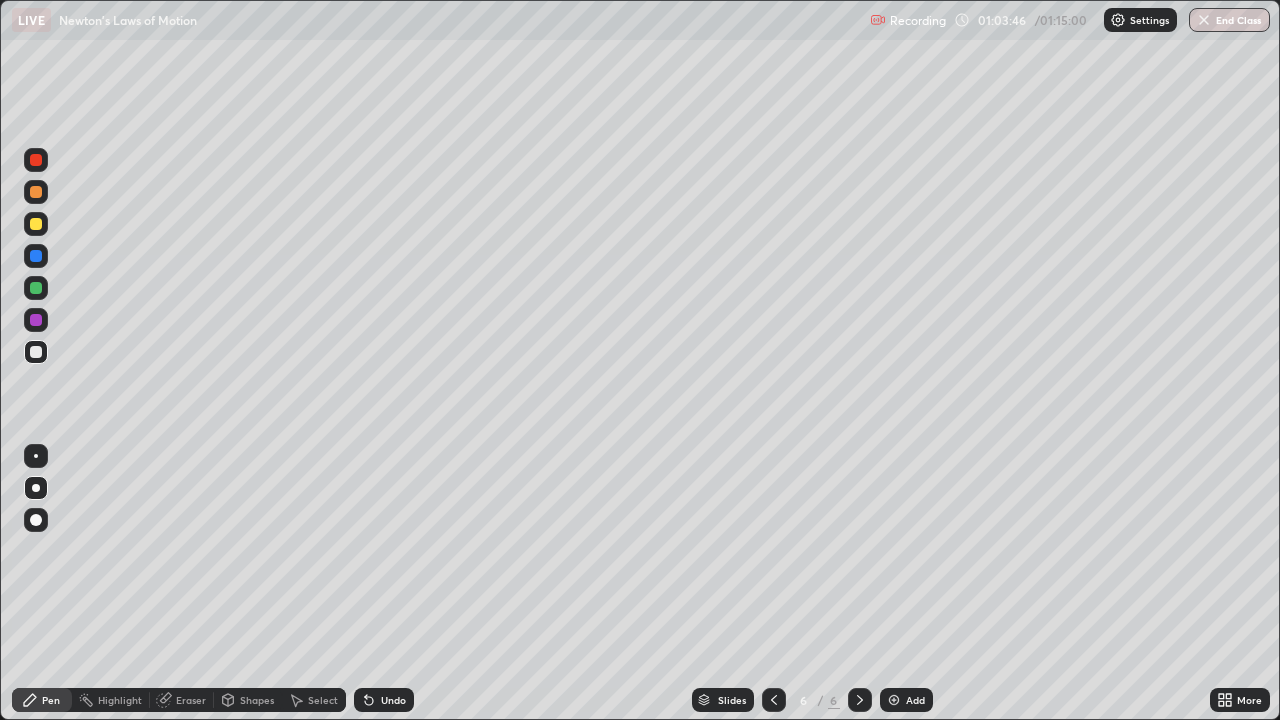 click on "Highlight" at bounding box center (120, 700) 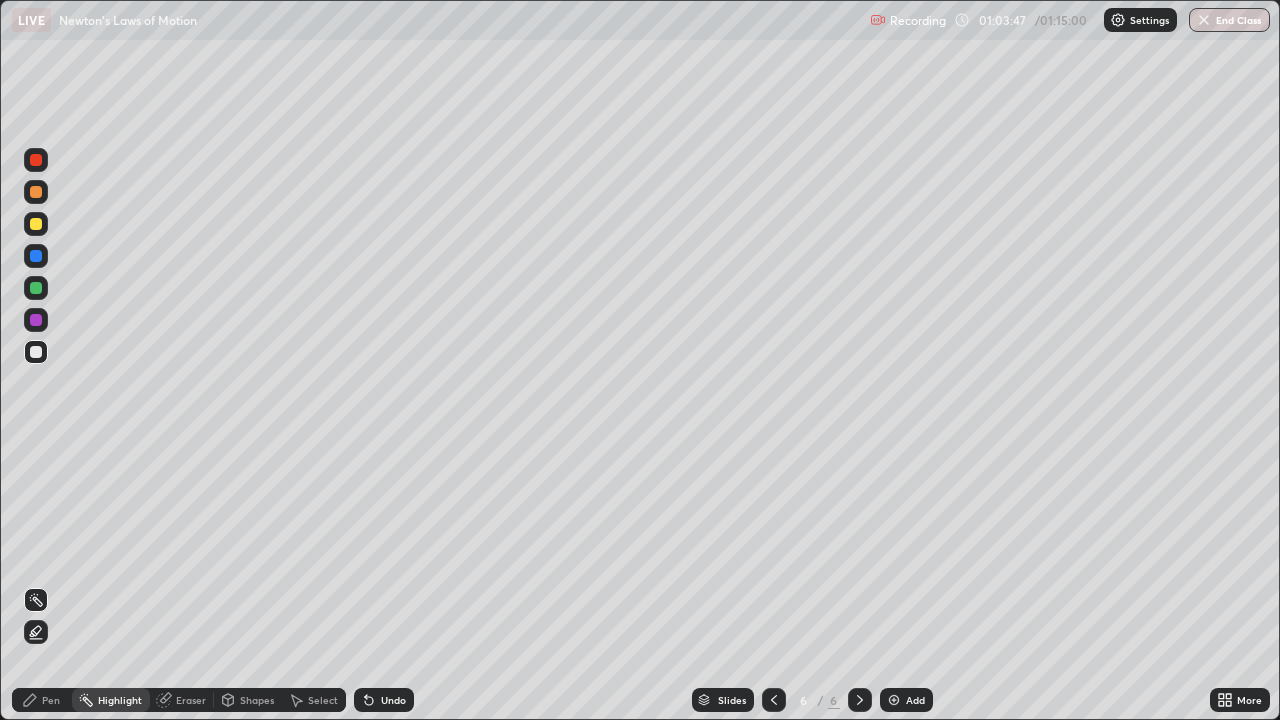 click at bounding box center [36, 320] 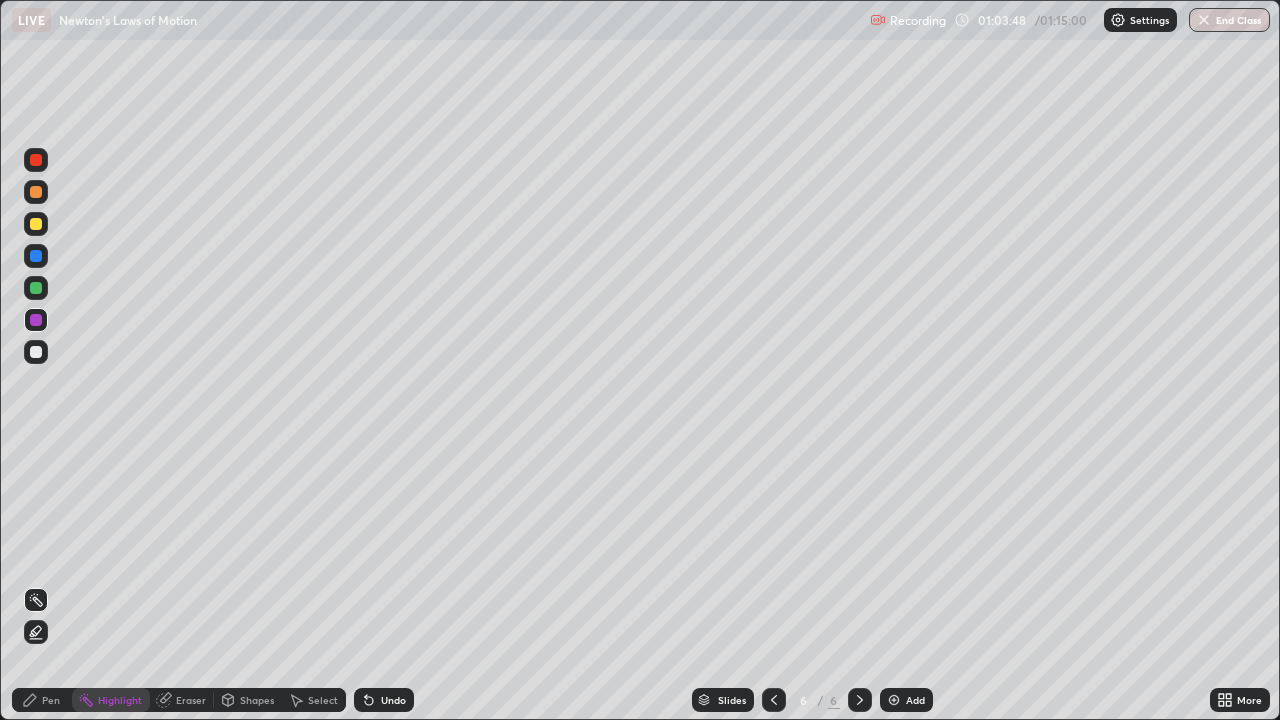 click 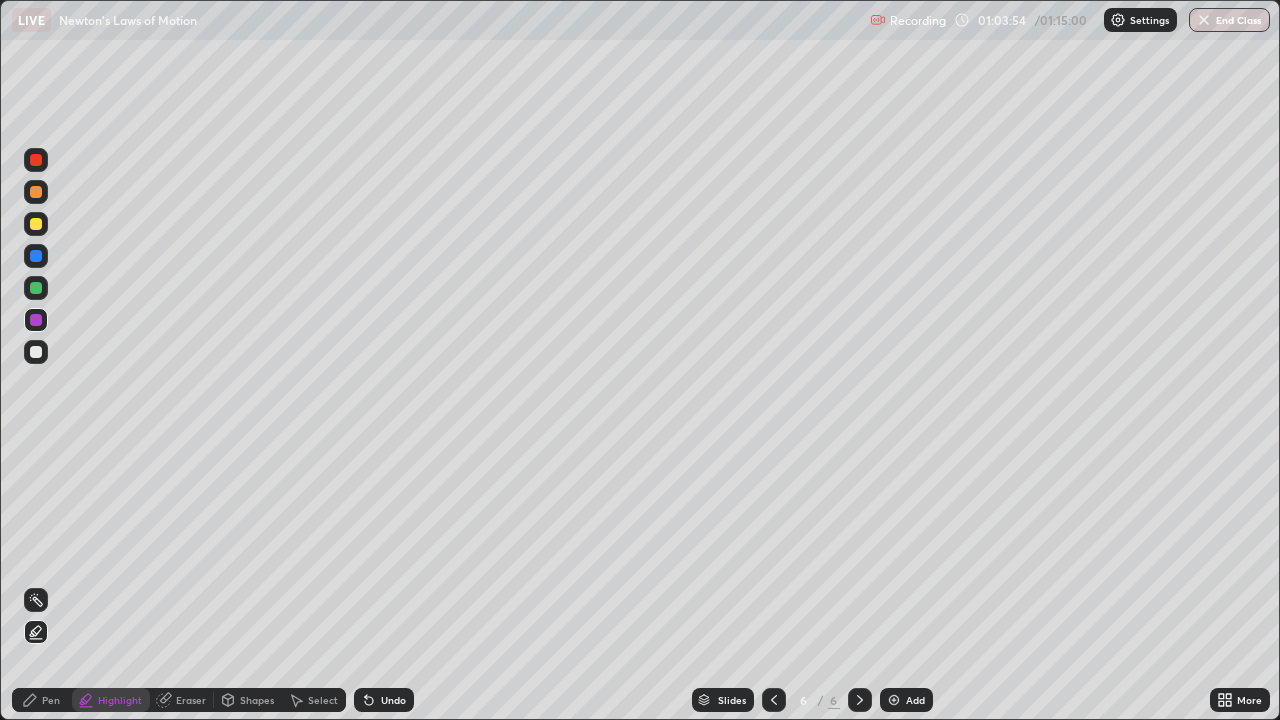 click on "Pen" at bounding box center (51, 700) 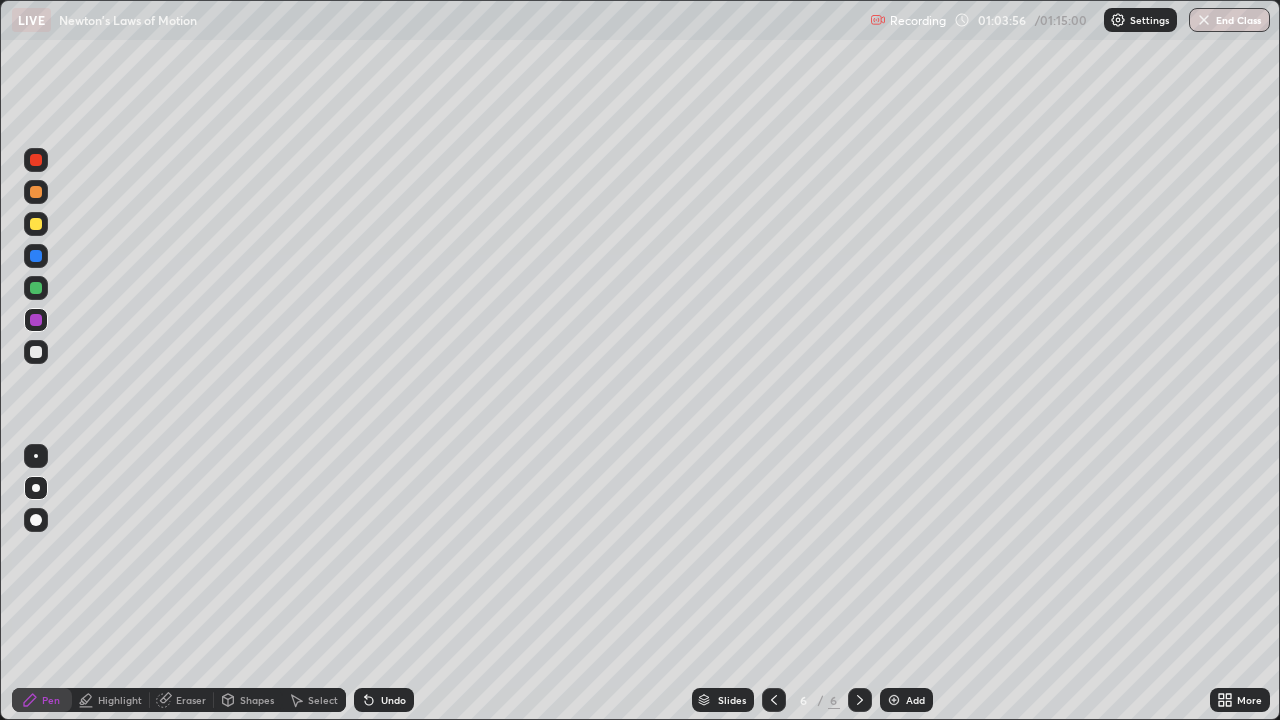 click at bounding box center [36, 288] 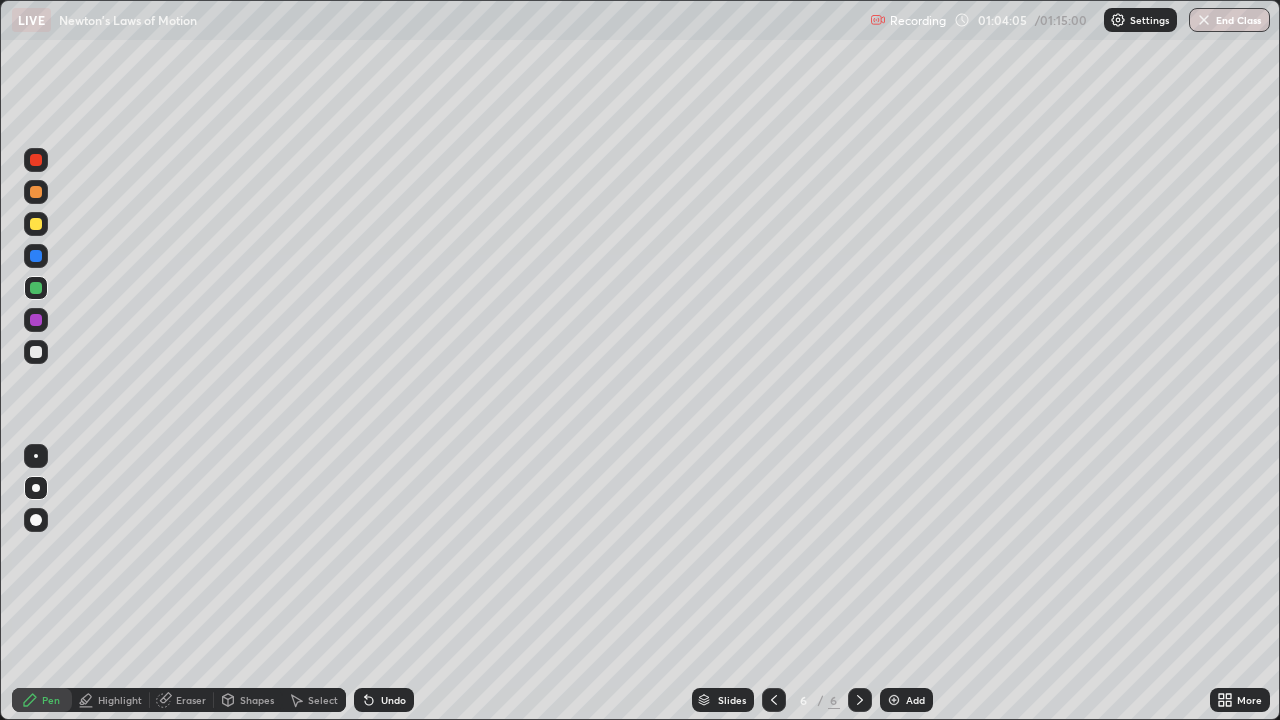 click at bounding box center [36, 352] 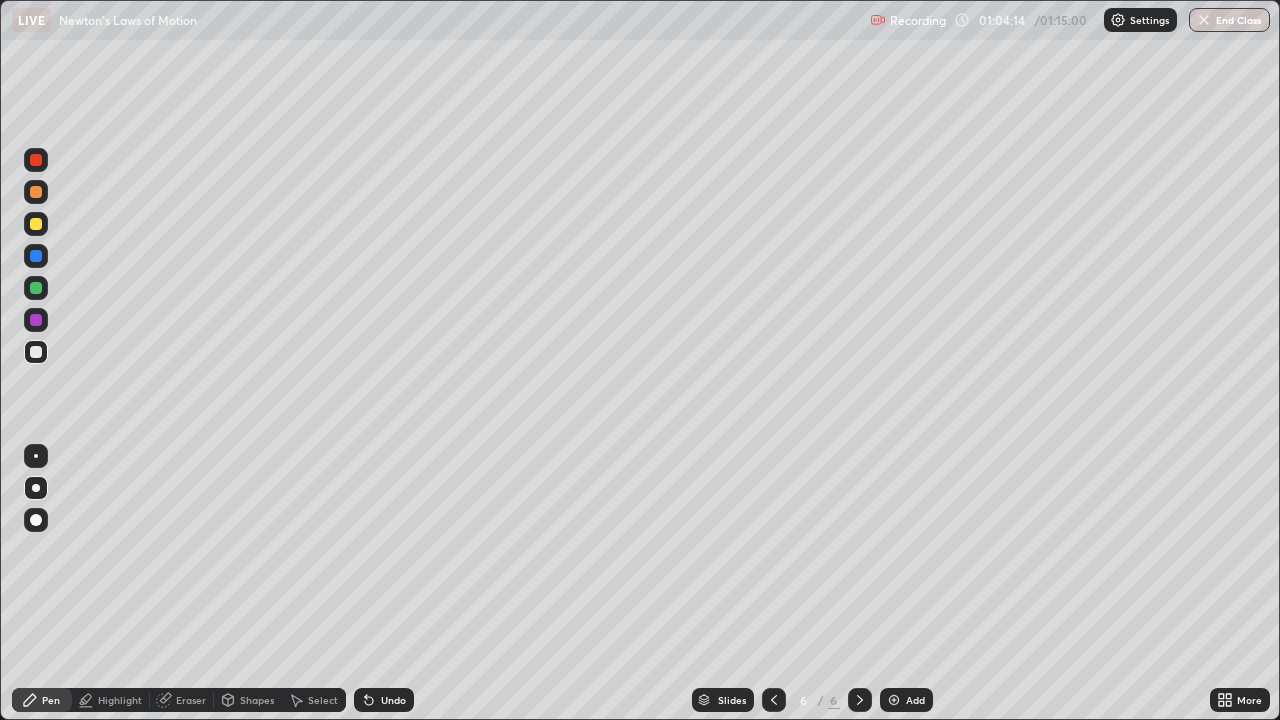 click on "Undo" at bounding box center (393, 700) 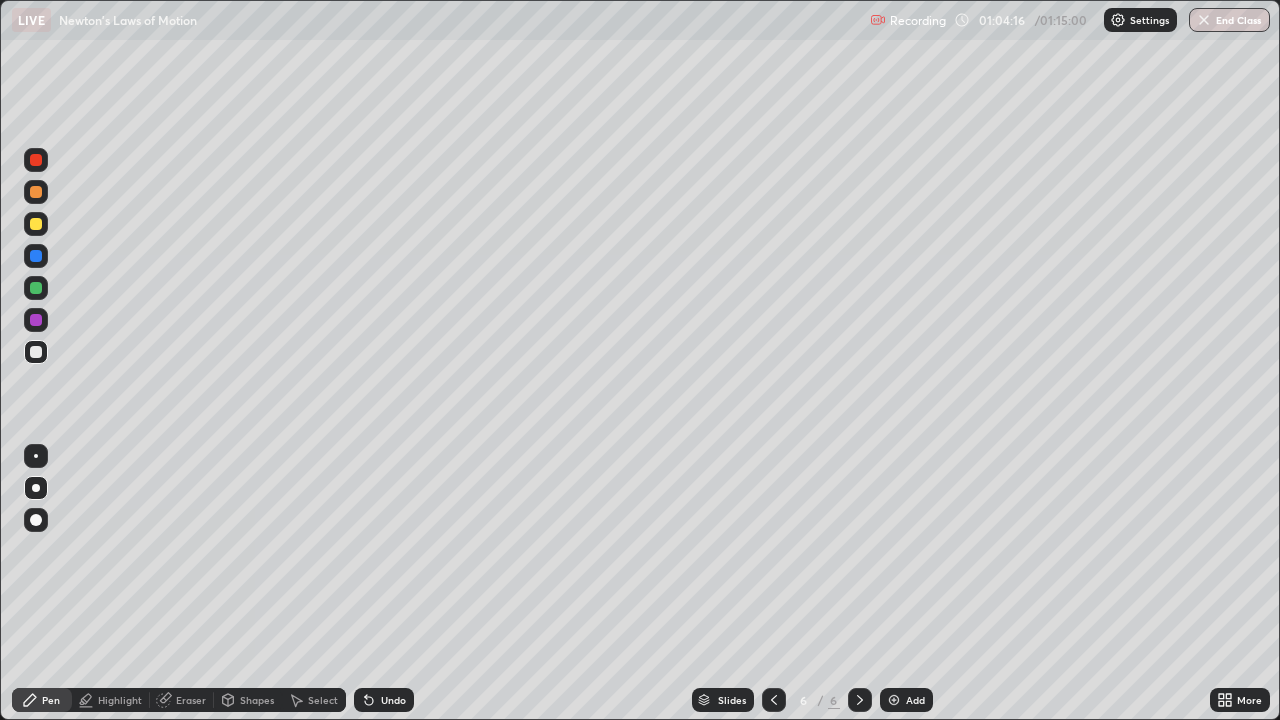 click on "Undo" at bounding box center (393, 700) 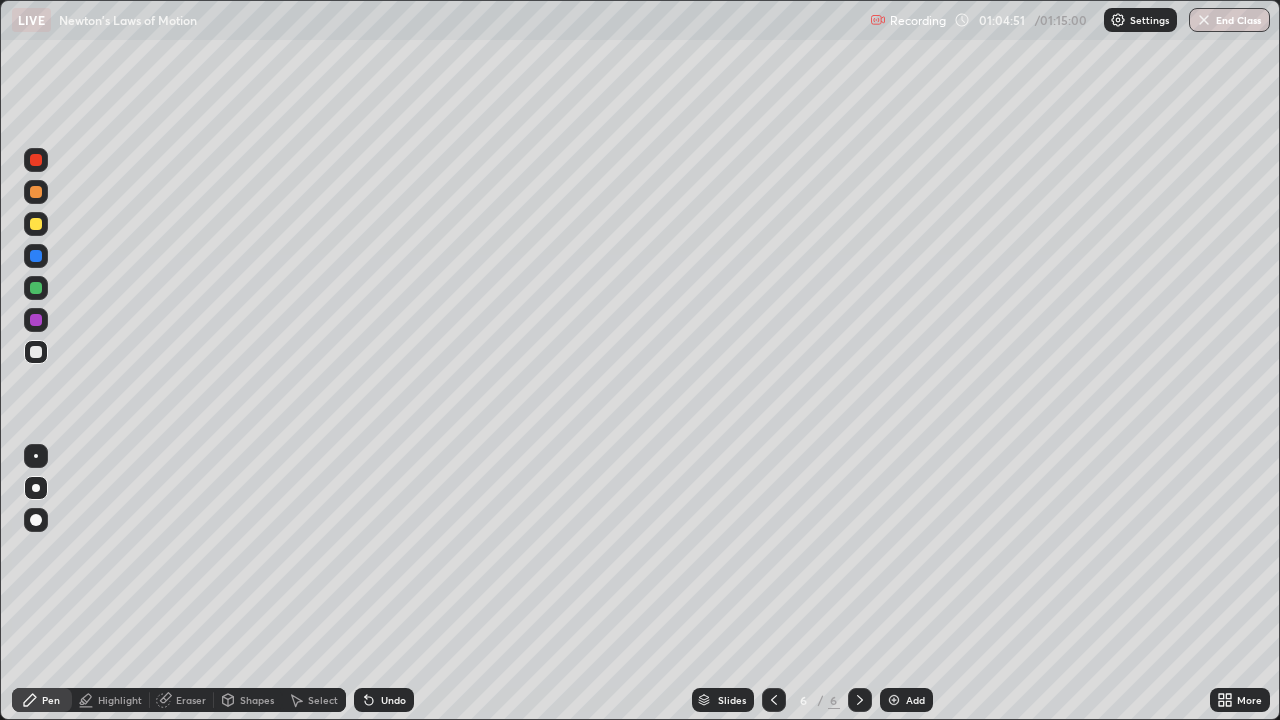 click at bounding box center (36, 352) 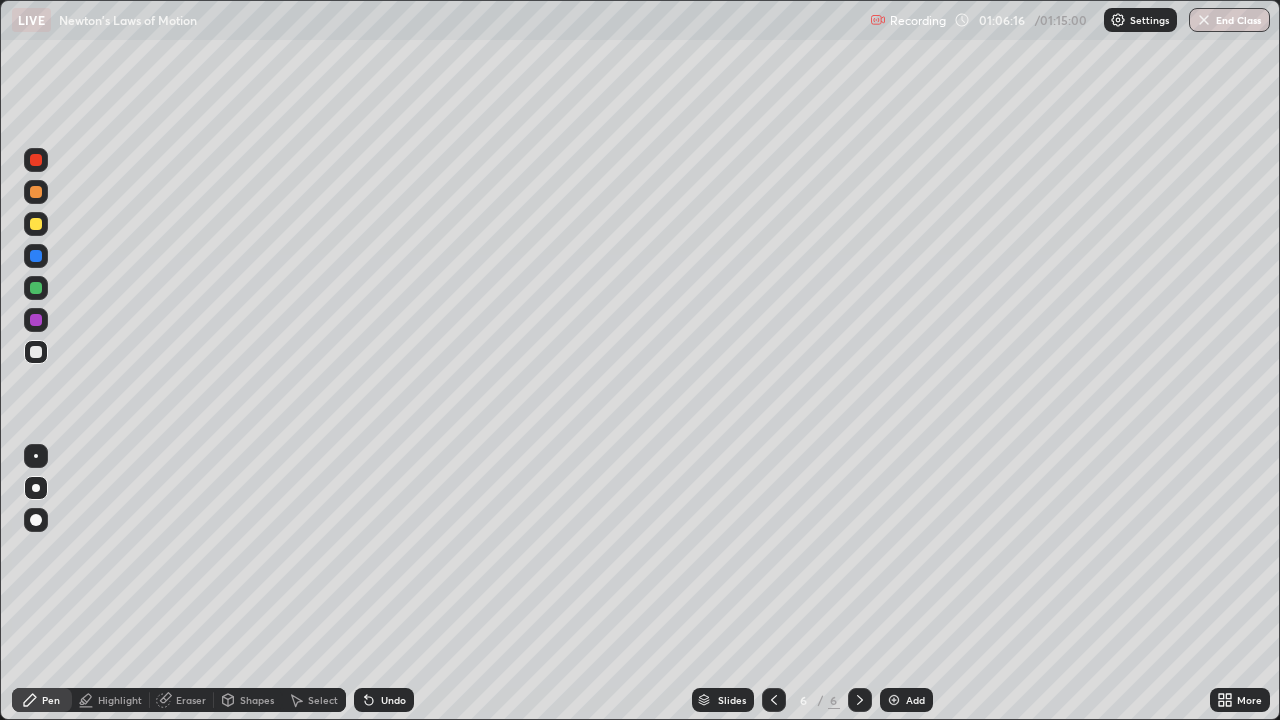 click at bounding box center (36, 224) 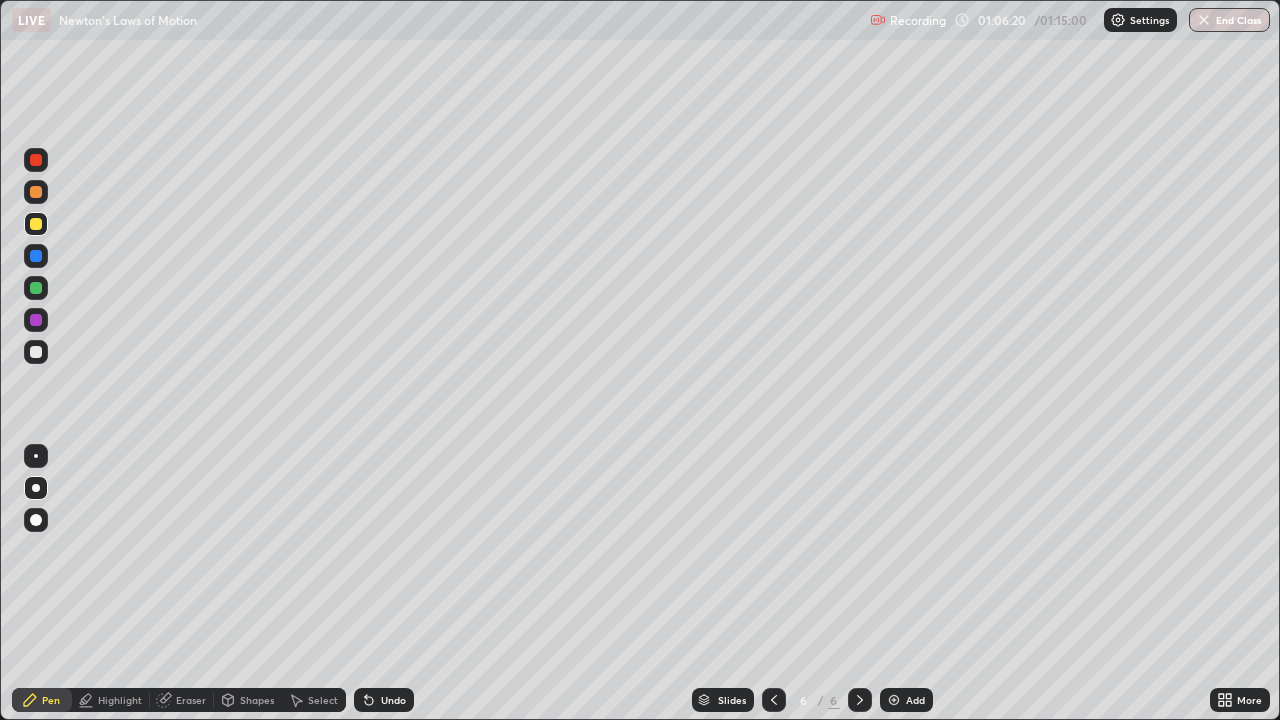 click at bounding box center (894, 700) 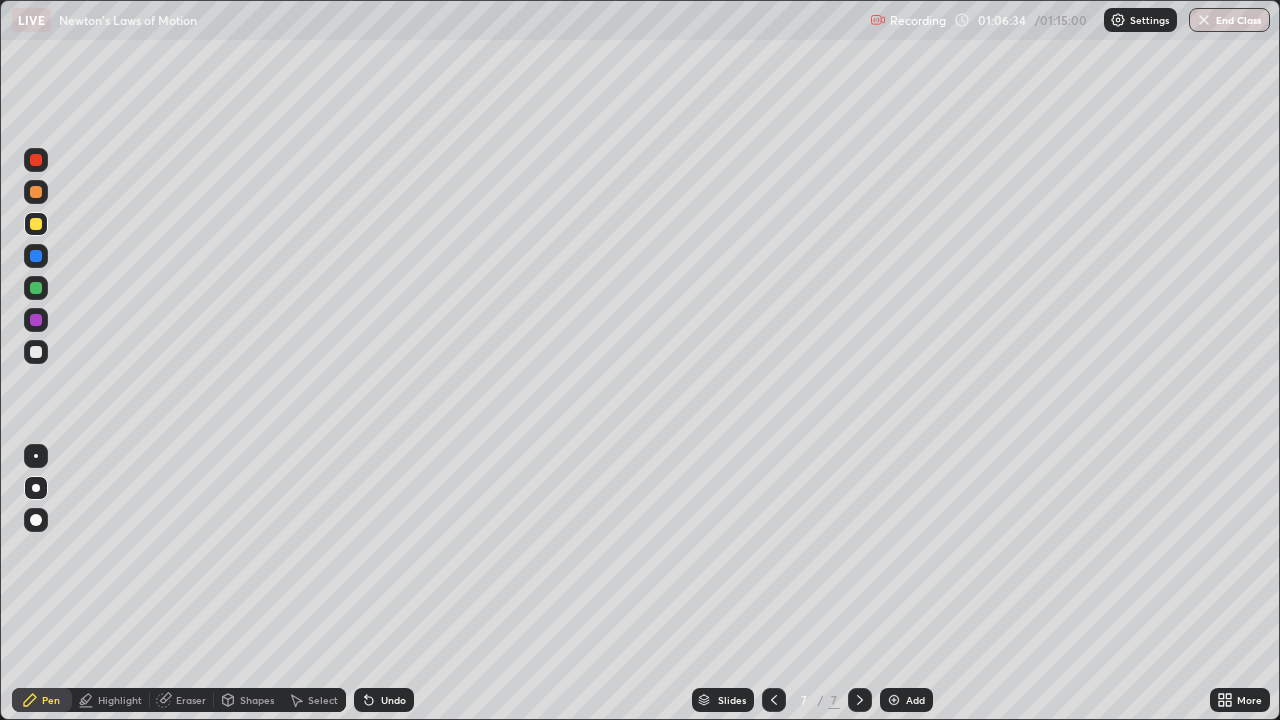 click 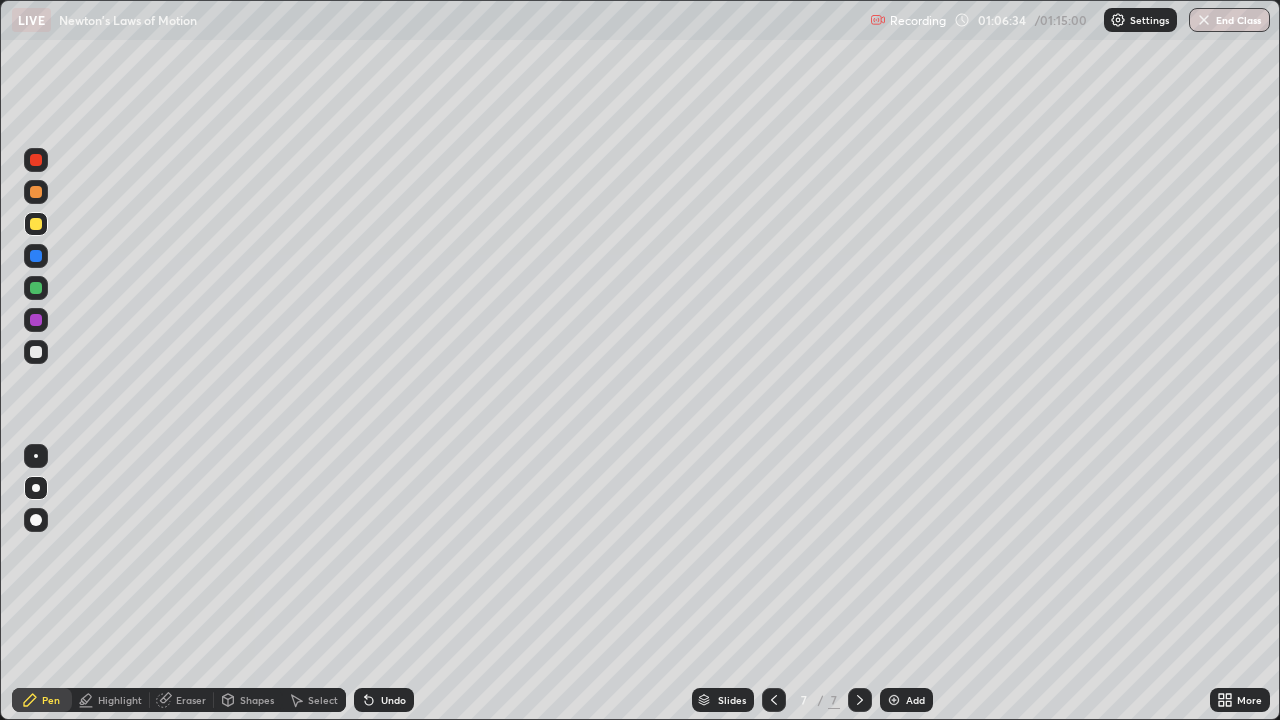 click 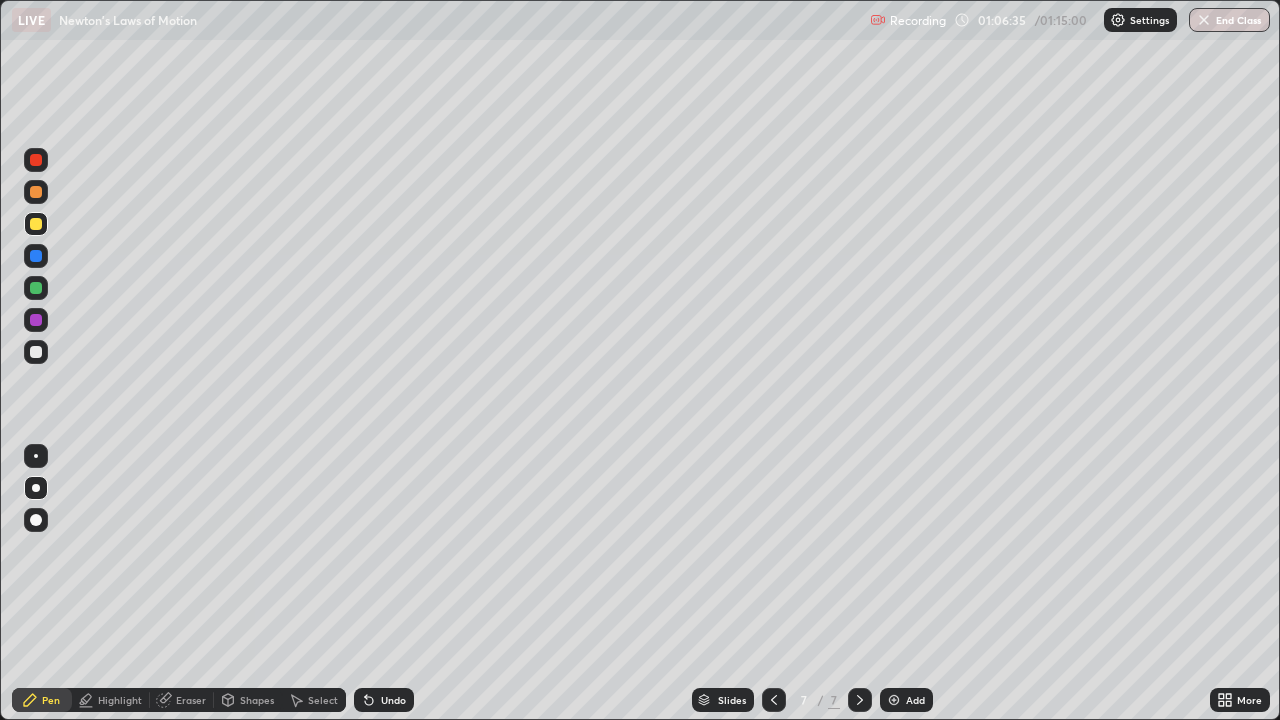 click 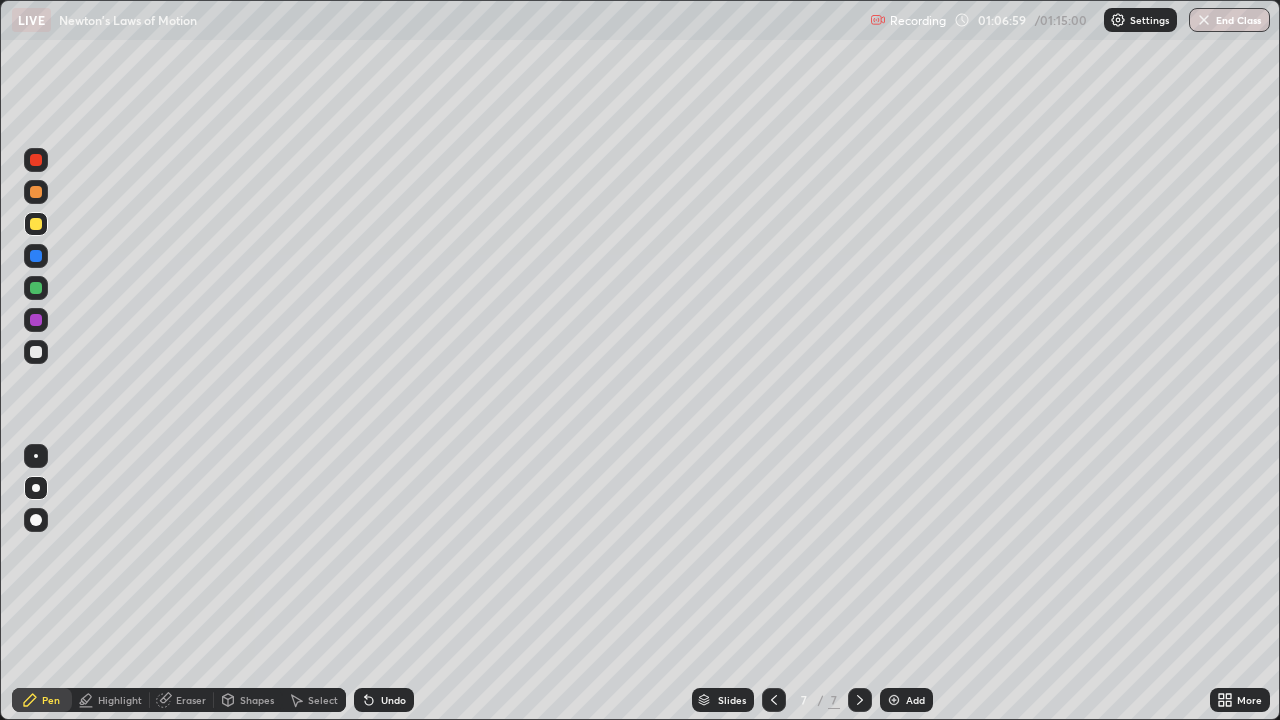 click at bounding box center [36, 352] 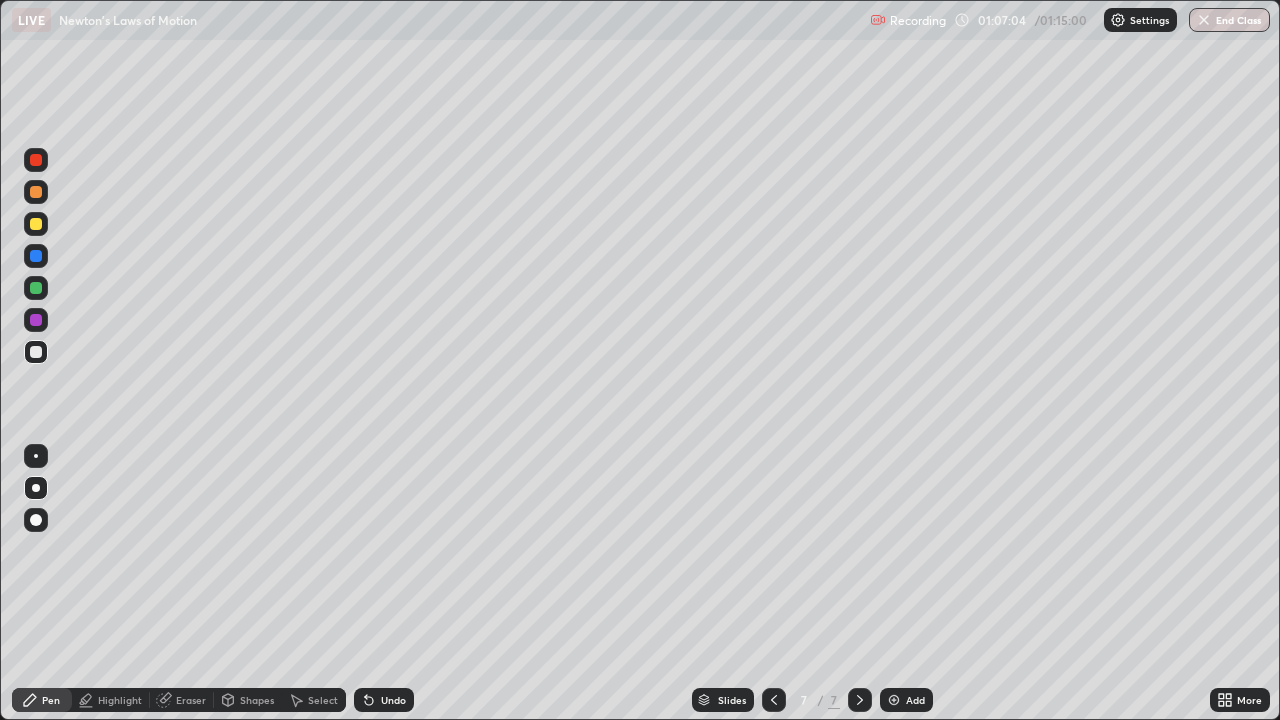 click on "Undo" at bounding box center (384, 700) 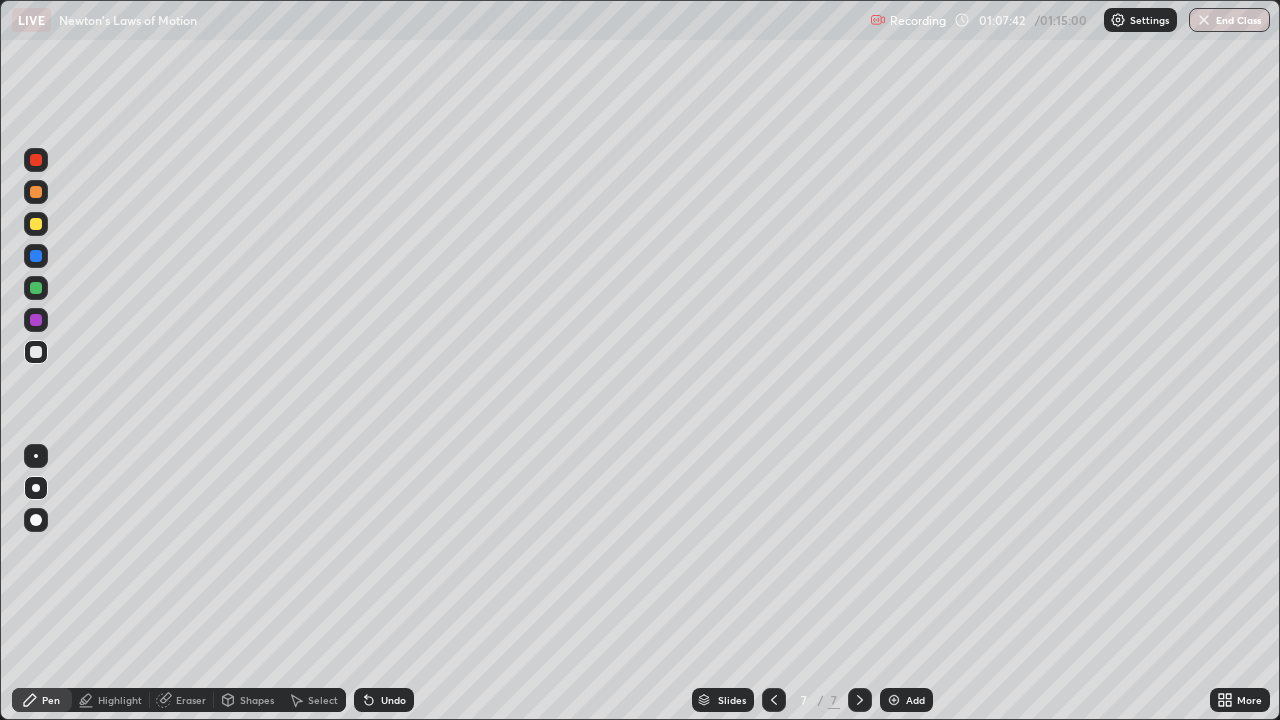 click 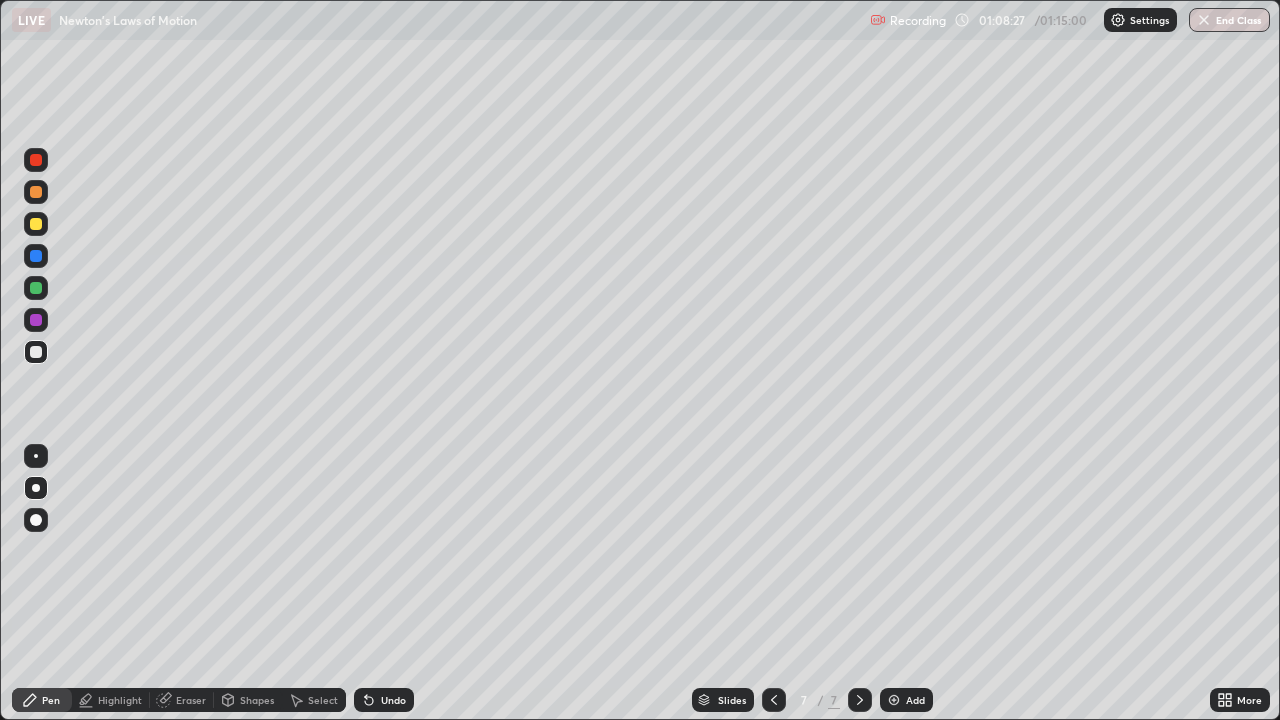 click at bounding box center [36, 224] 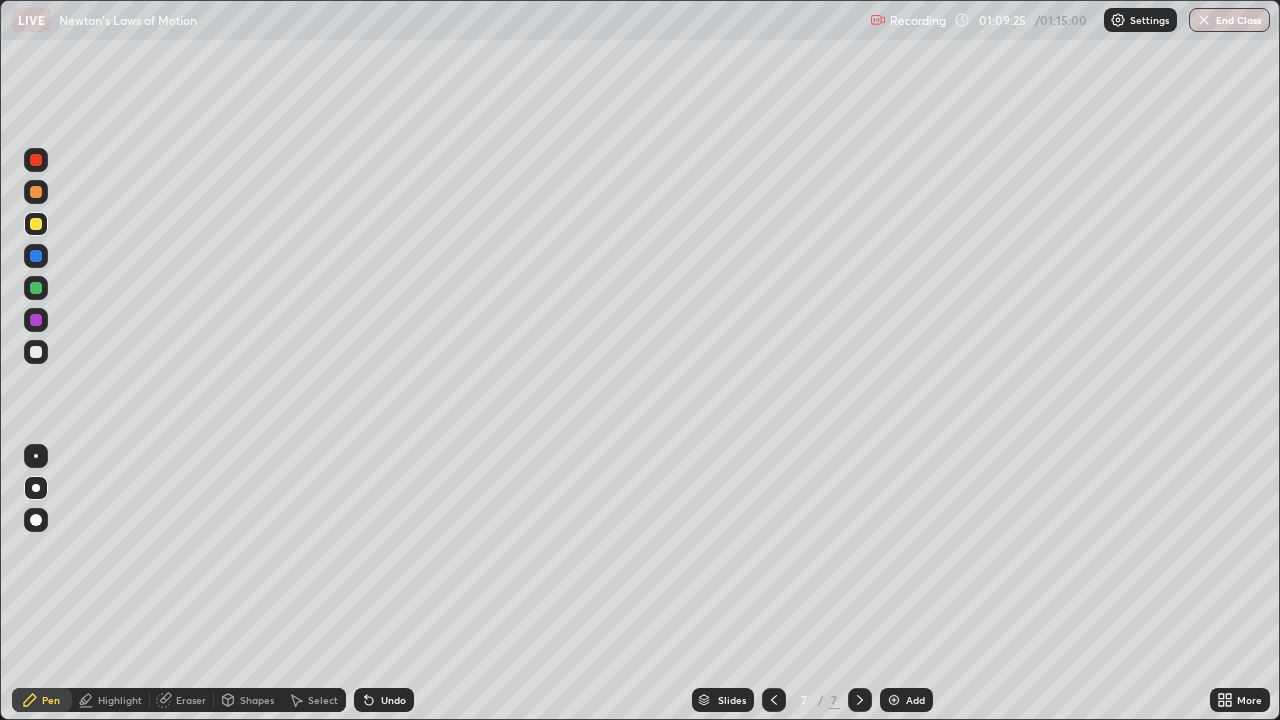 click on "Highlight" at bounding box center [111, 700] 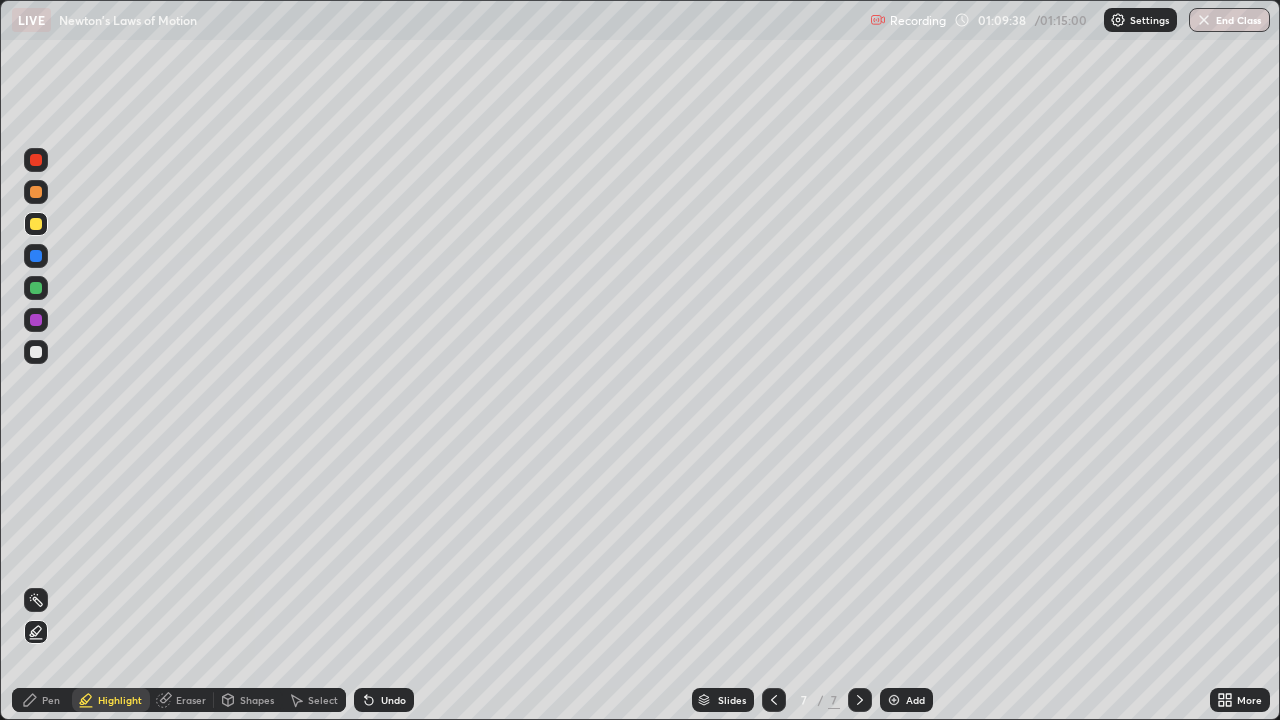 click on "Pen" at bounding box center (51, 700) 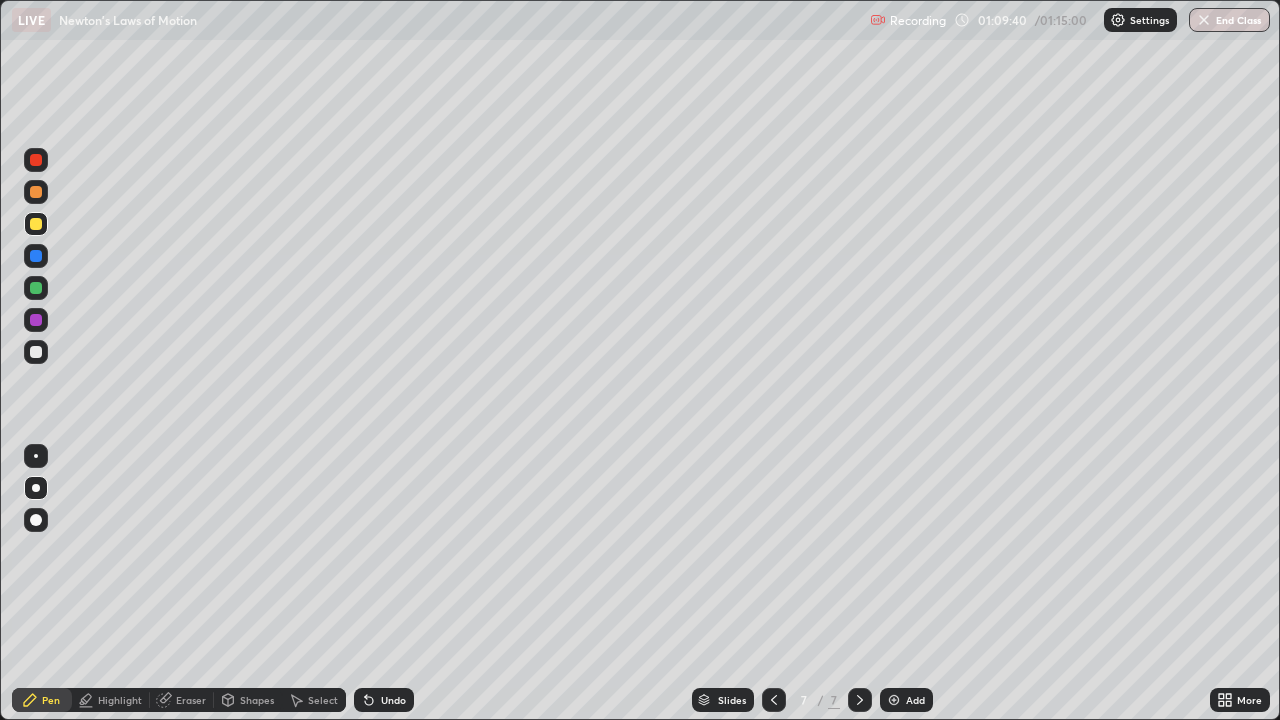 click on "Undo" at bounding box center (384, 700) 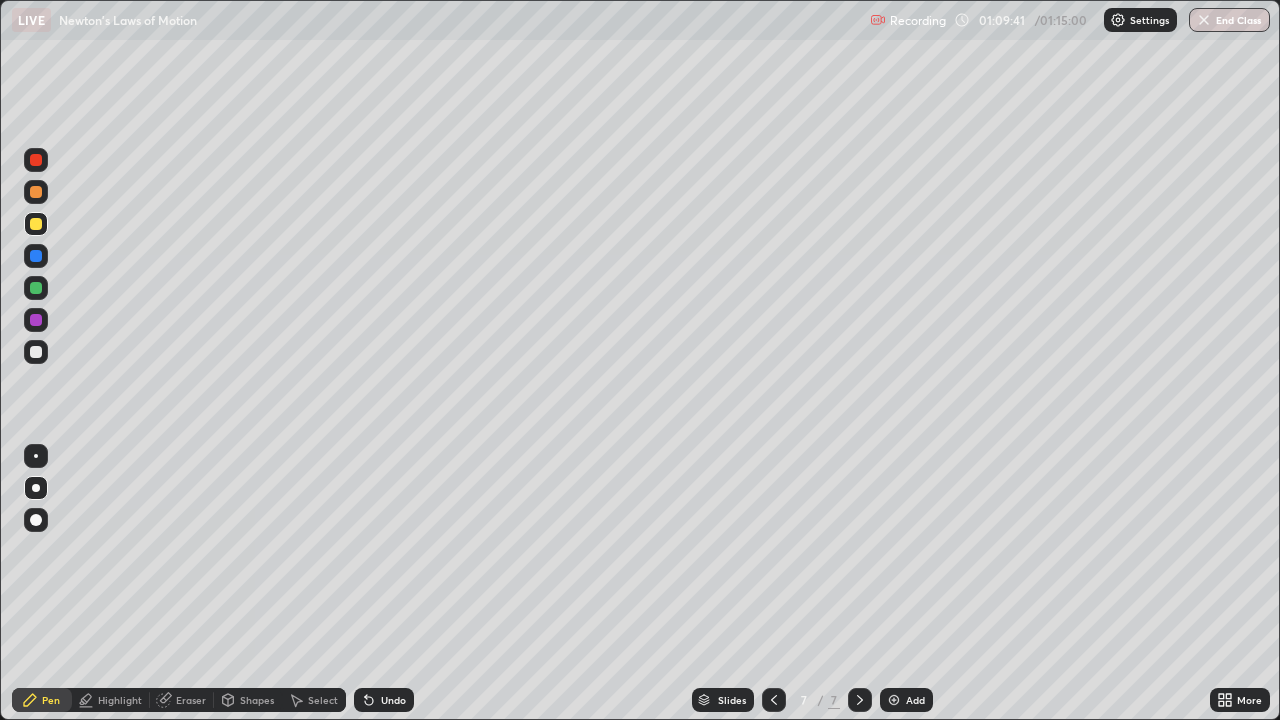 click on "Undo" at bounding box center (384, 700) 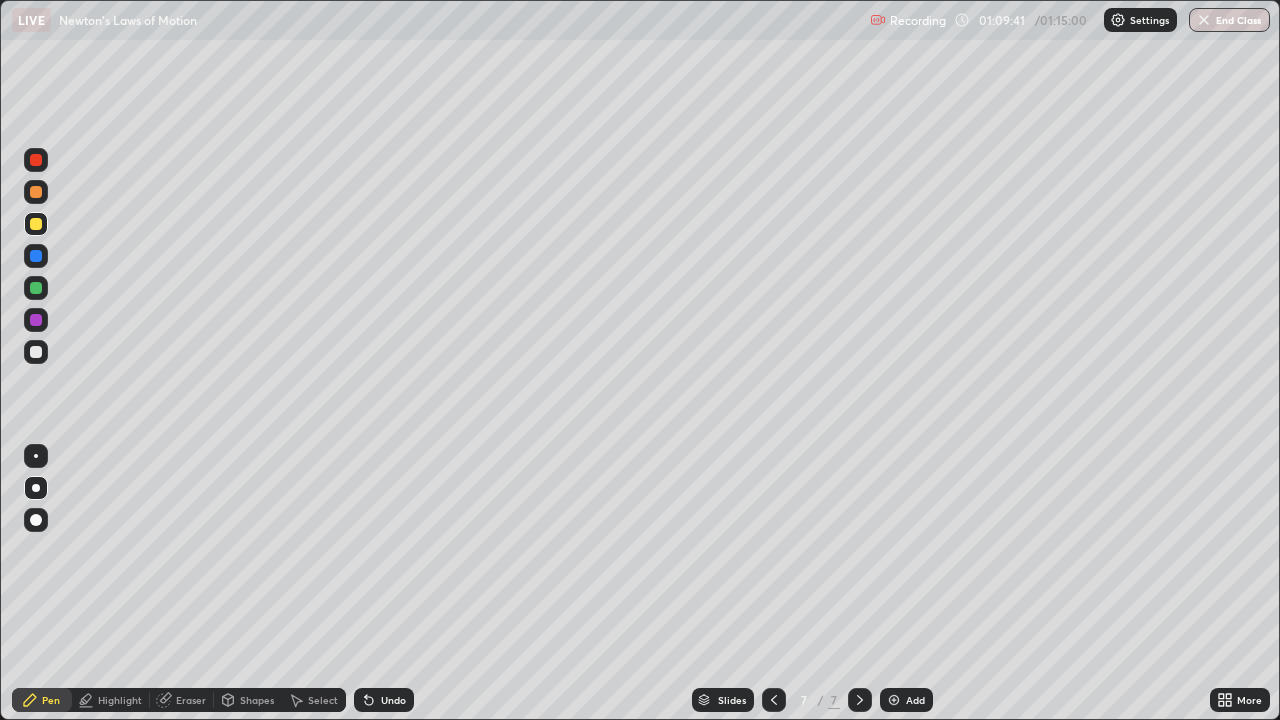 click on "Undo" at bounding box center (384, 700) 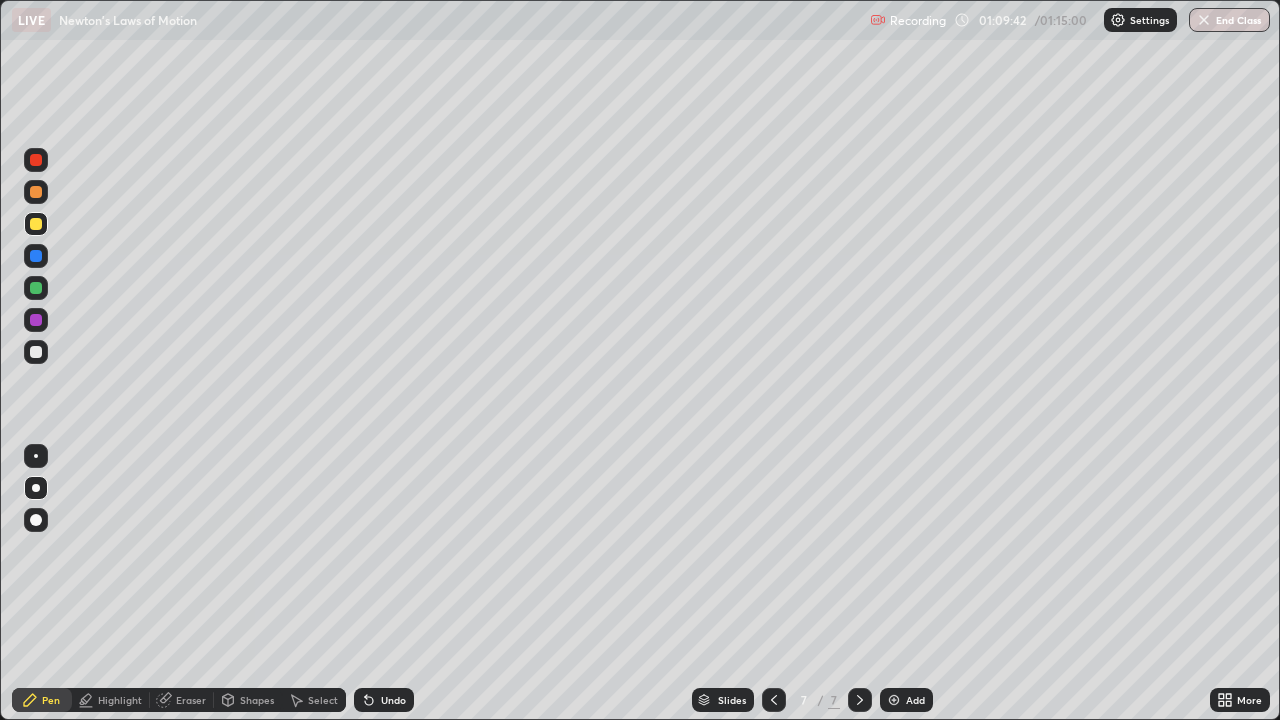 click on "Highlight" at bounding box center (120, 700) 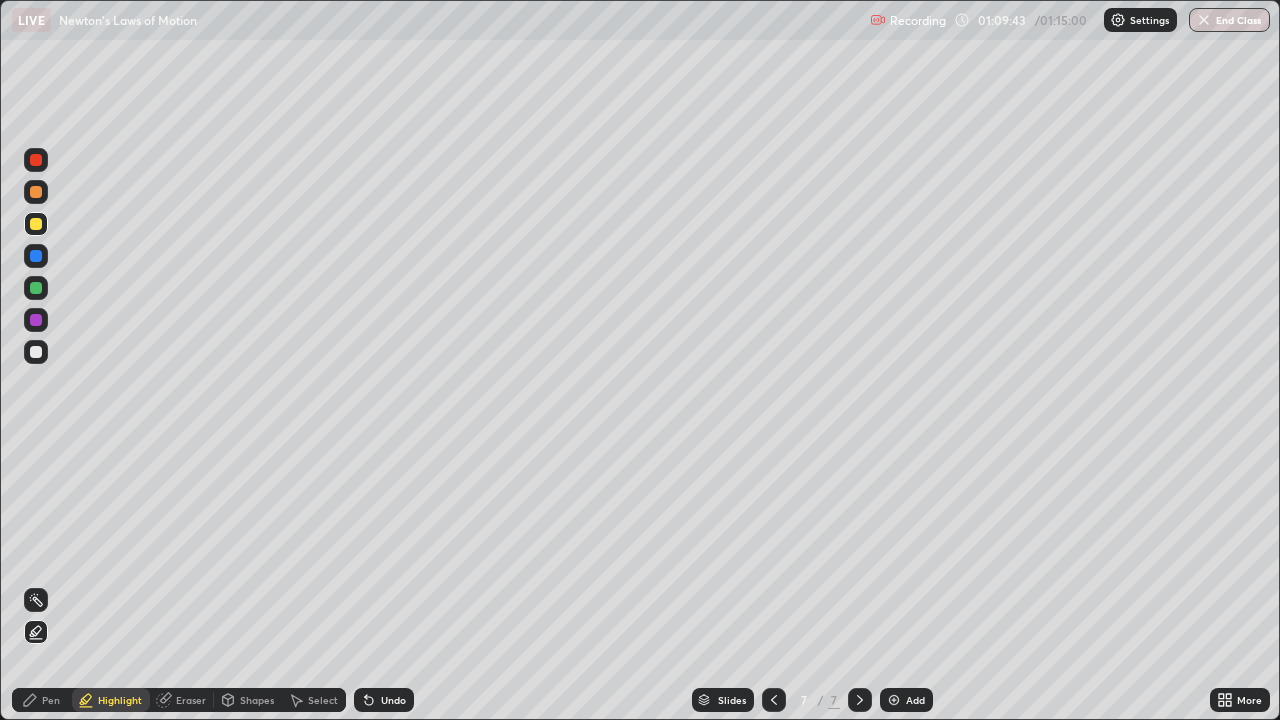 click 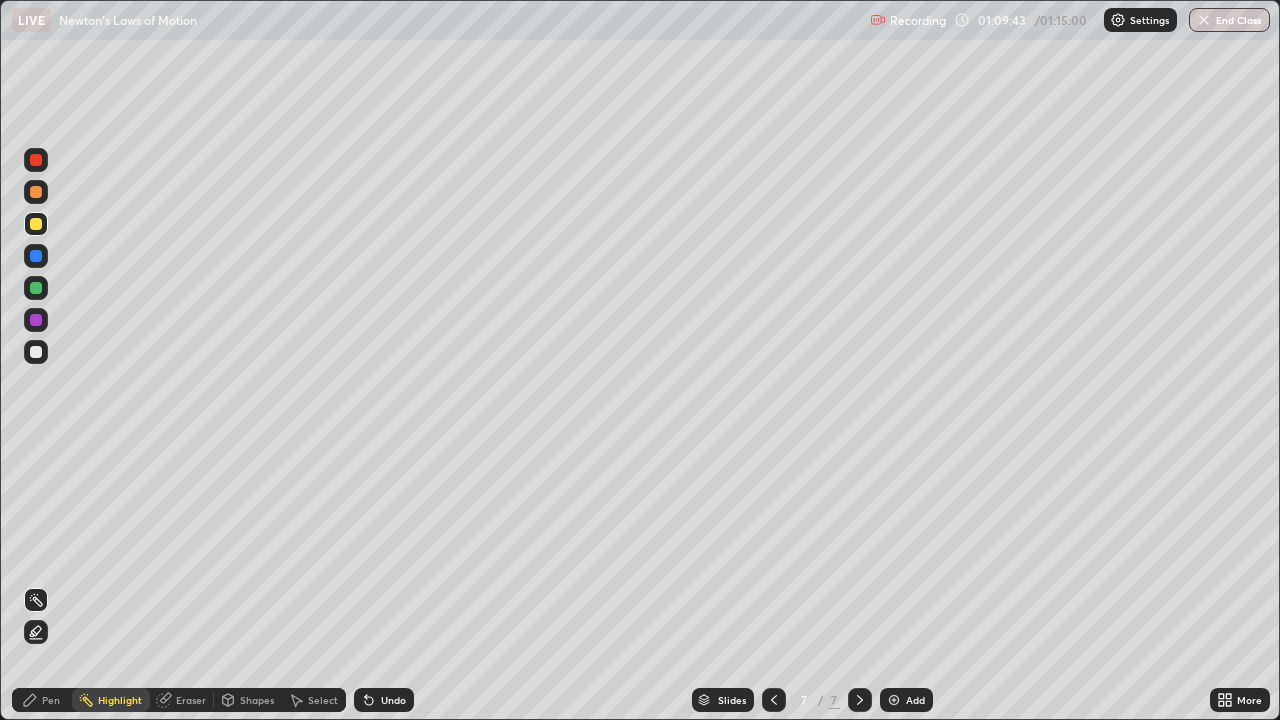 click on "Pen" at bounding box center [51, 700] 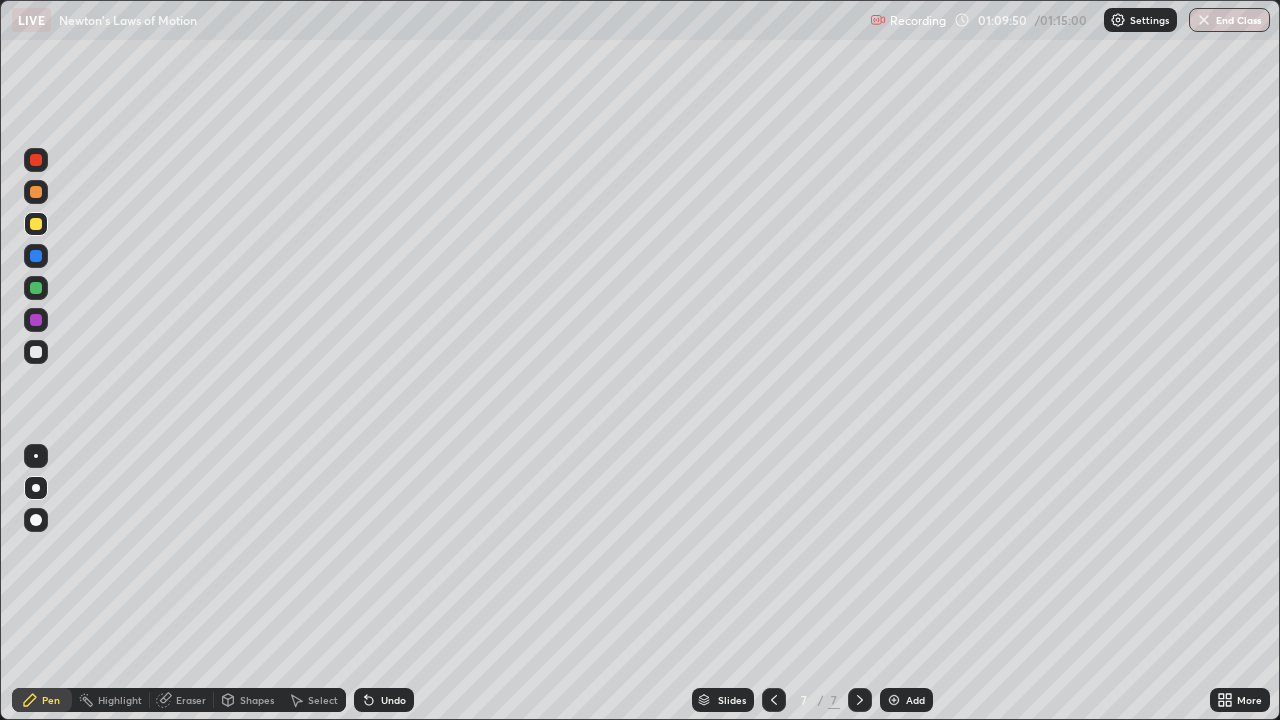 click at bounding box center [36, 256] 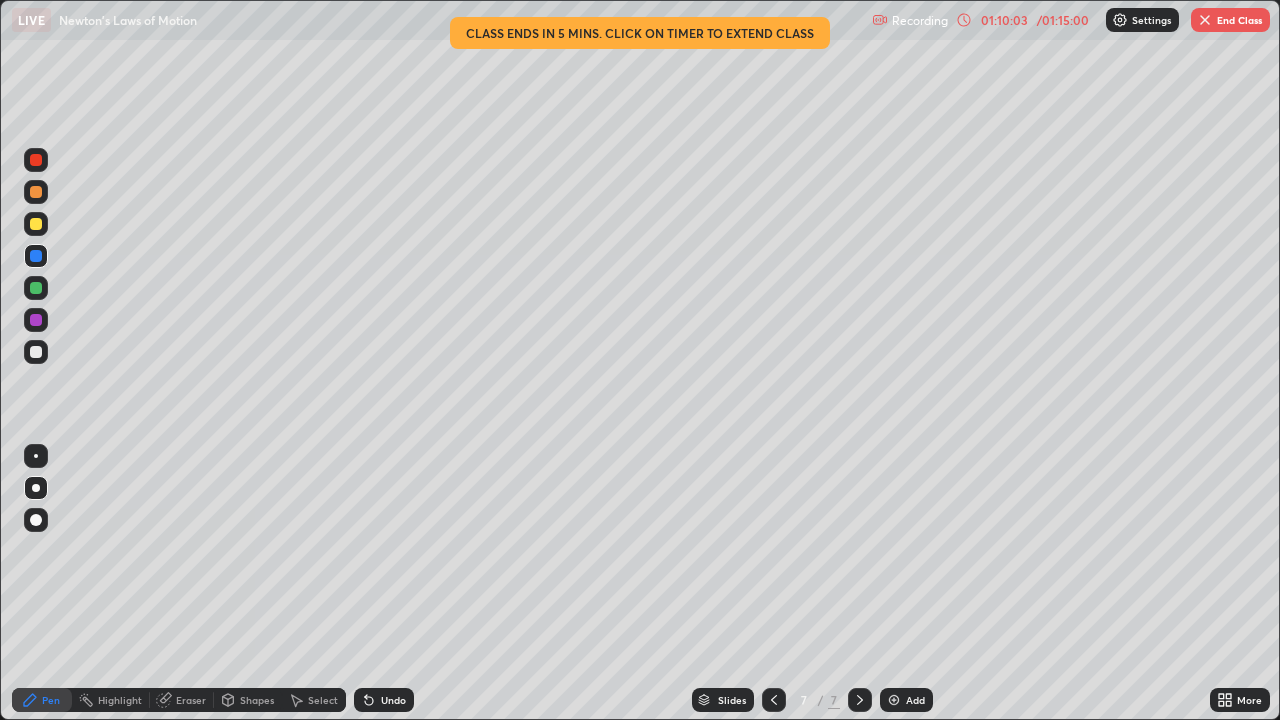 click on "Highlight" at bounding box center [111, 700] 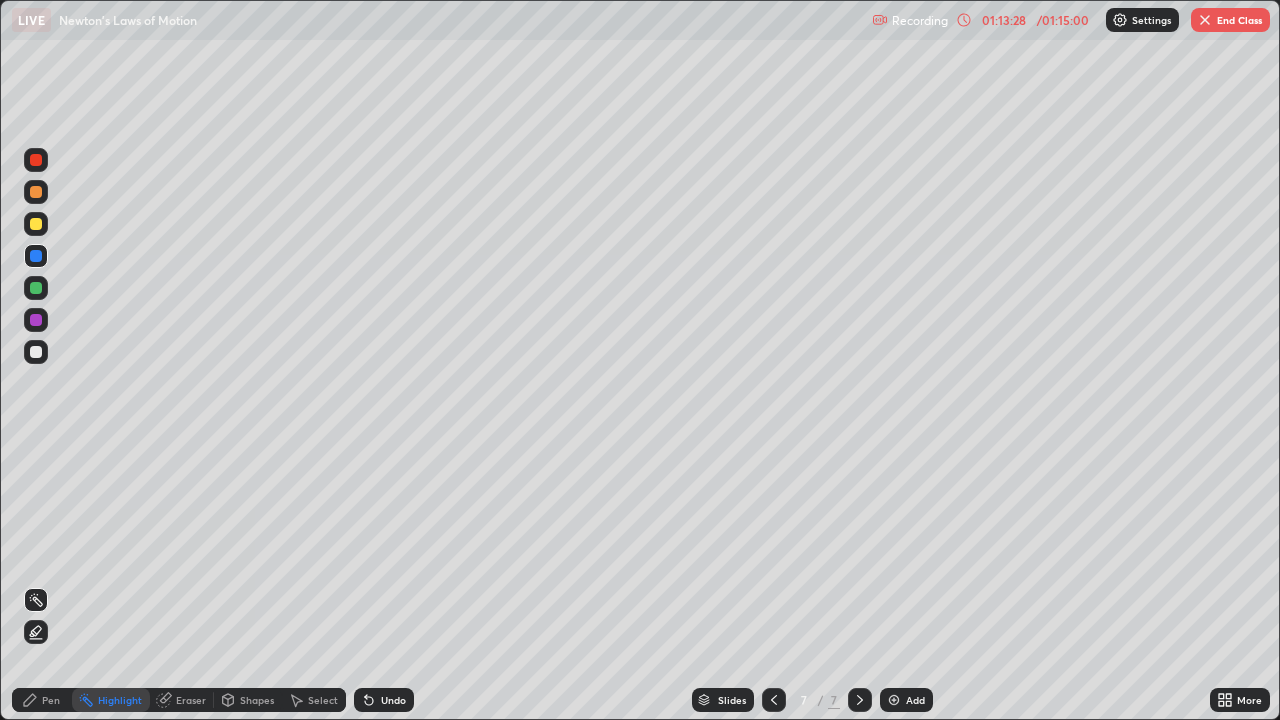 click on "End Class" at bounding box center (1230, 20) 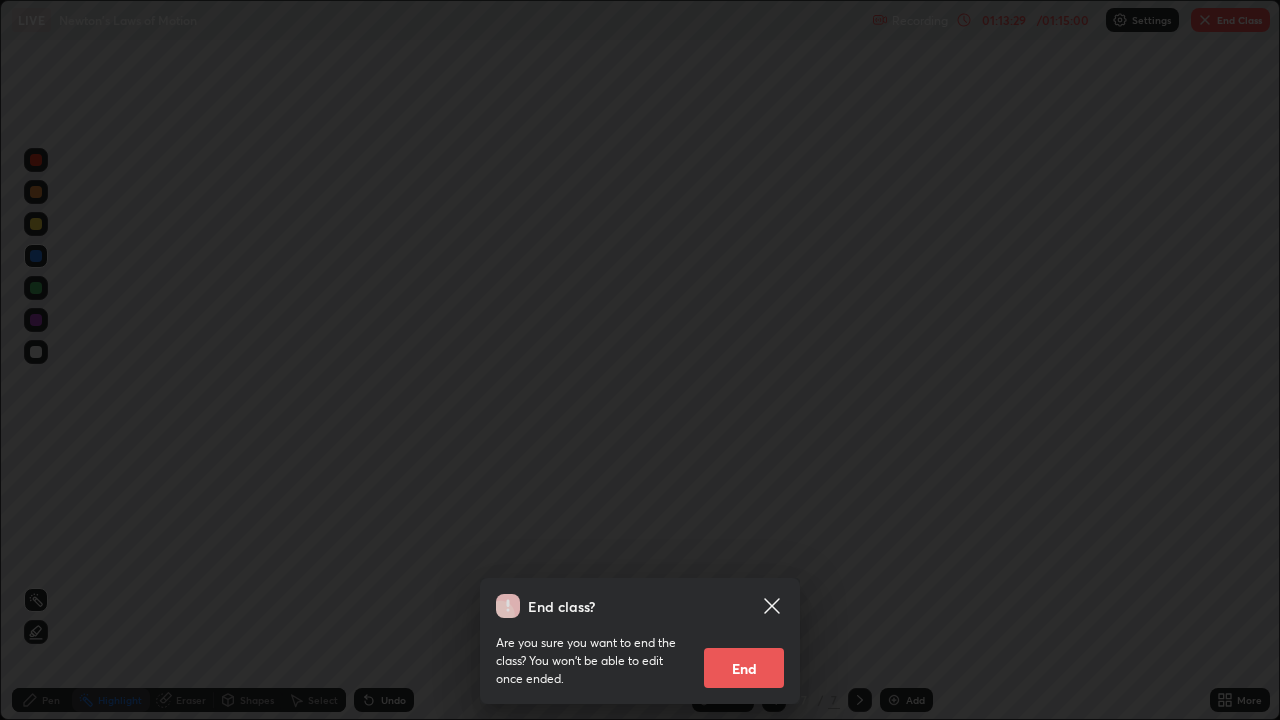 click on "End" at bounding box center (744, 668) 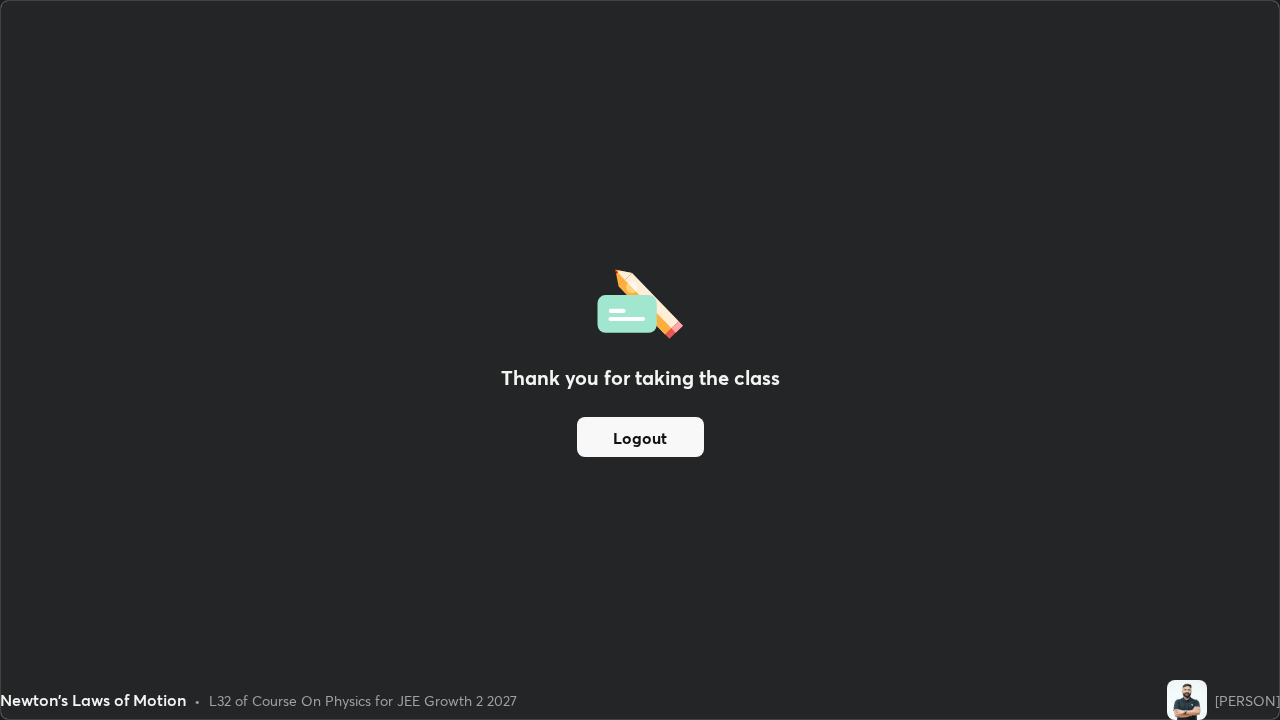 click on "Logout" at bounding box center [640, 437] 